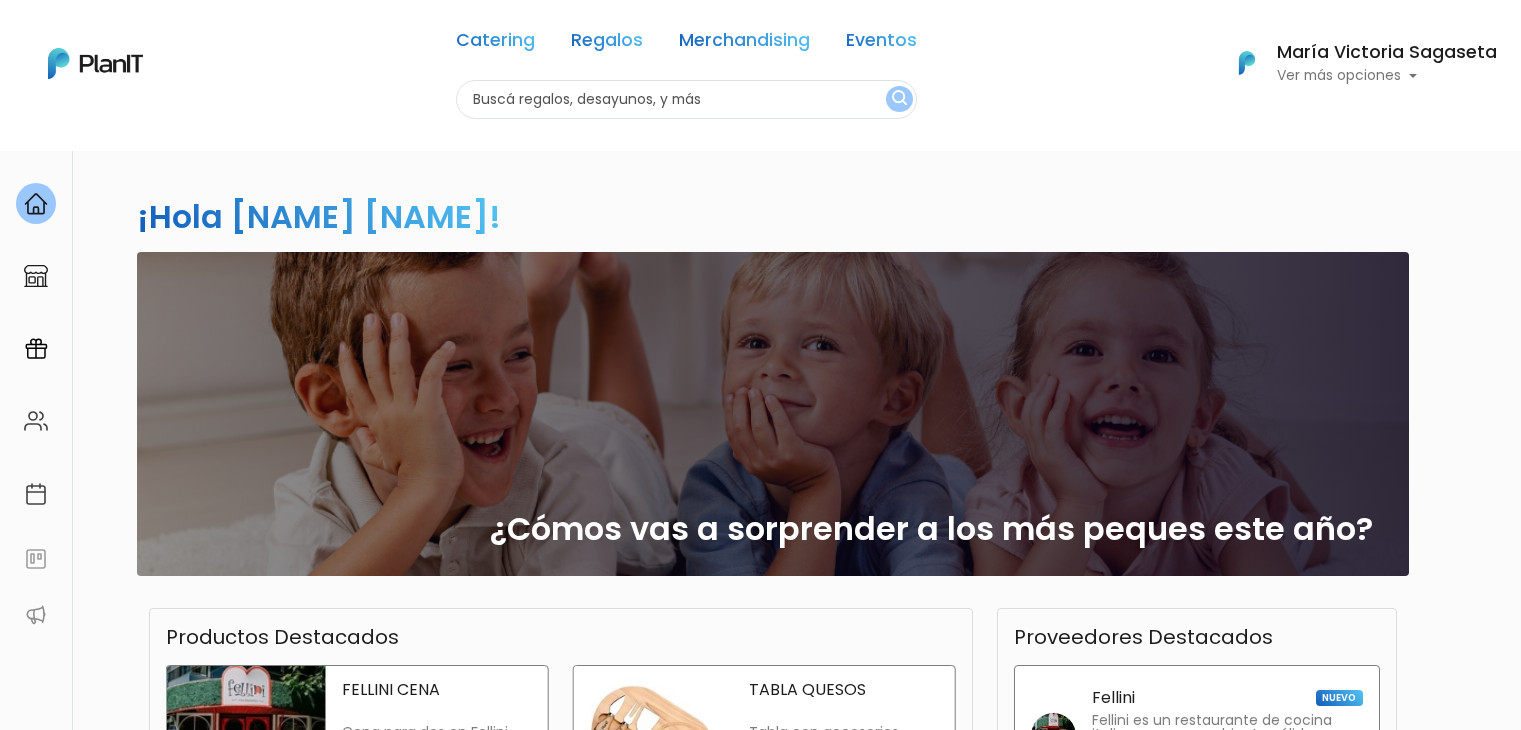 scroll, scrollTop: 0, scrollLeft: 0, axis: both 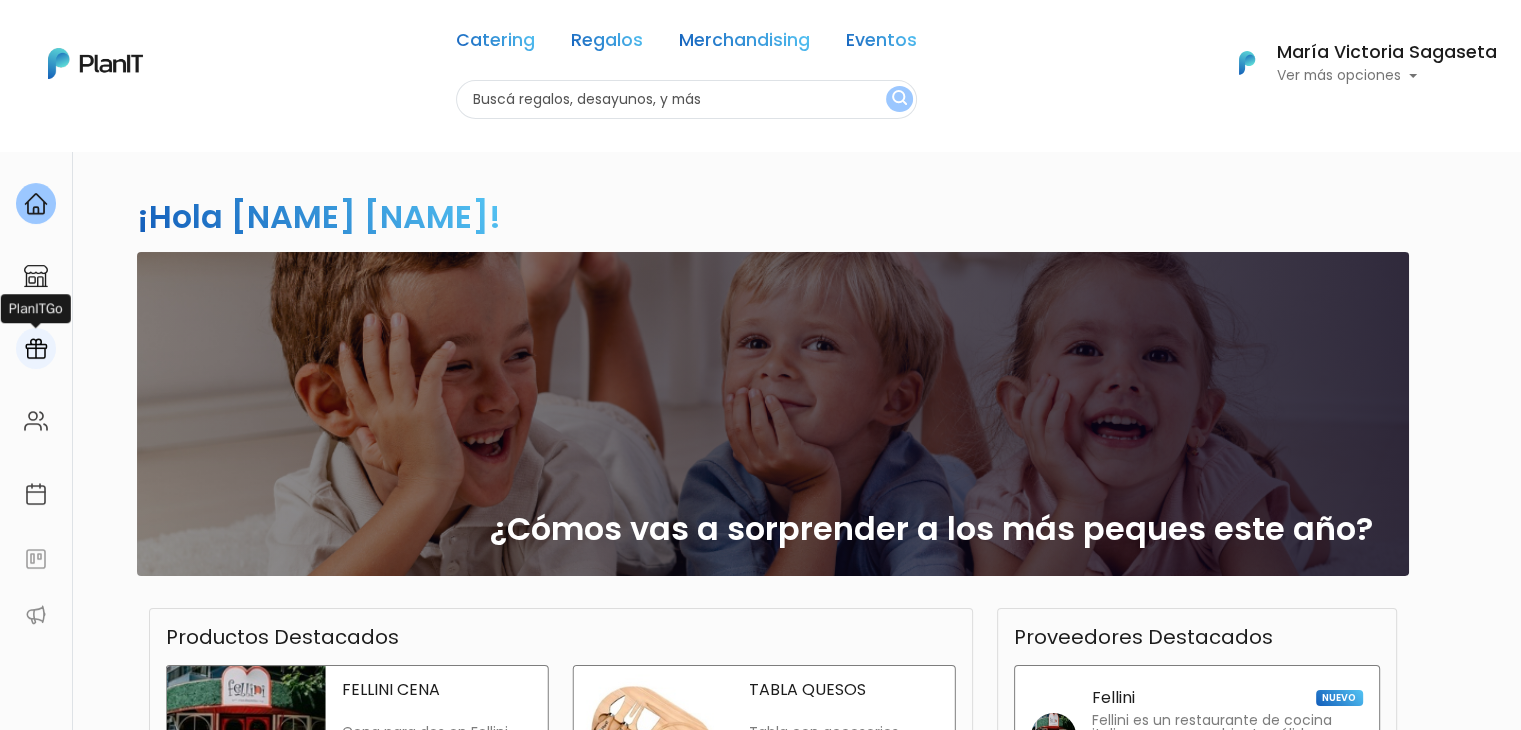 click at bounding box center (36, 348) 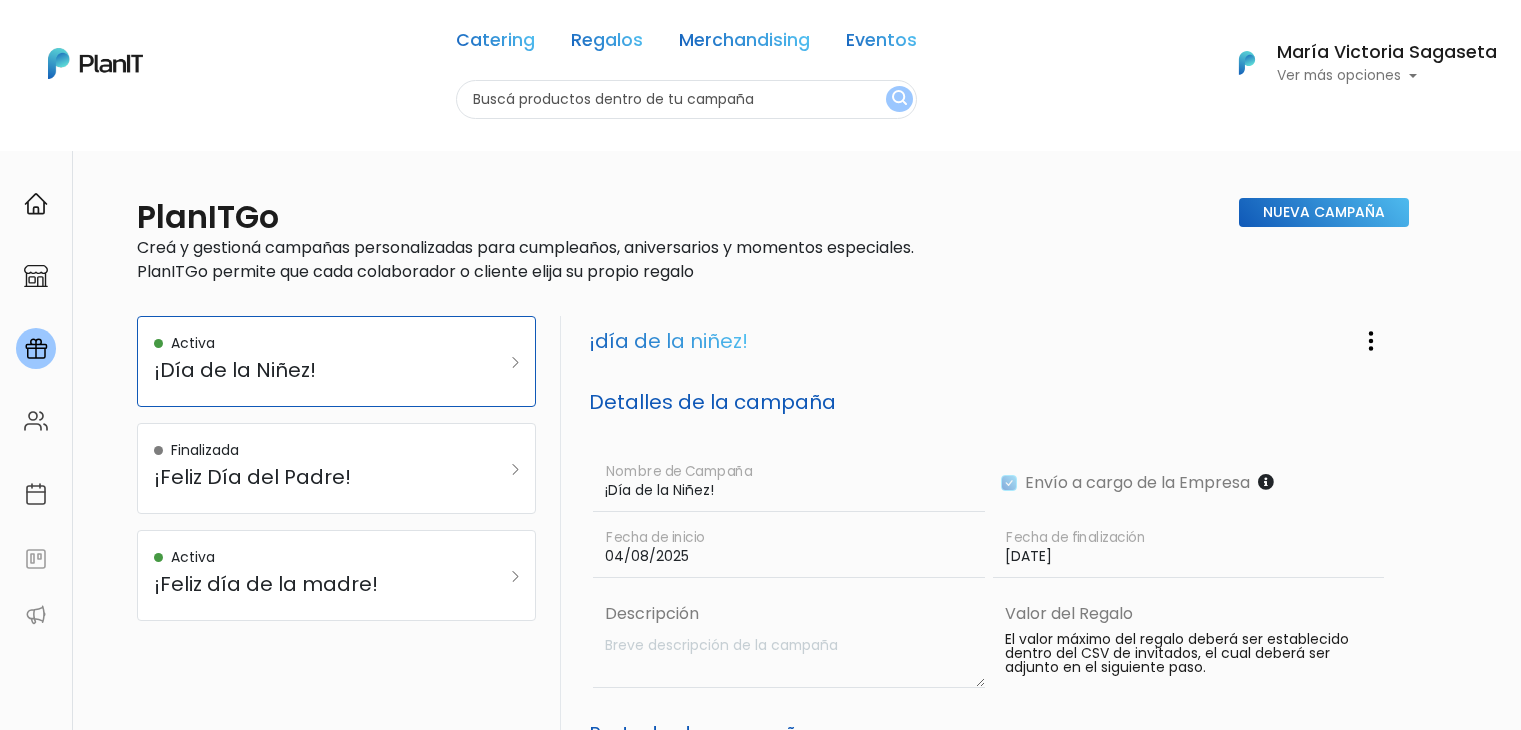 scroll, scrollTop: 0, scrollLeft: 0, axis: both 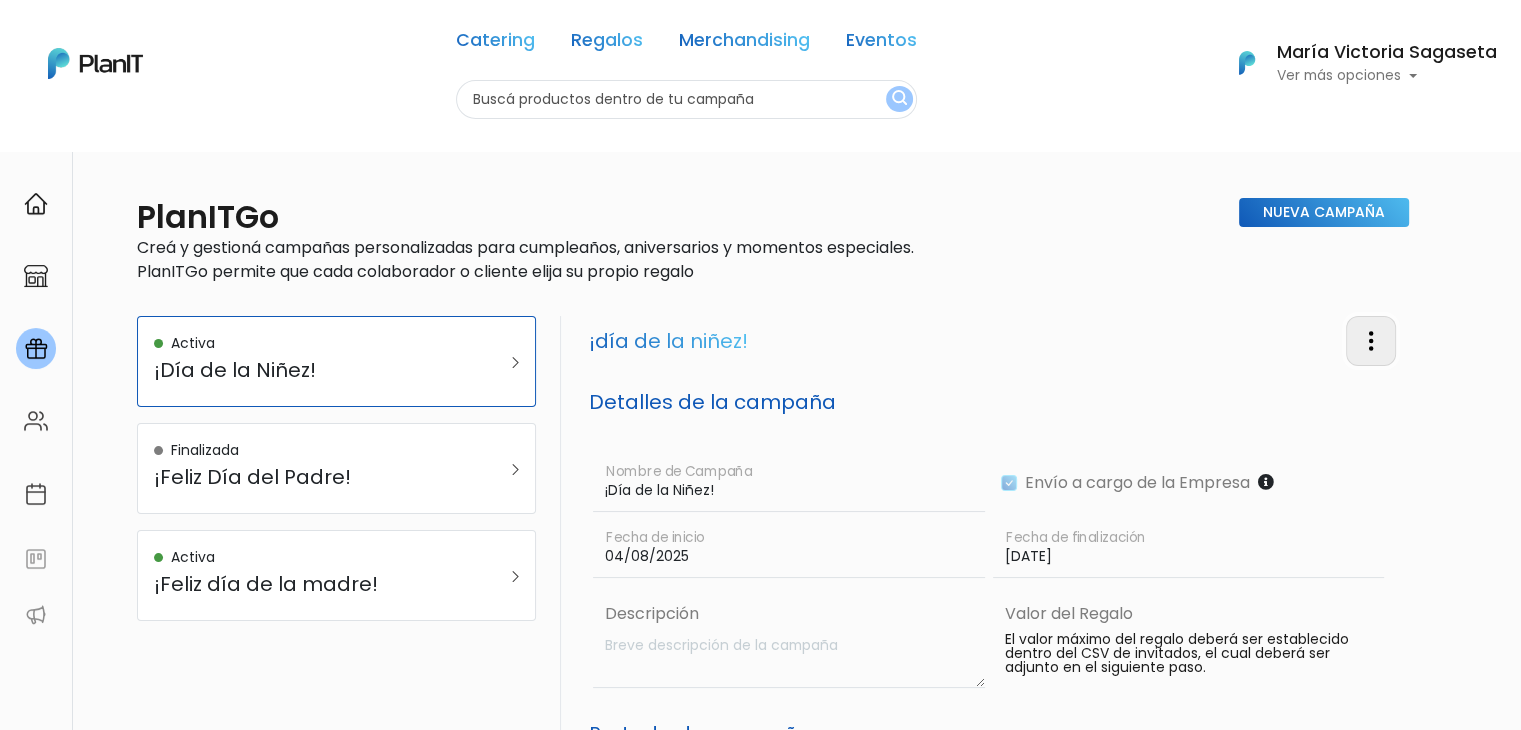 click at bounding box center (1371, 341) 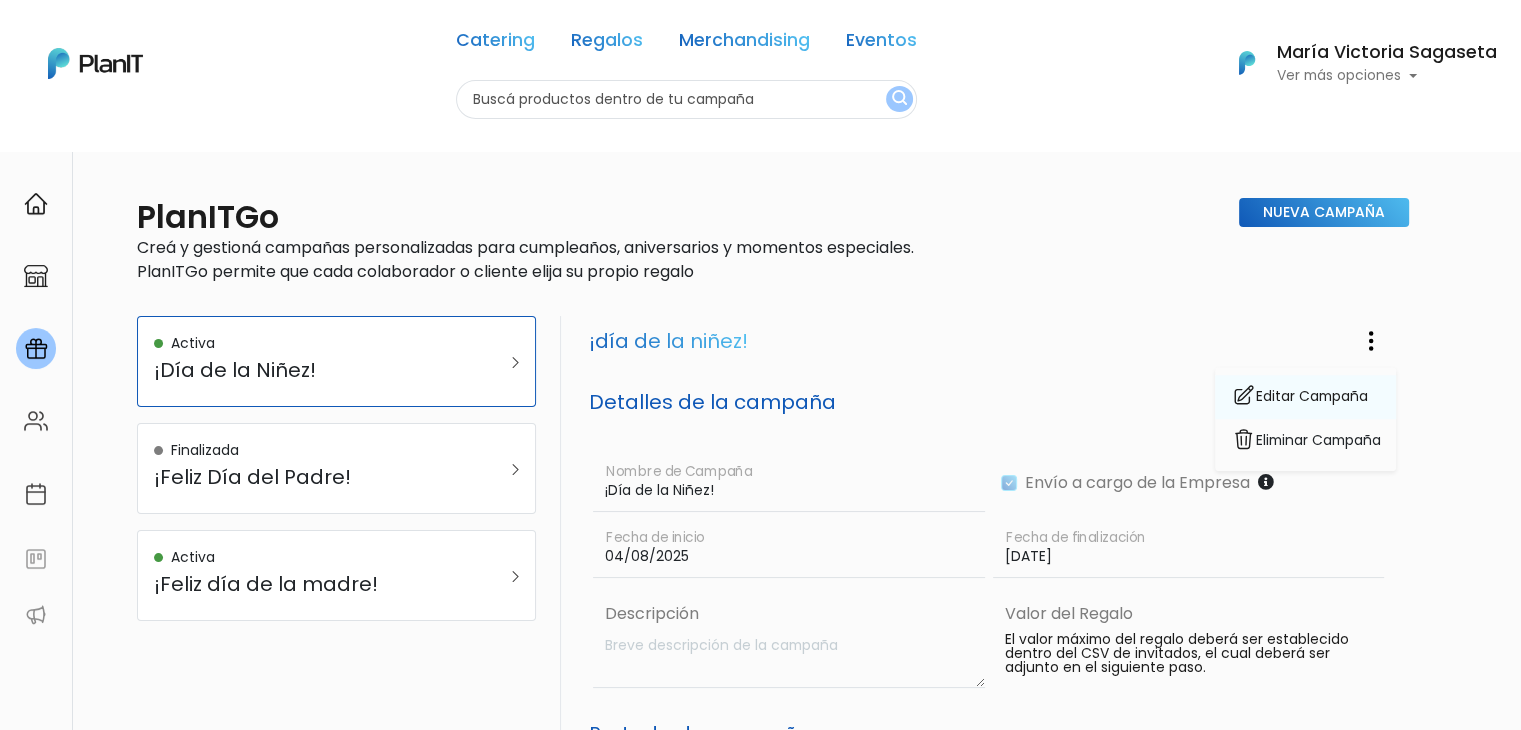 click on "Editar Campaña" at bounding box center (1305, 398) 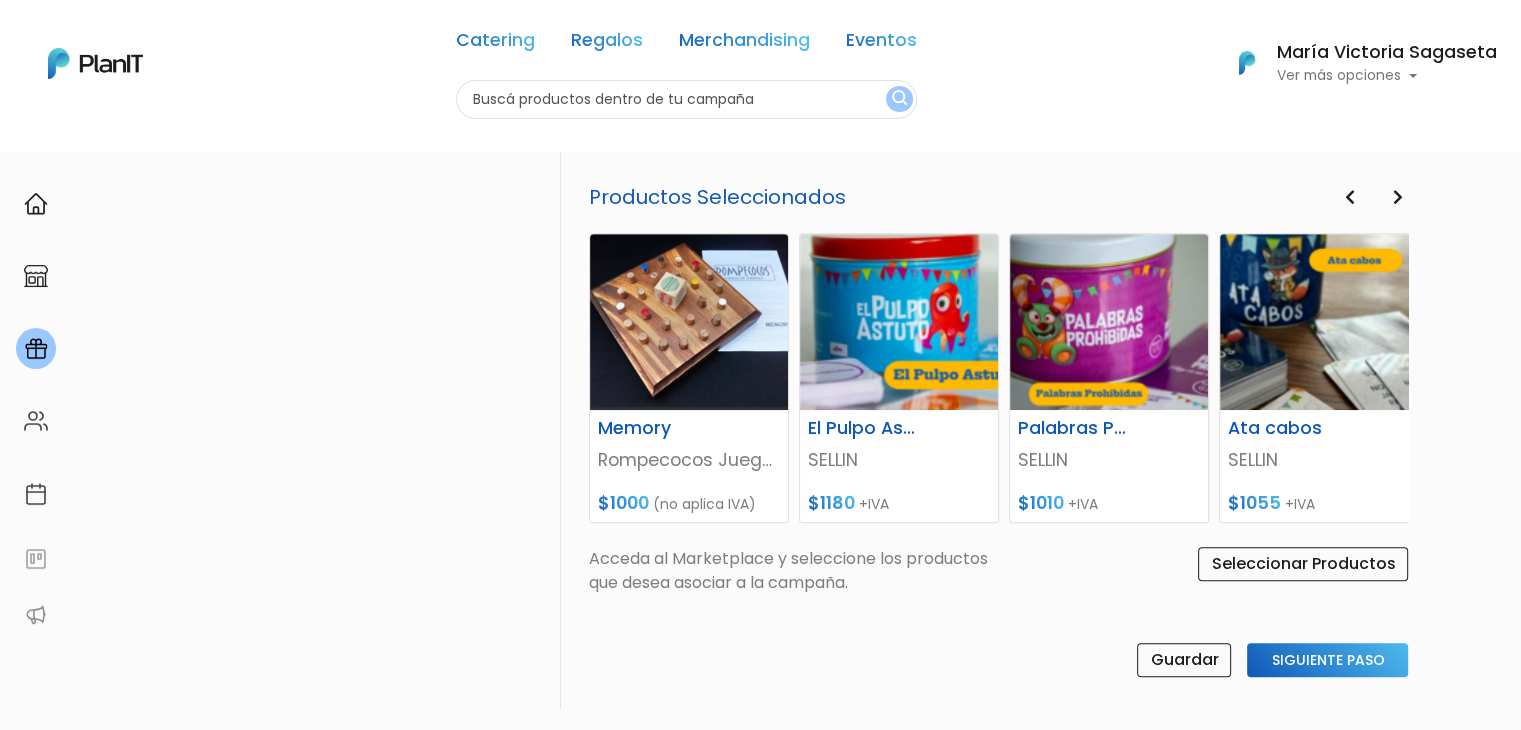 scroll, scrollTop: 1009, scrollLeft: 0, axis: vertical 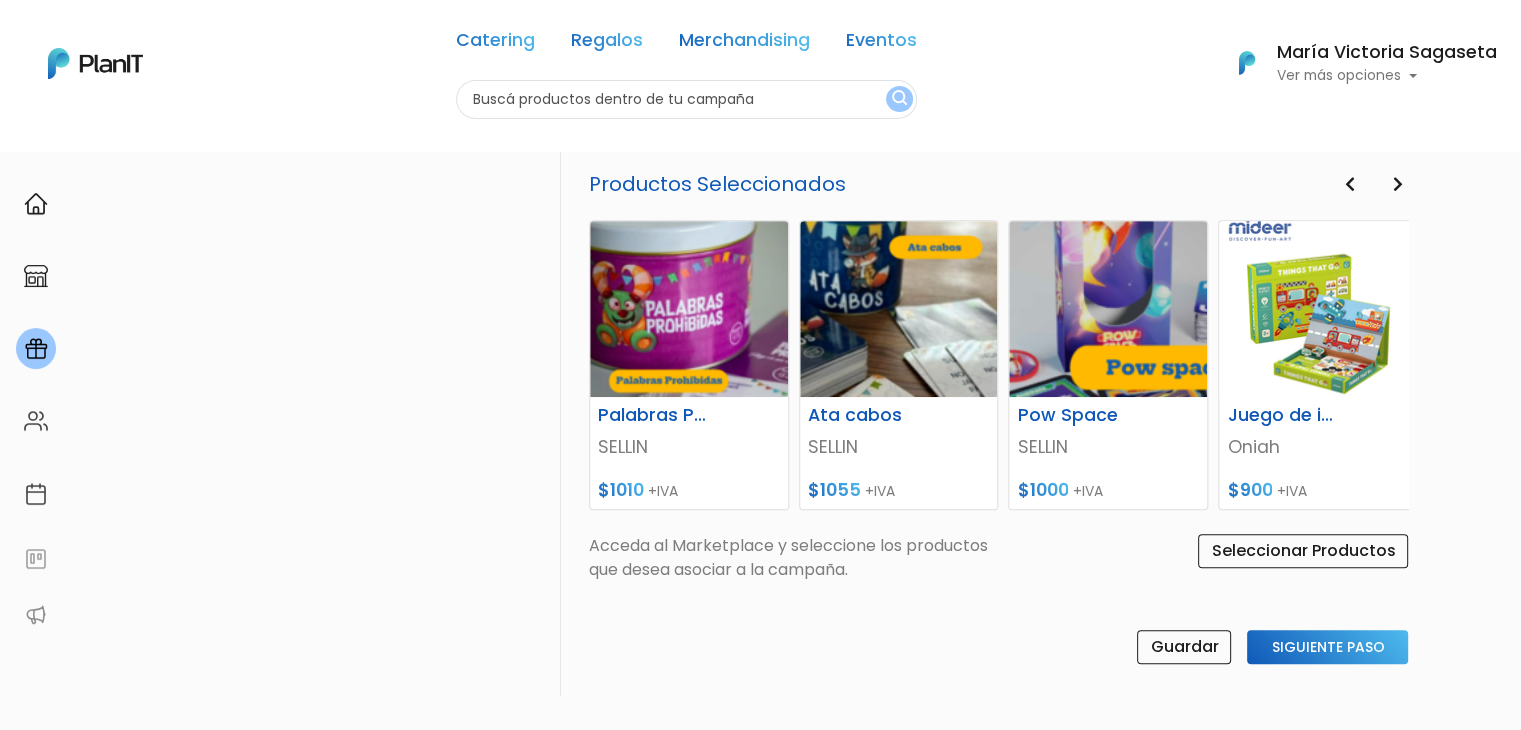click on "Productos Seleccionados" at bounding box center (999, 184) 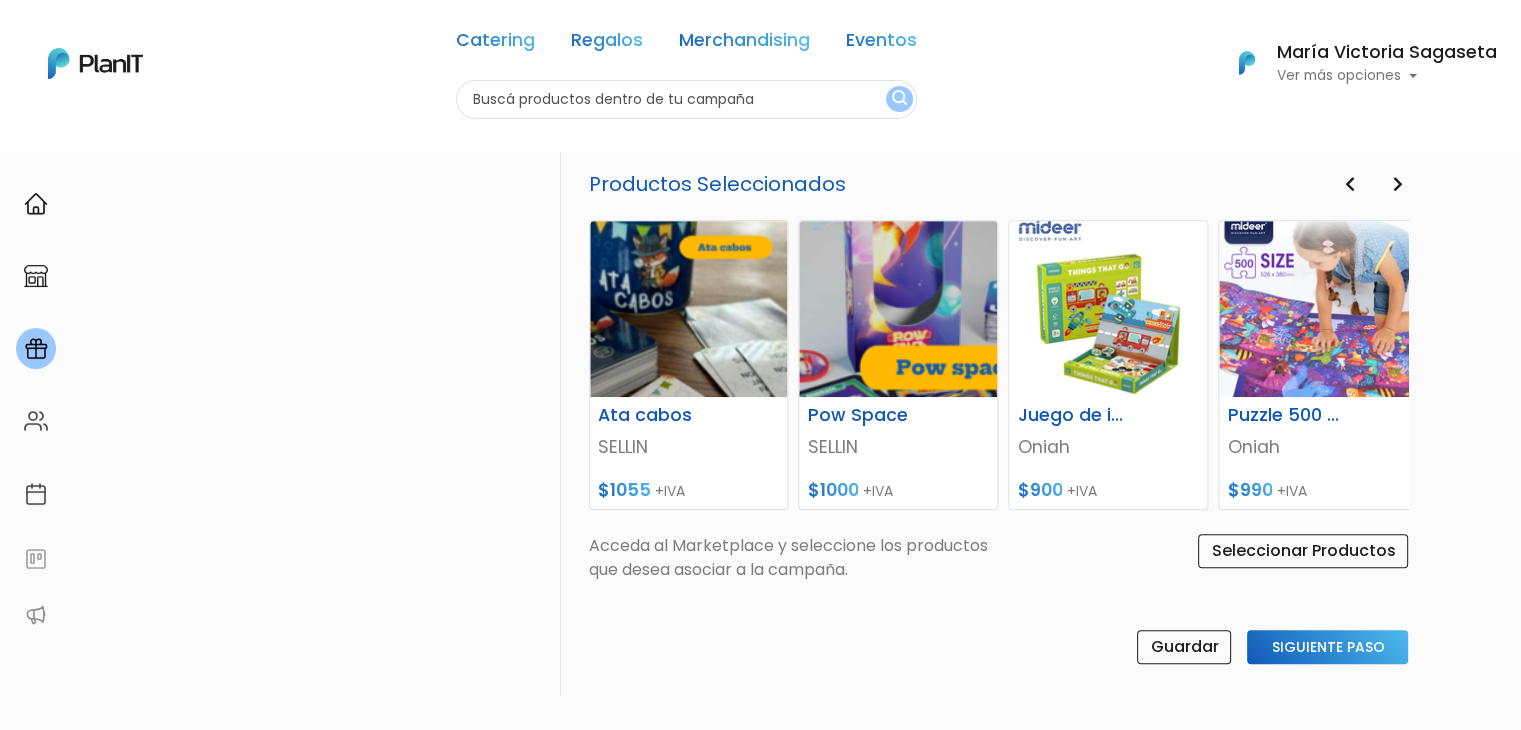 click on "¡día de la niñez!
Detalles de la Campaña
¡Día de la Niñez!
Nombre de Campaña
Envío a cargo de la Empresa
04/08/2025
Fecha de inicio
11/08/2025
Fecha de finalización
Descripción
Valor del Regalo
El valor máximo del regalo deberá ser establecido dentro del CSV de invitados, el cual deberá ser adjunto en el siguiente paso.
Portada de la campaña
Portada Para Escritorio
Suba un archivo para cambiar la portada actual:
Tamaño recomendado 1250 x 460" at bounding box center (993, 1) 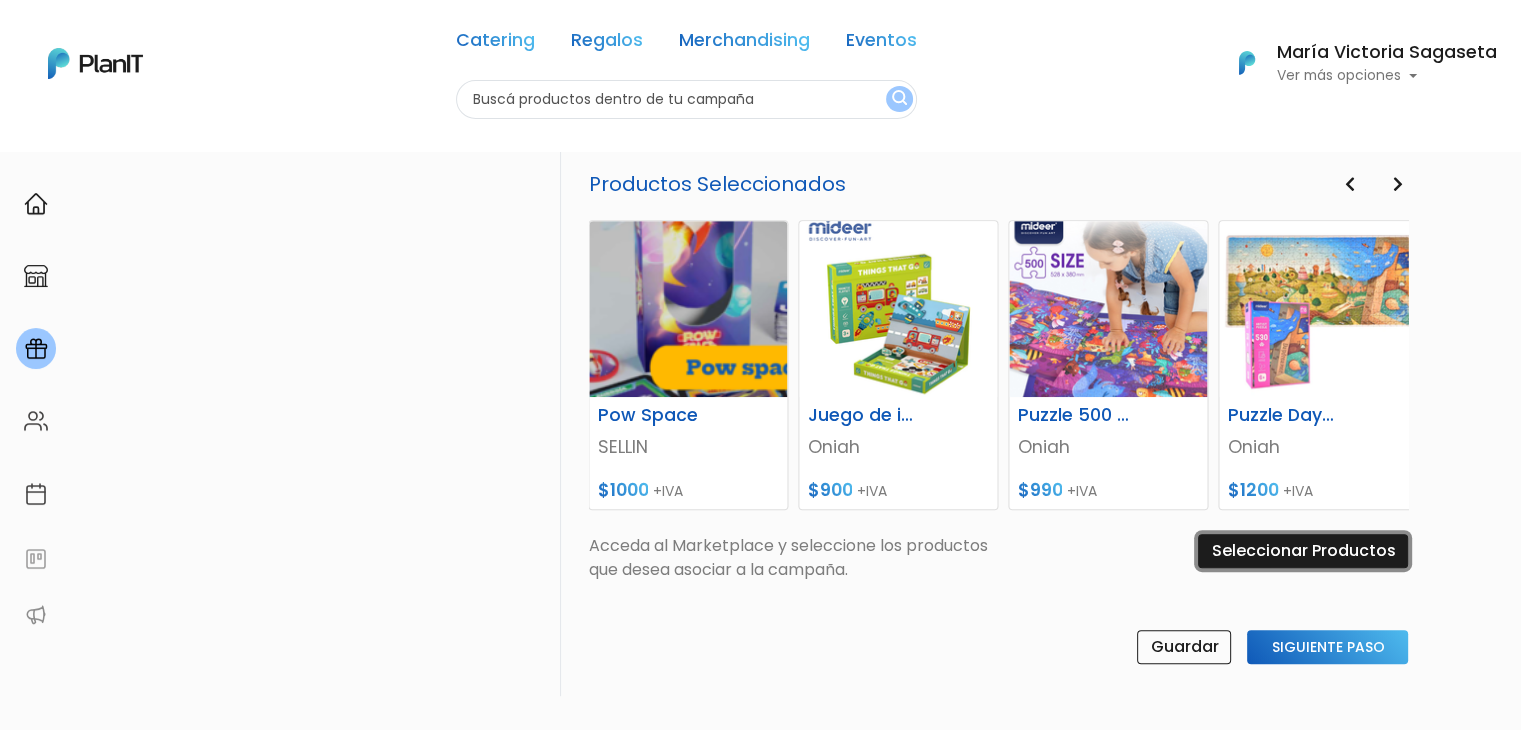 click on "Seleccionar Productos" at bounding box center (1303, 551) 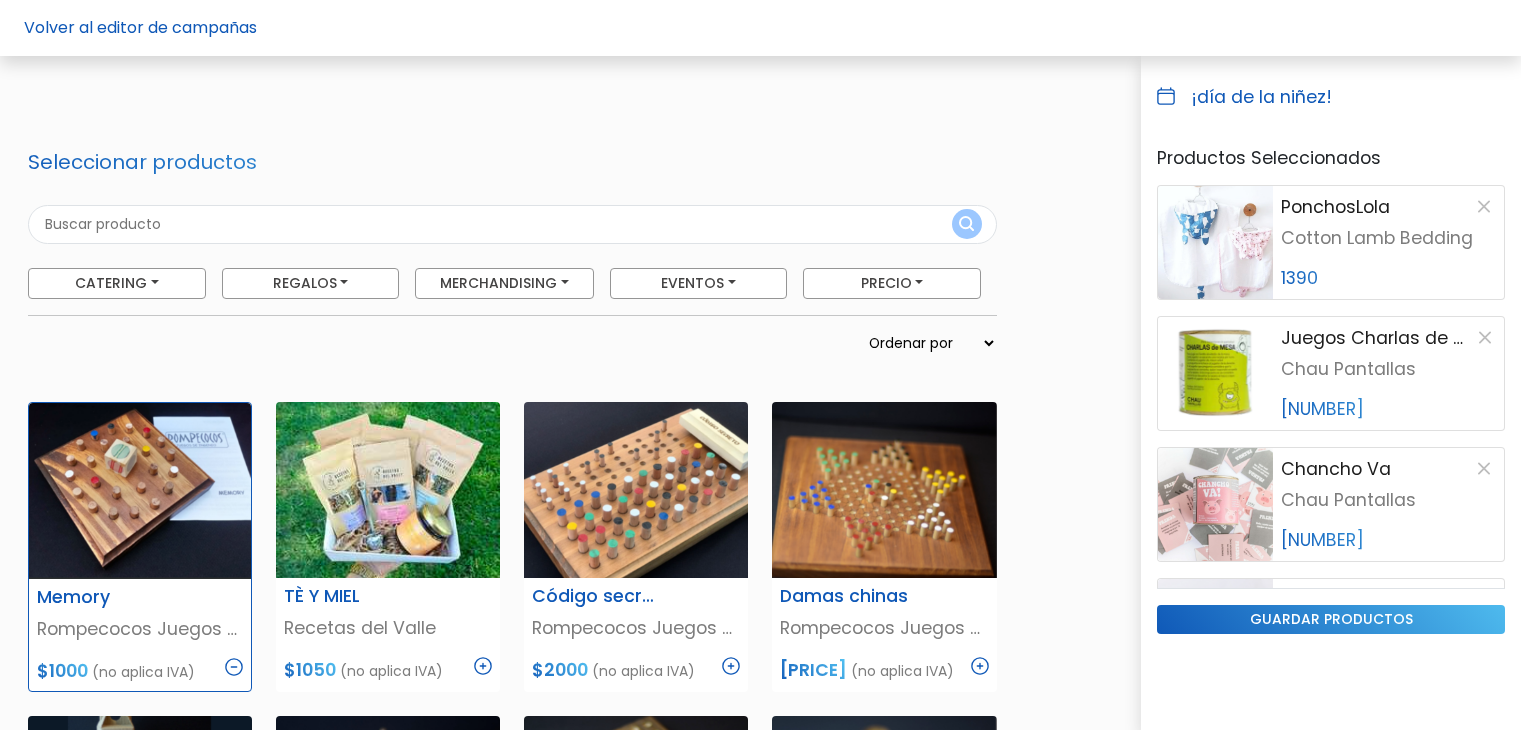 scroll, scrollTop: 0, scrollLeft: 0, axis: both 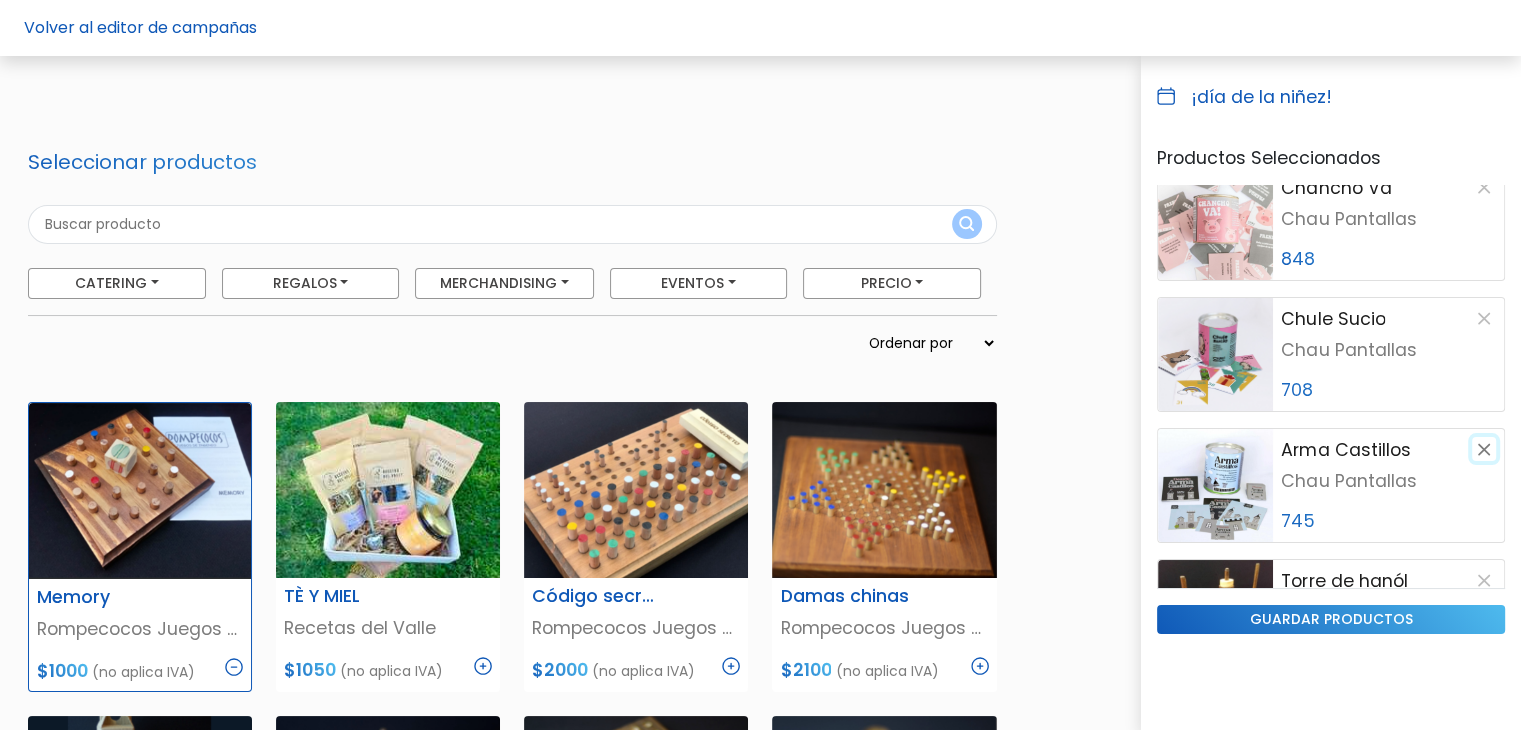 click at bounding box center [1484, 449] 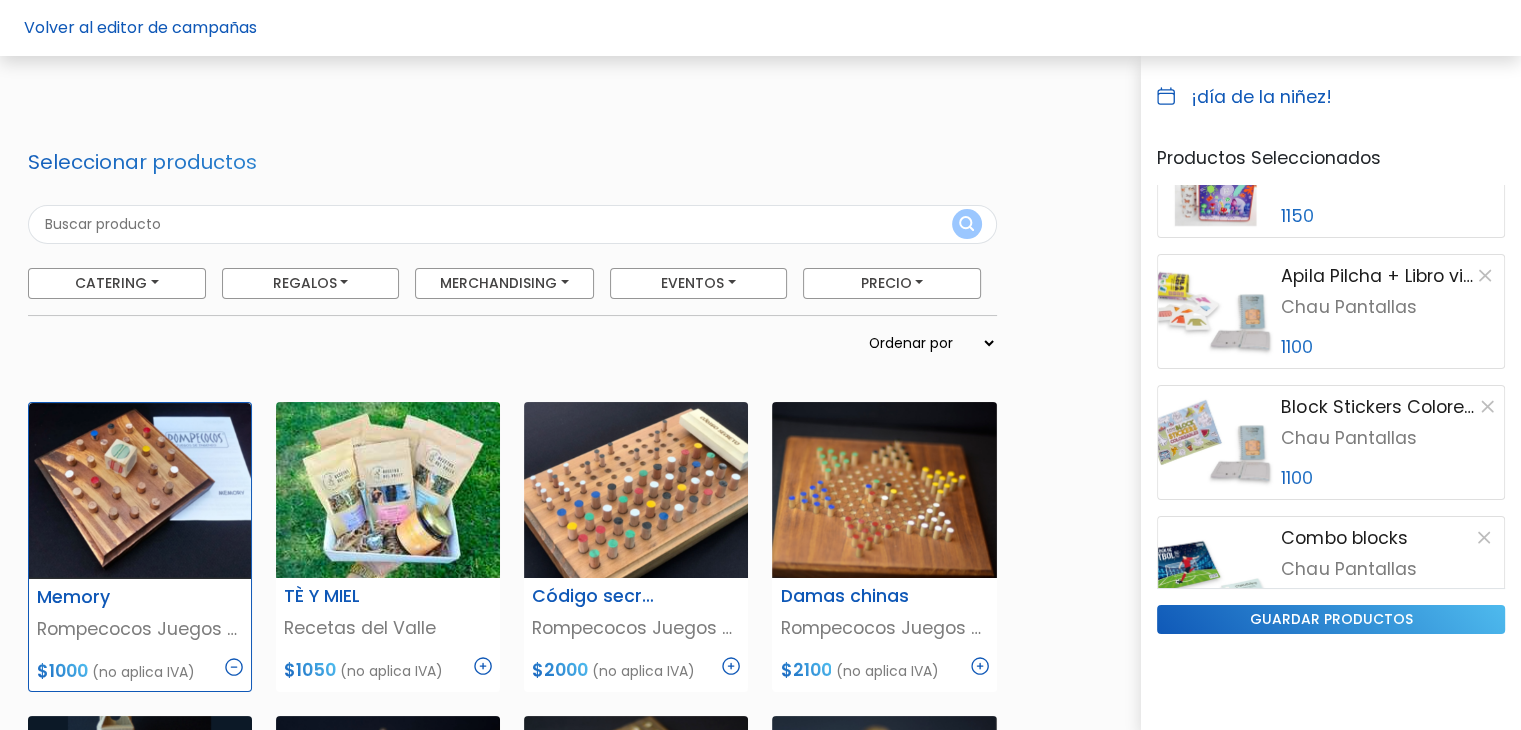 scroll, scrollTop: 1774, scrollLeft: 0, axis: vertical 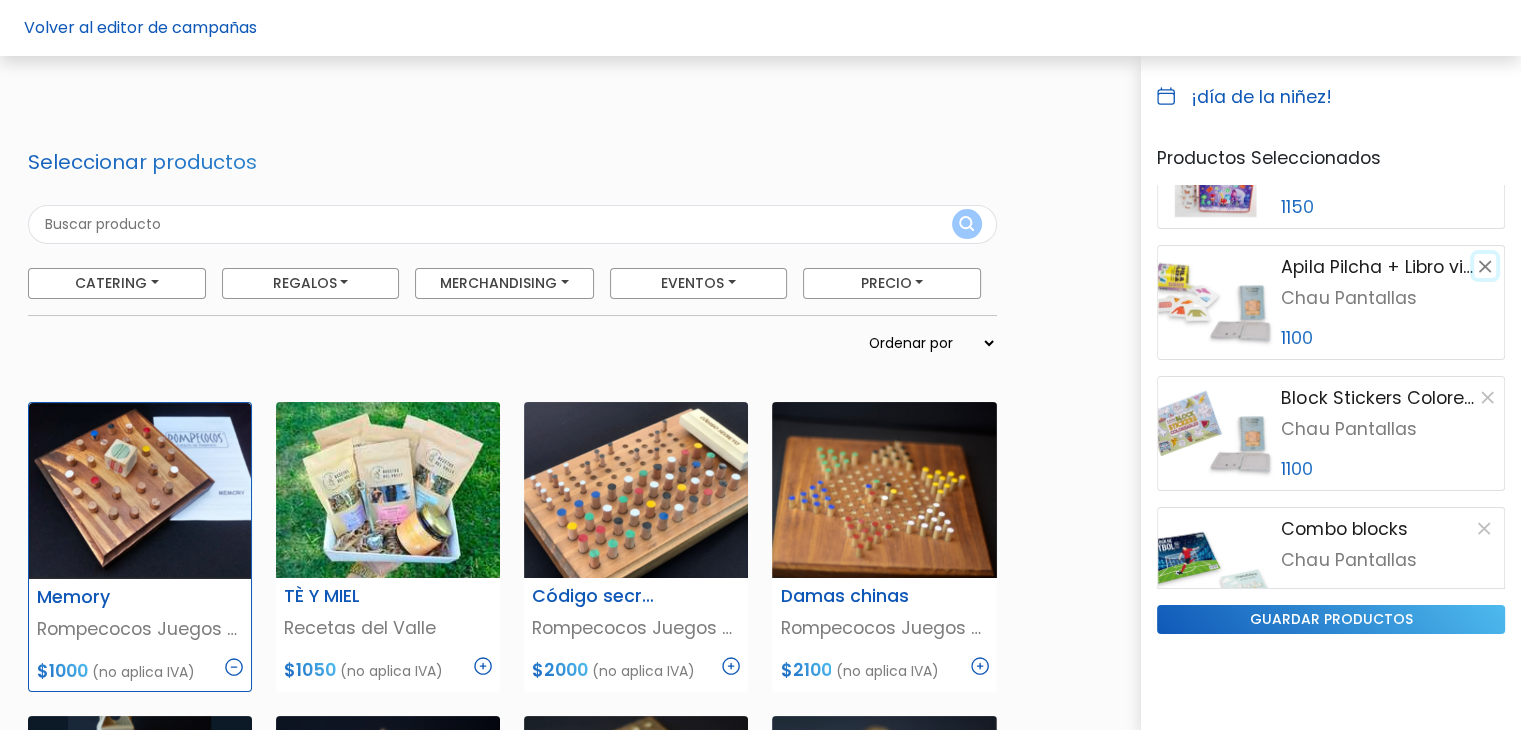 click at bounding box center [1485, 266] 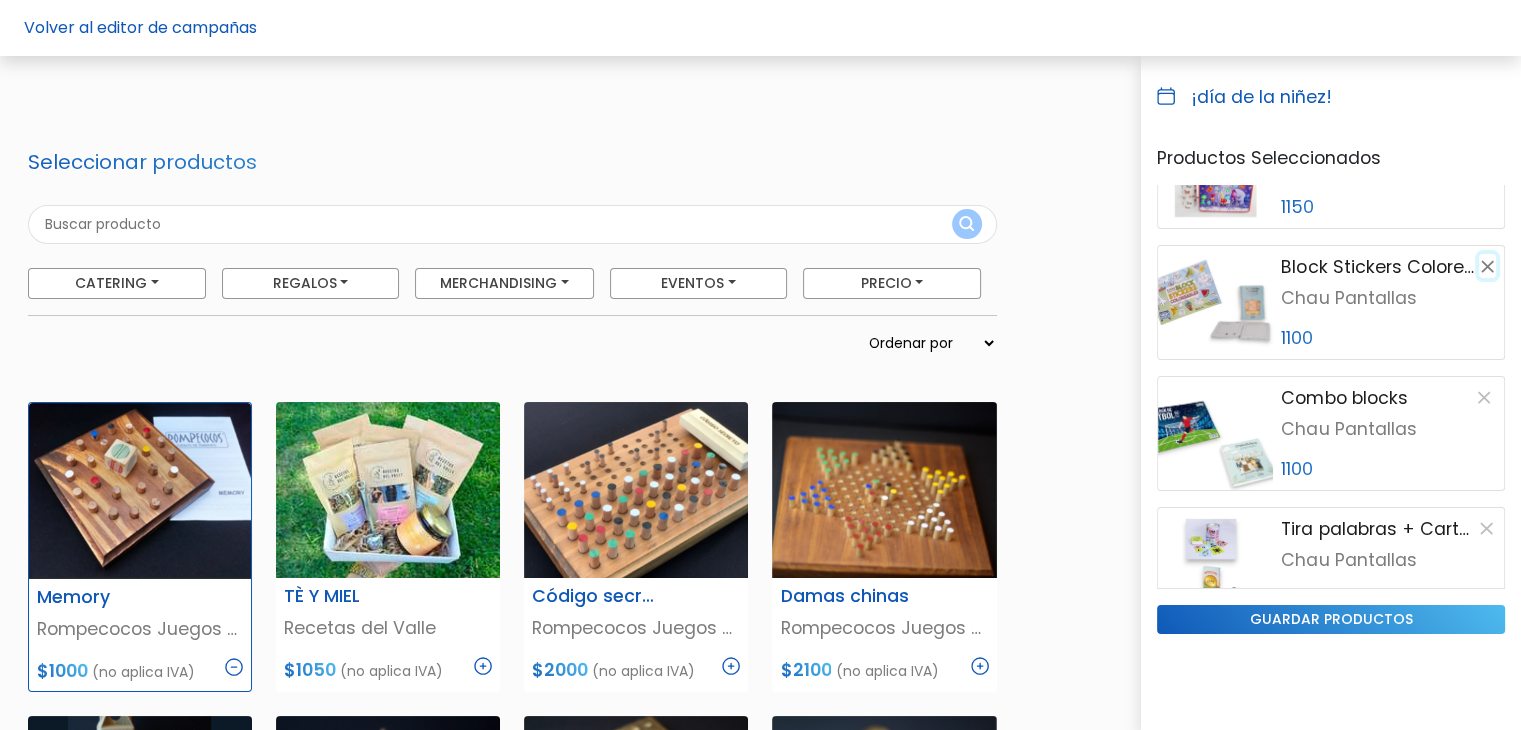 click at bounding box center (1487, 266) 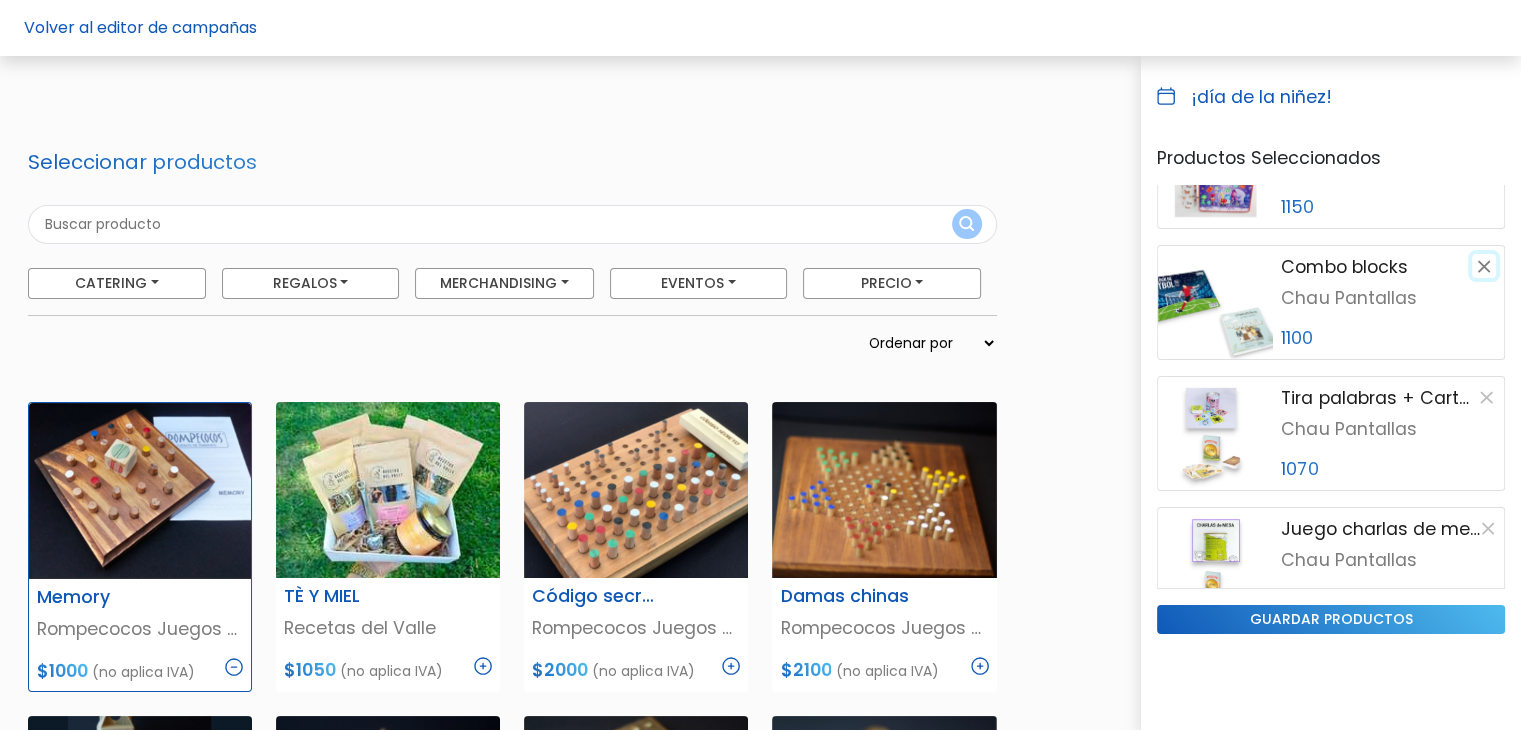 click at bounding box center (1484, 266) 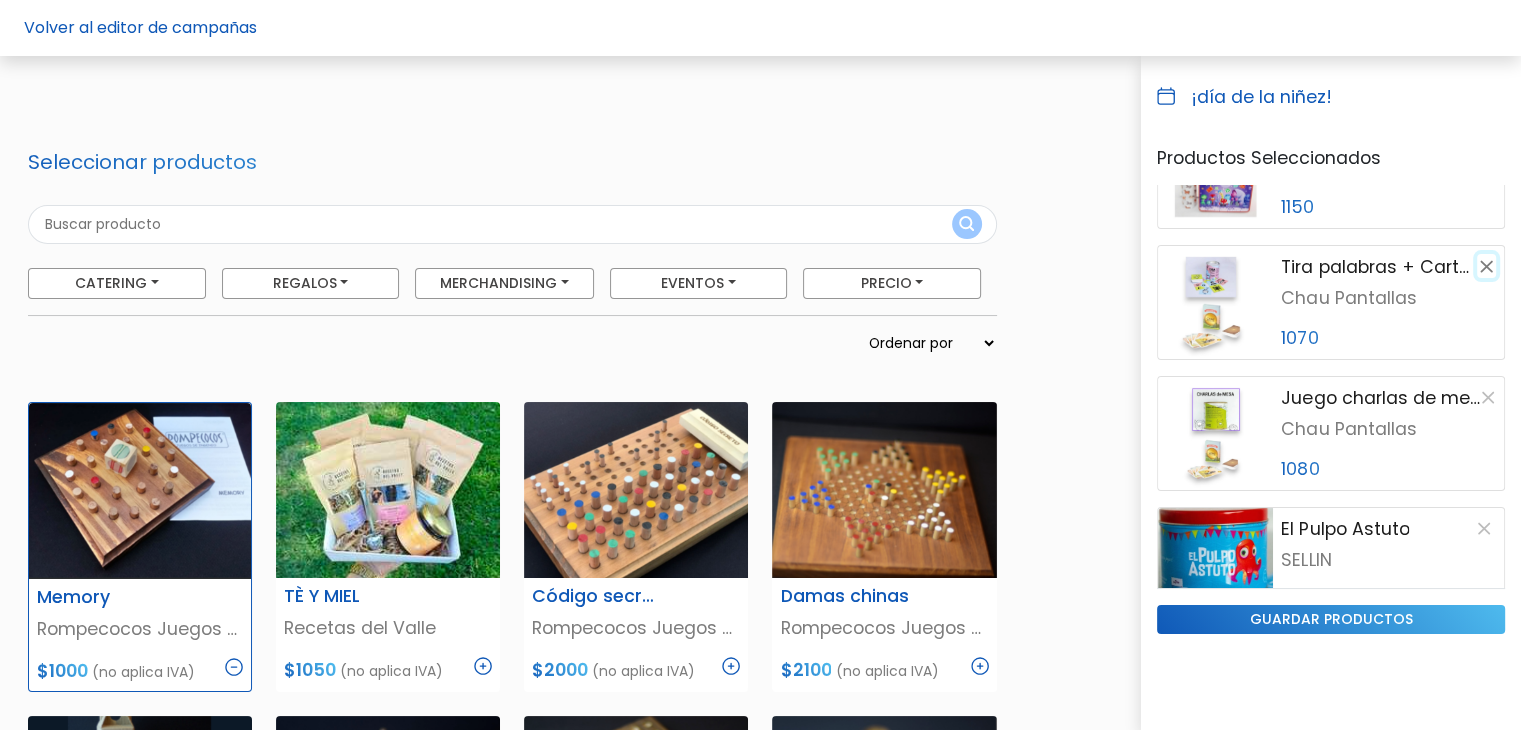 click at bounding box center (1486, 266) 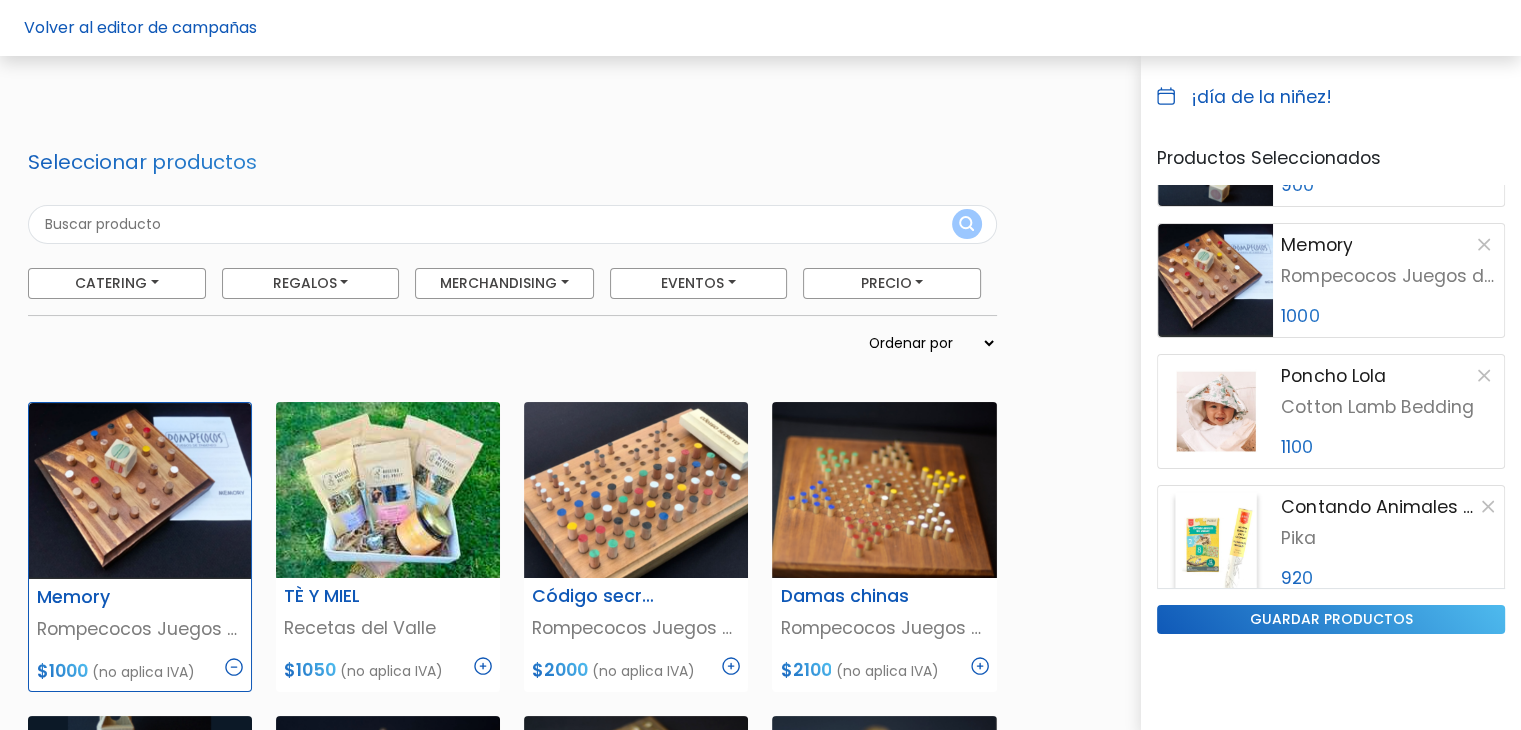 scroll, scrollTop: 733, scrollLeft: 0, axis: vertical 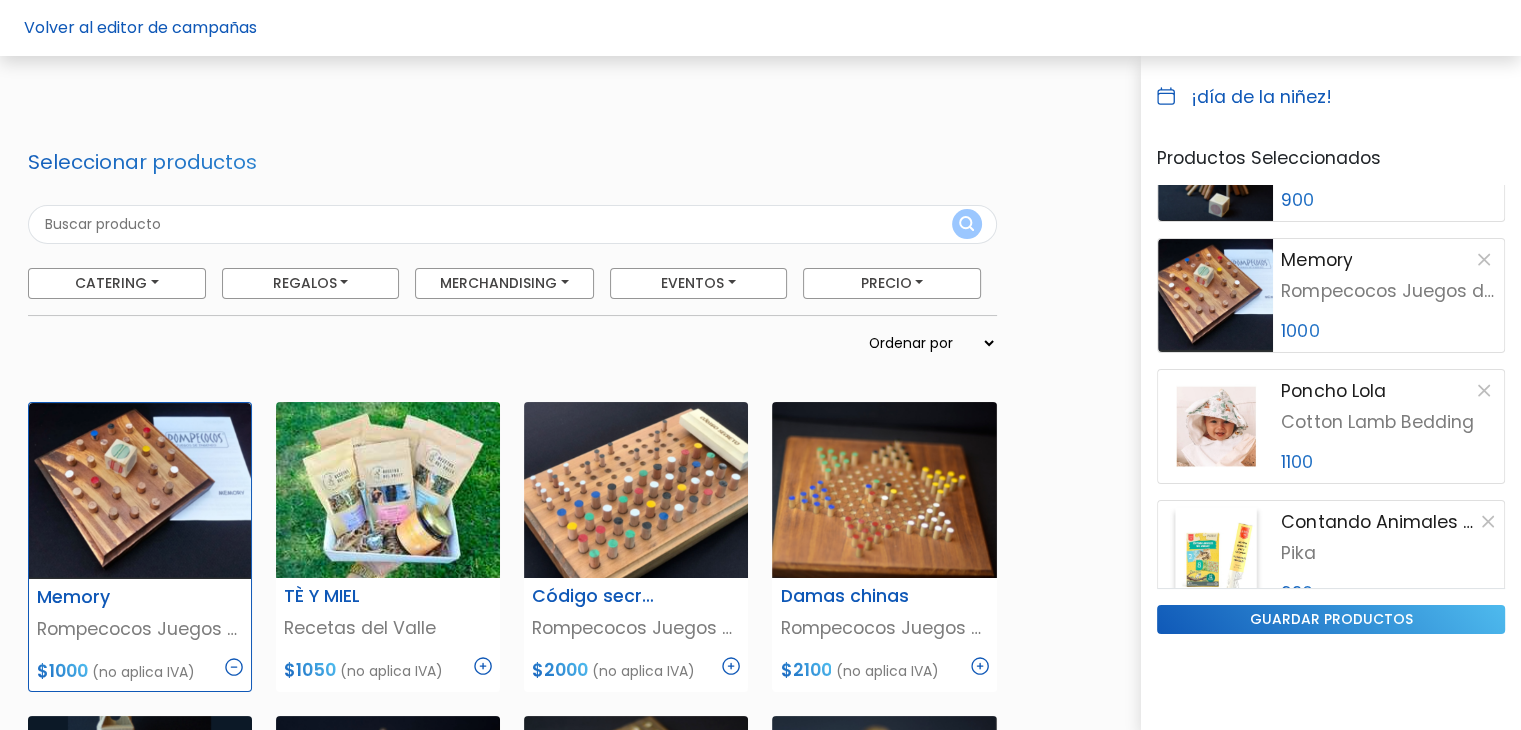 click at bounding box center [512, 224] 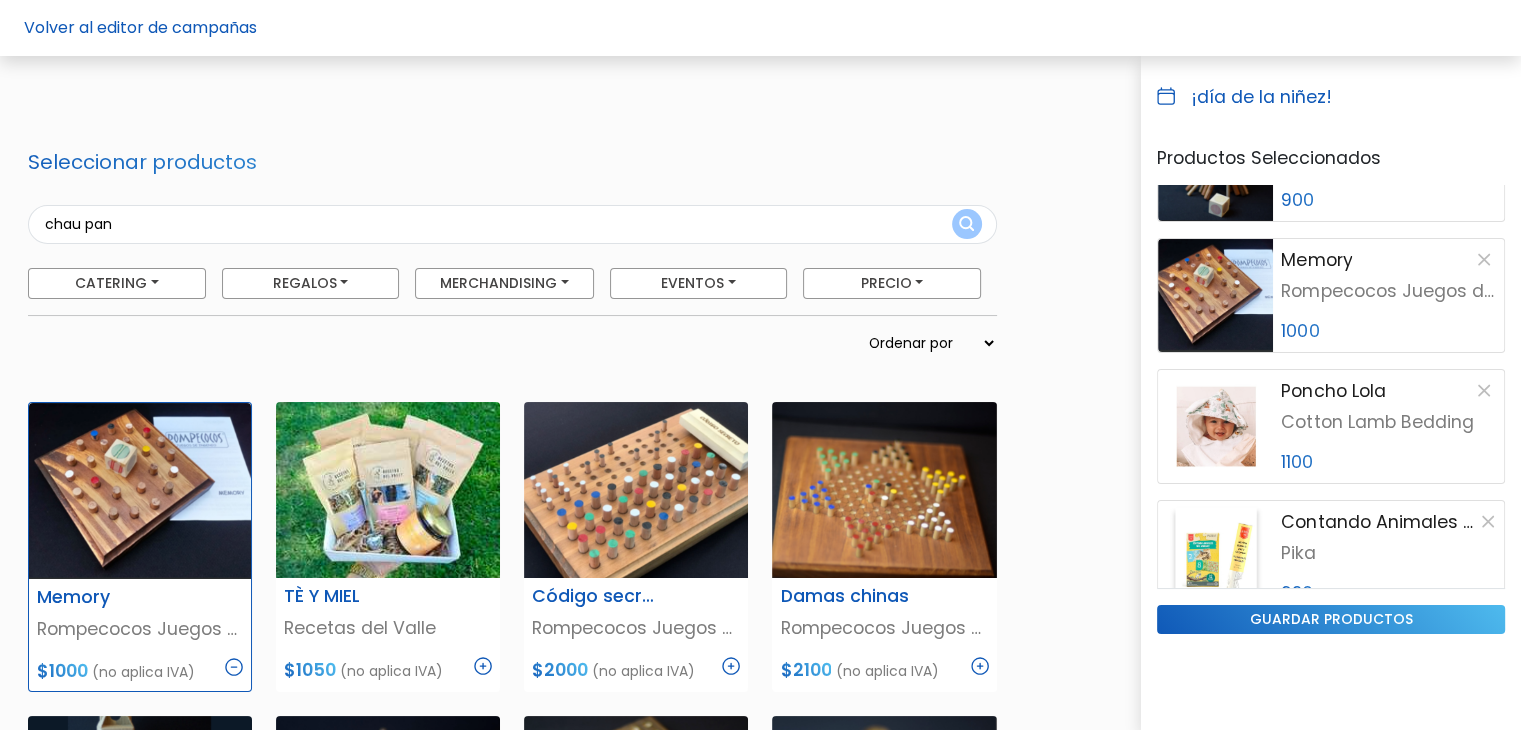 type on "chau pan" 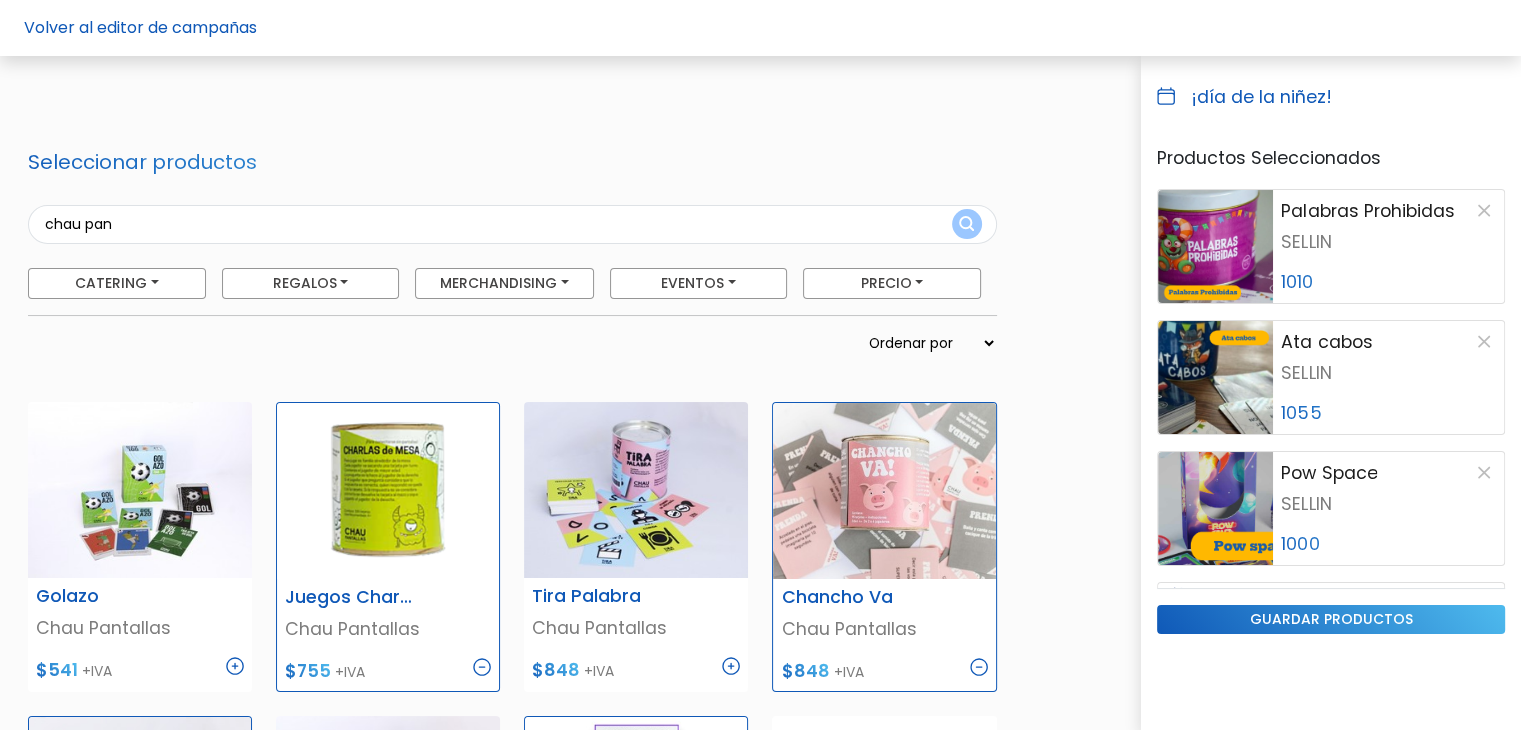 scroll, scrollTop: 1920, scrollLeft: 0, axis: vertical 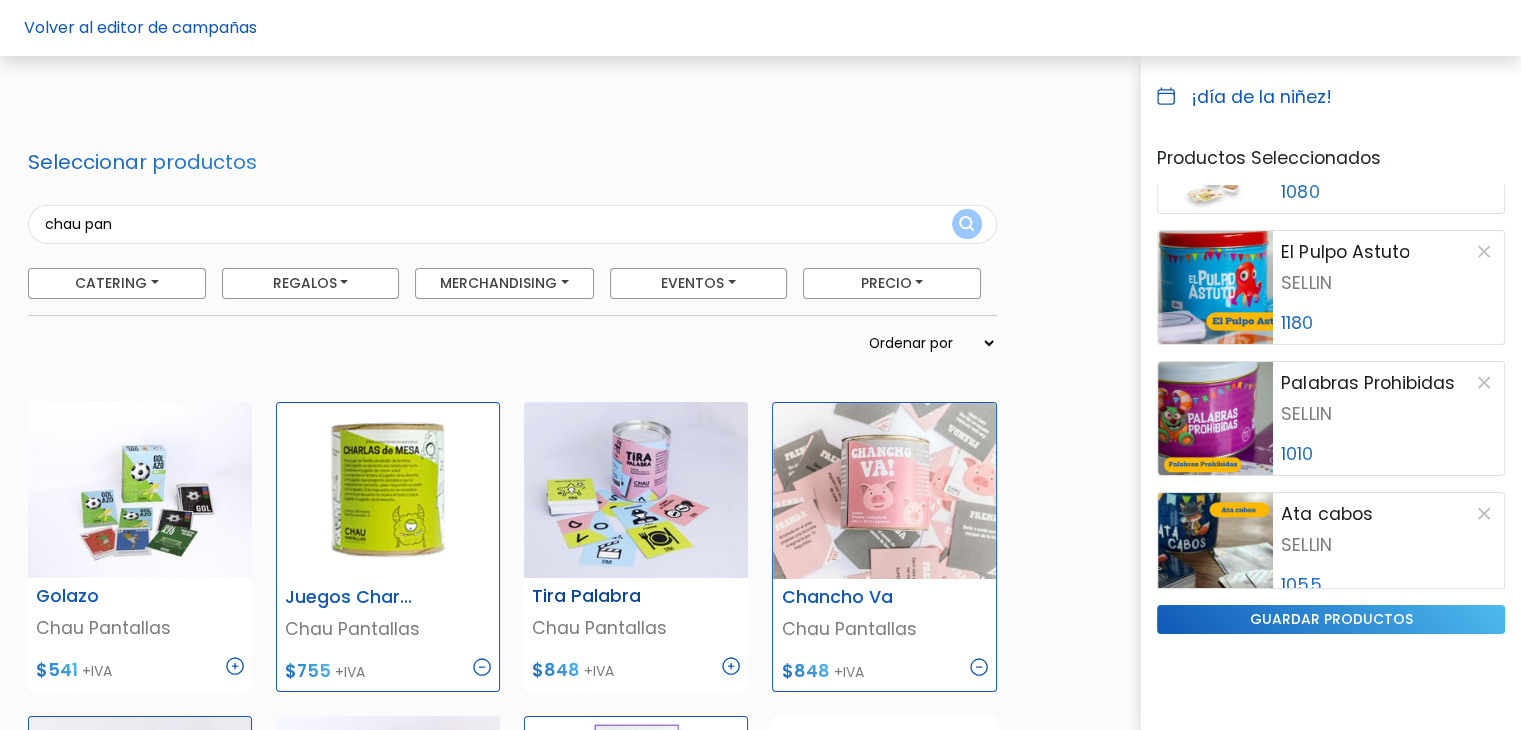 click at bounding box center (636, 490) 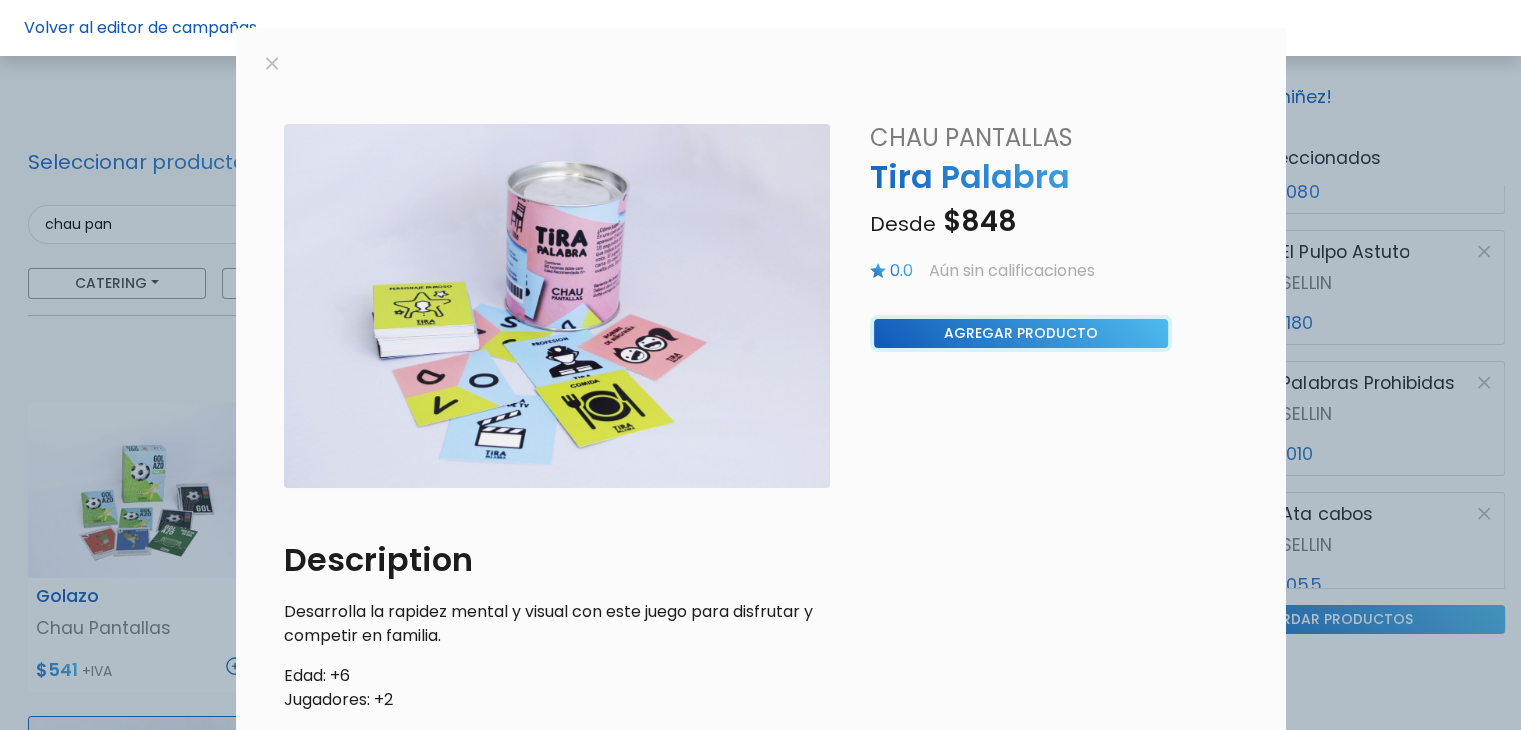 click on "Agregar Producto" at bounding box center [0, 0] 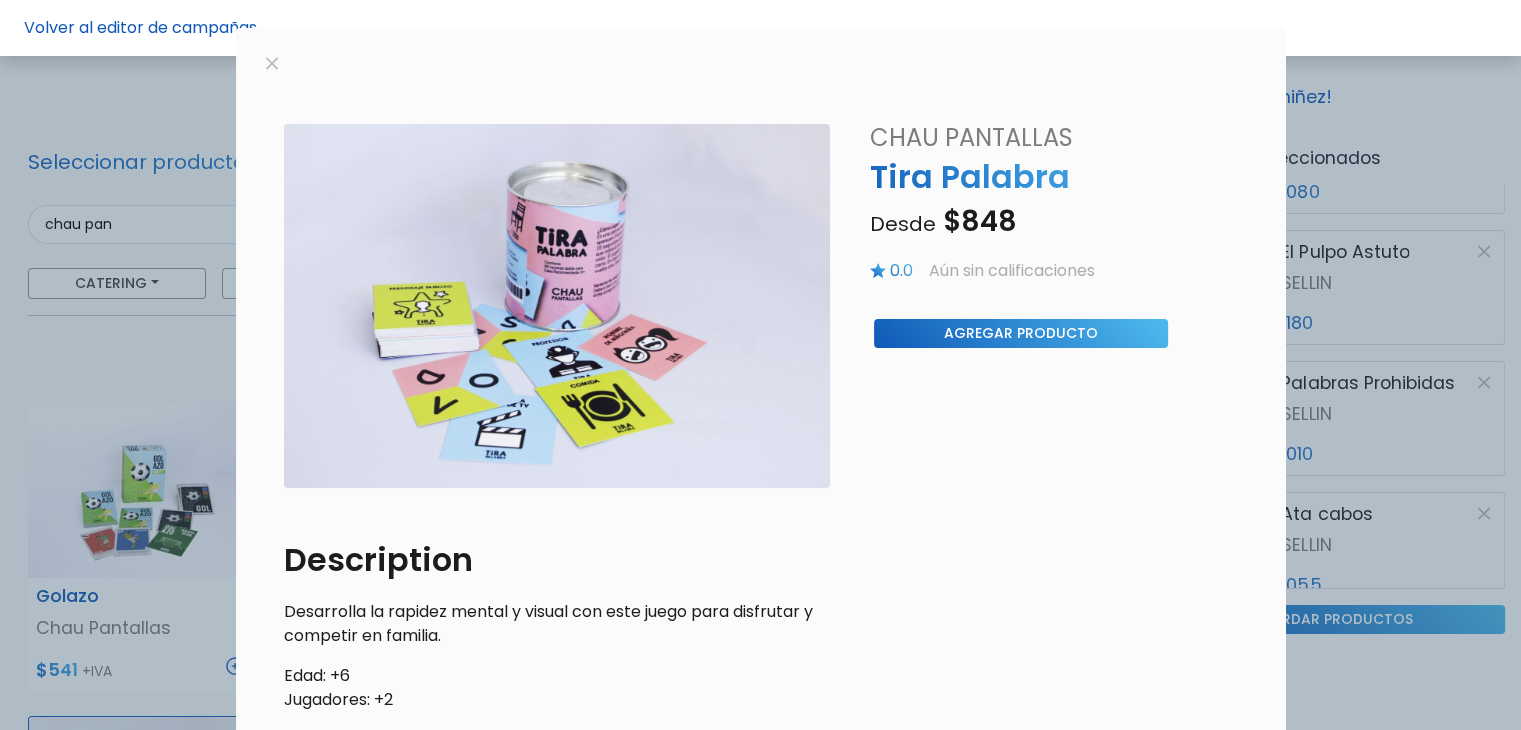 scroll, scrollTop: 2051, scrollLeft: 0, axis: vertical 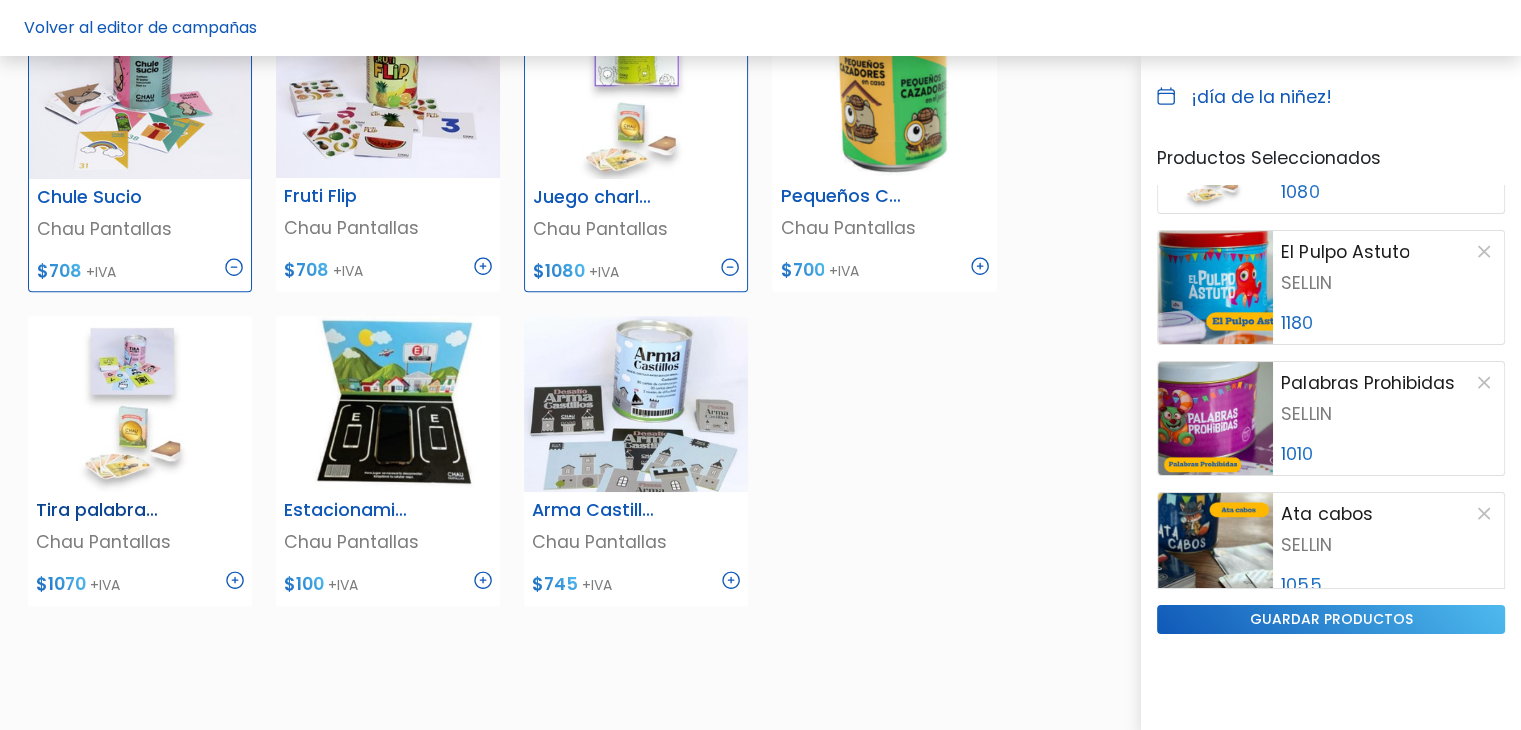 click at bounding box center (140, 404) 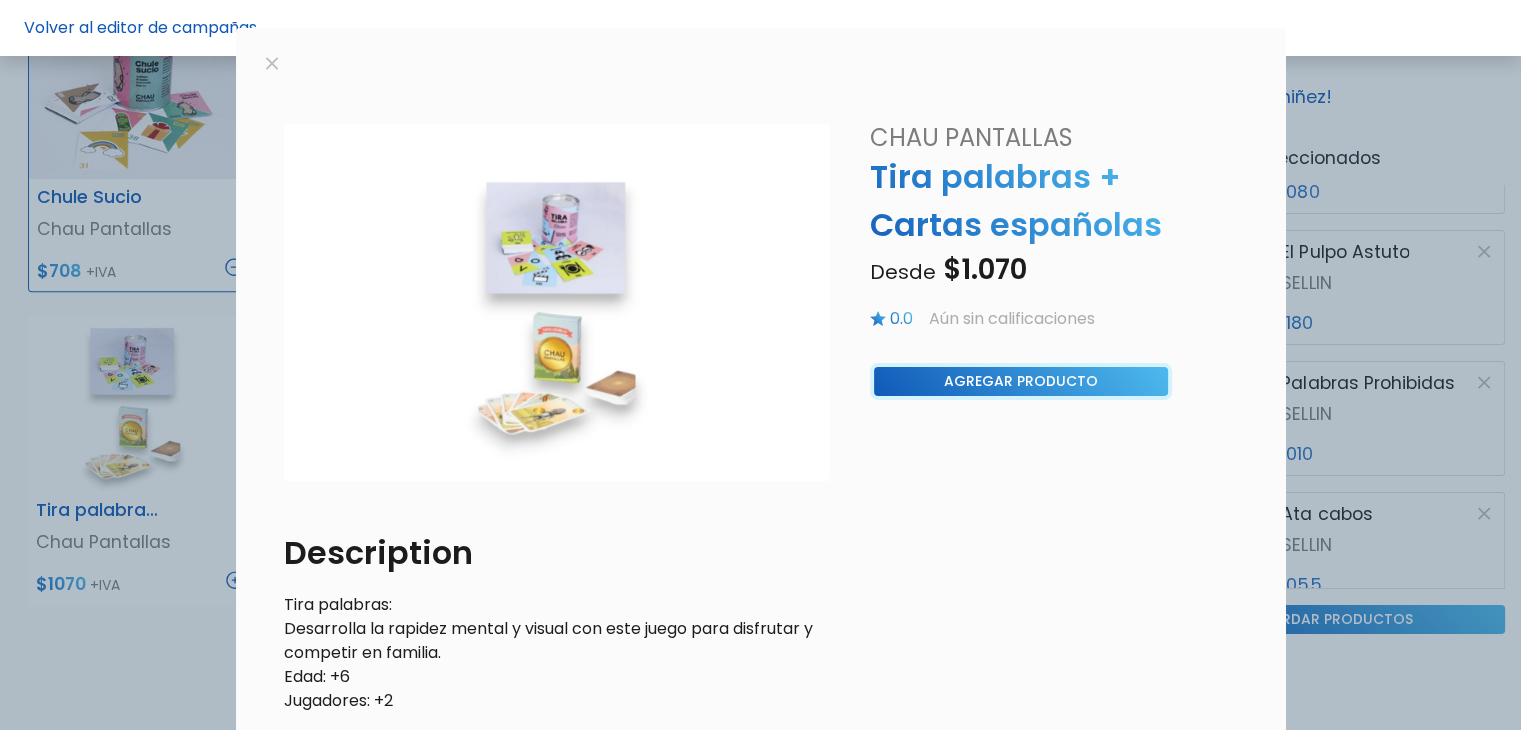 click on "Agregar Producto" at bounding box center [0, 0] 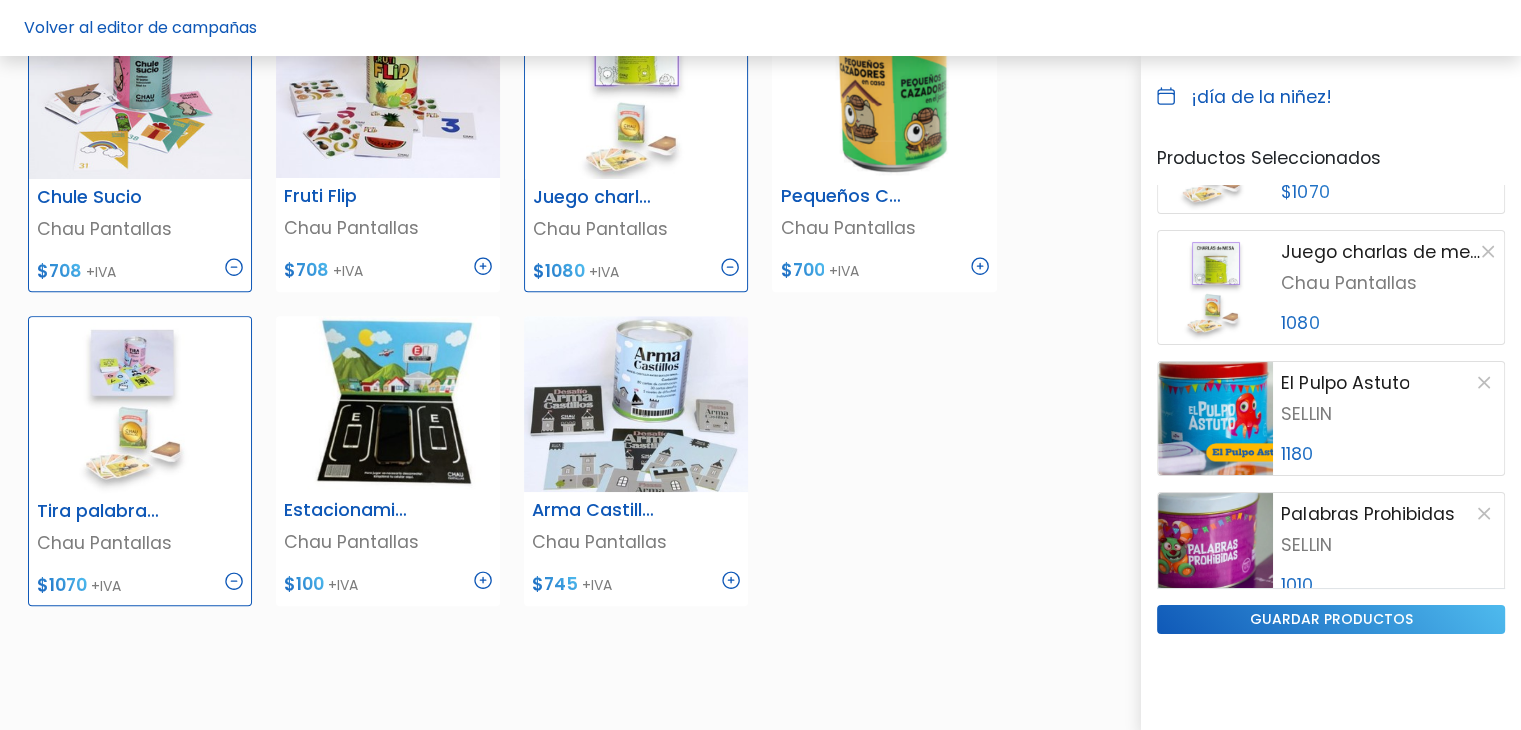 scroll, scrollTop: 2182, scrollLeft: 0, axis: vertical 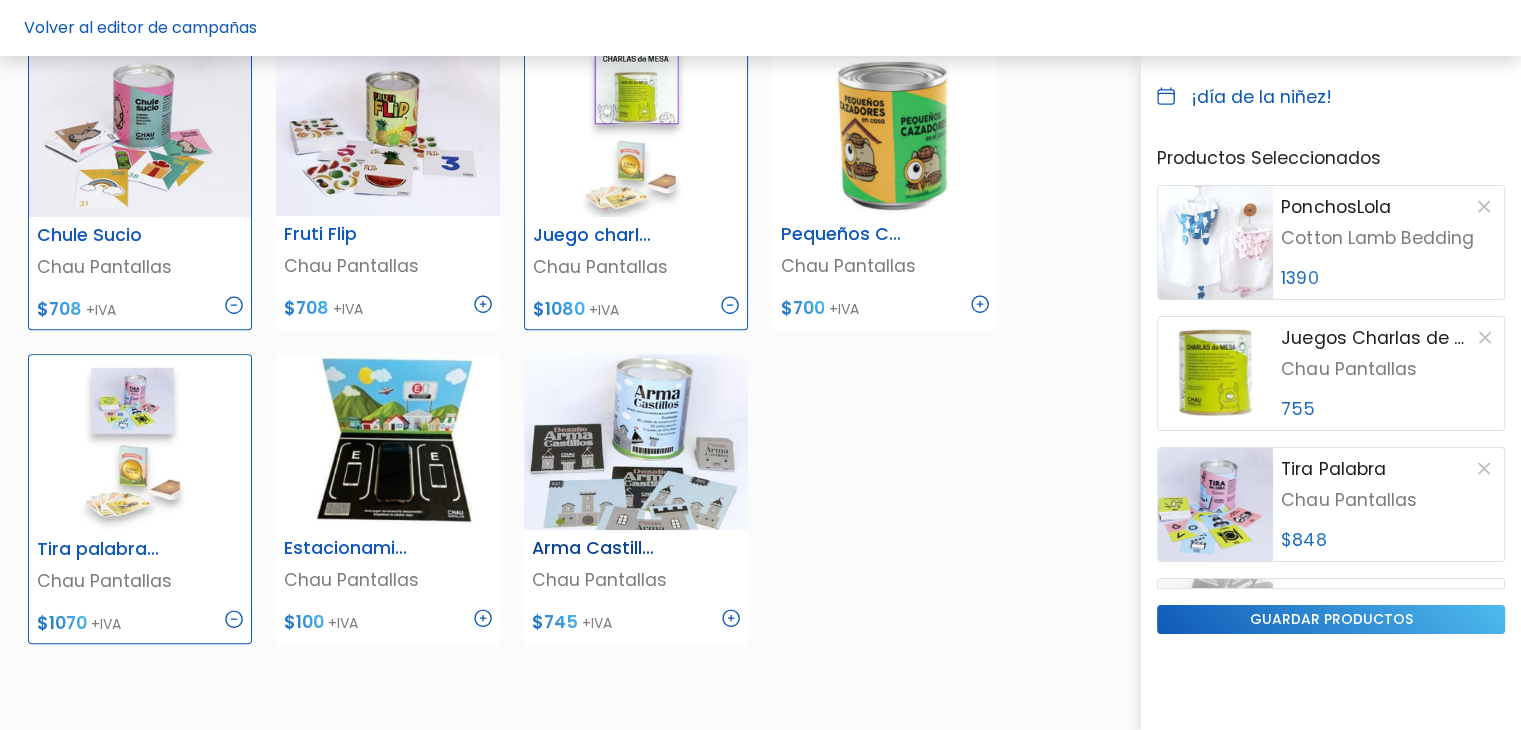 click at bounding box center [636, 442] 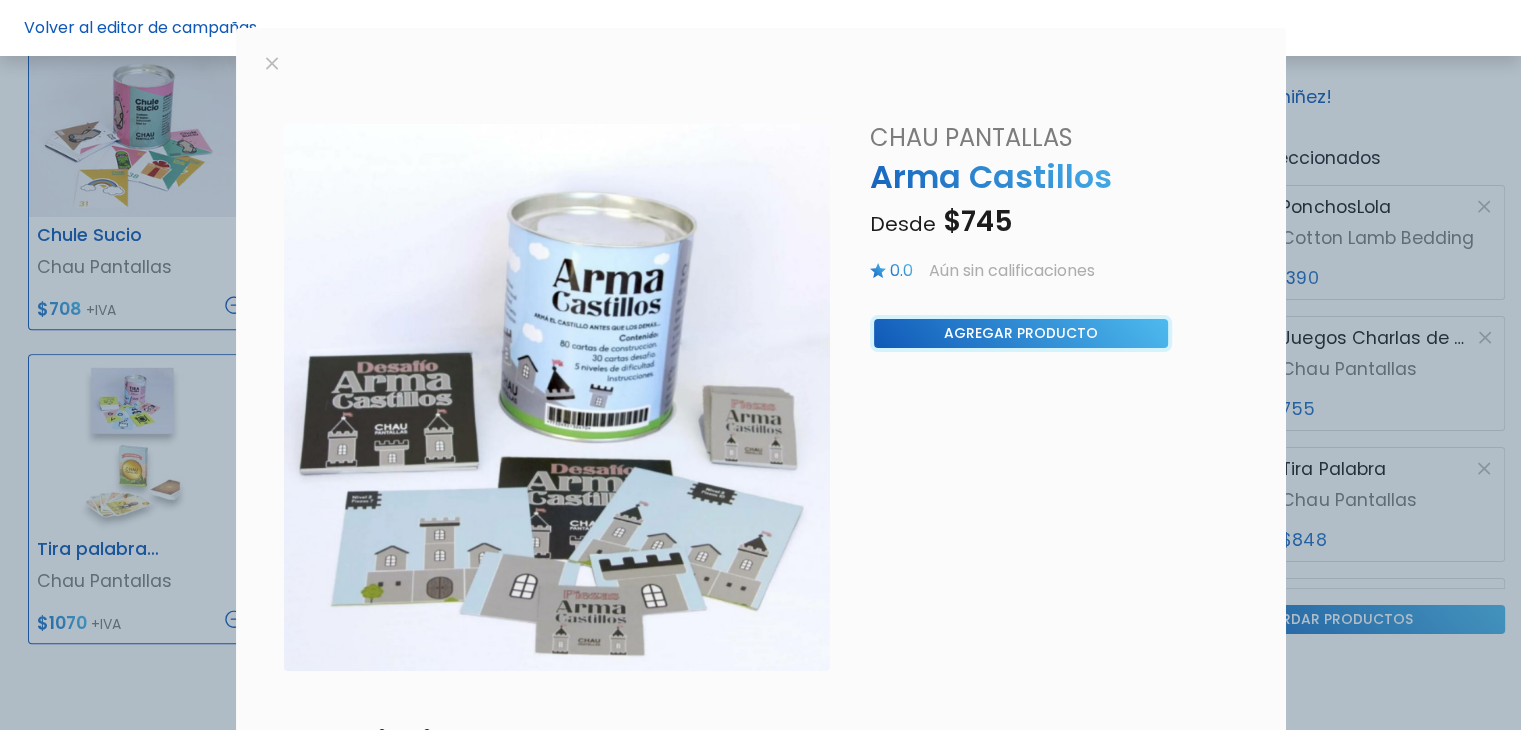 click on "Agregar Producto" at bounding box center [0, 0] 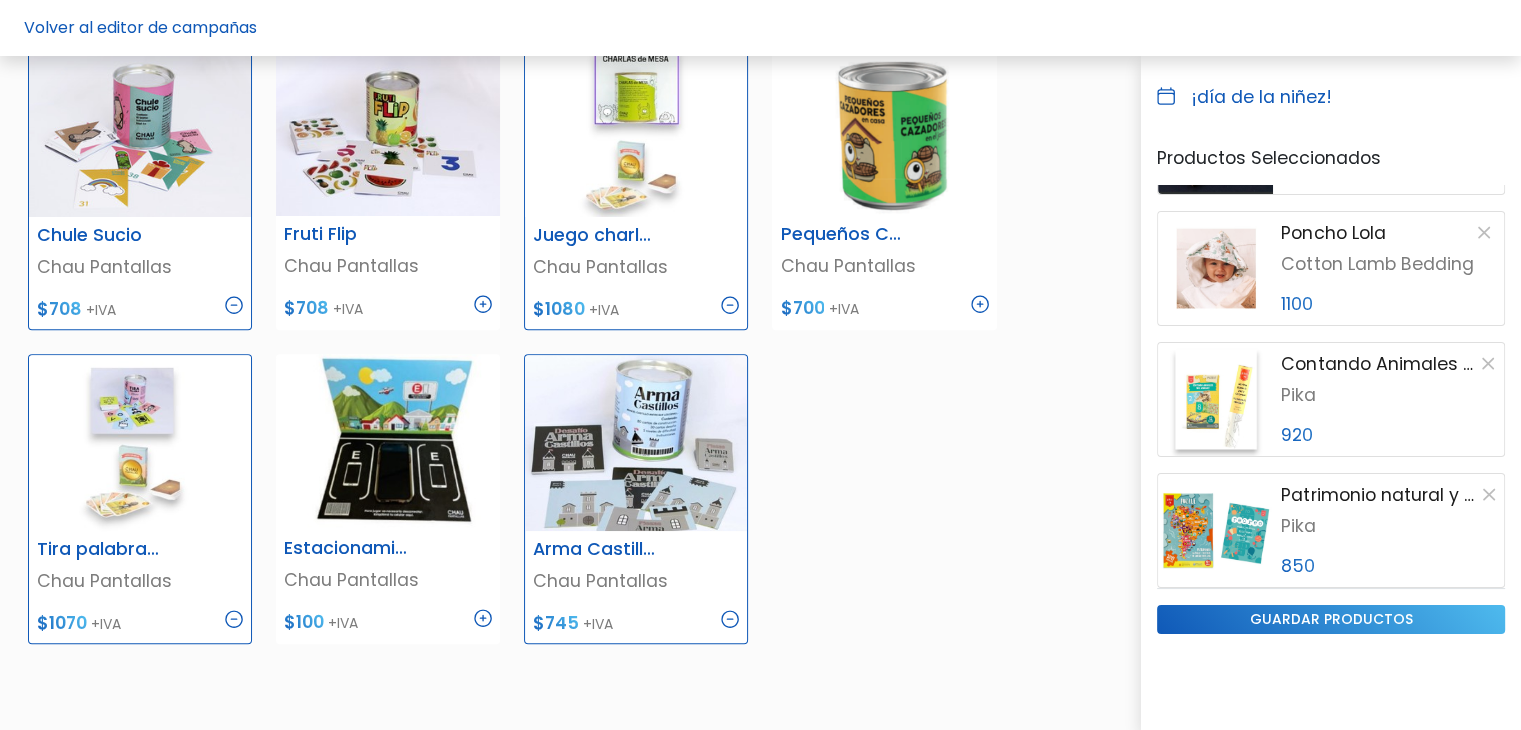 scroll, scrollTop: 1185, scrollLeft: 0, axis: vertical 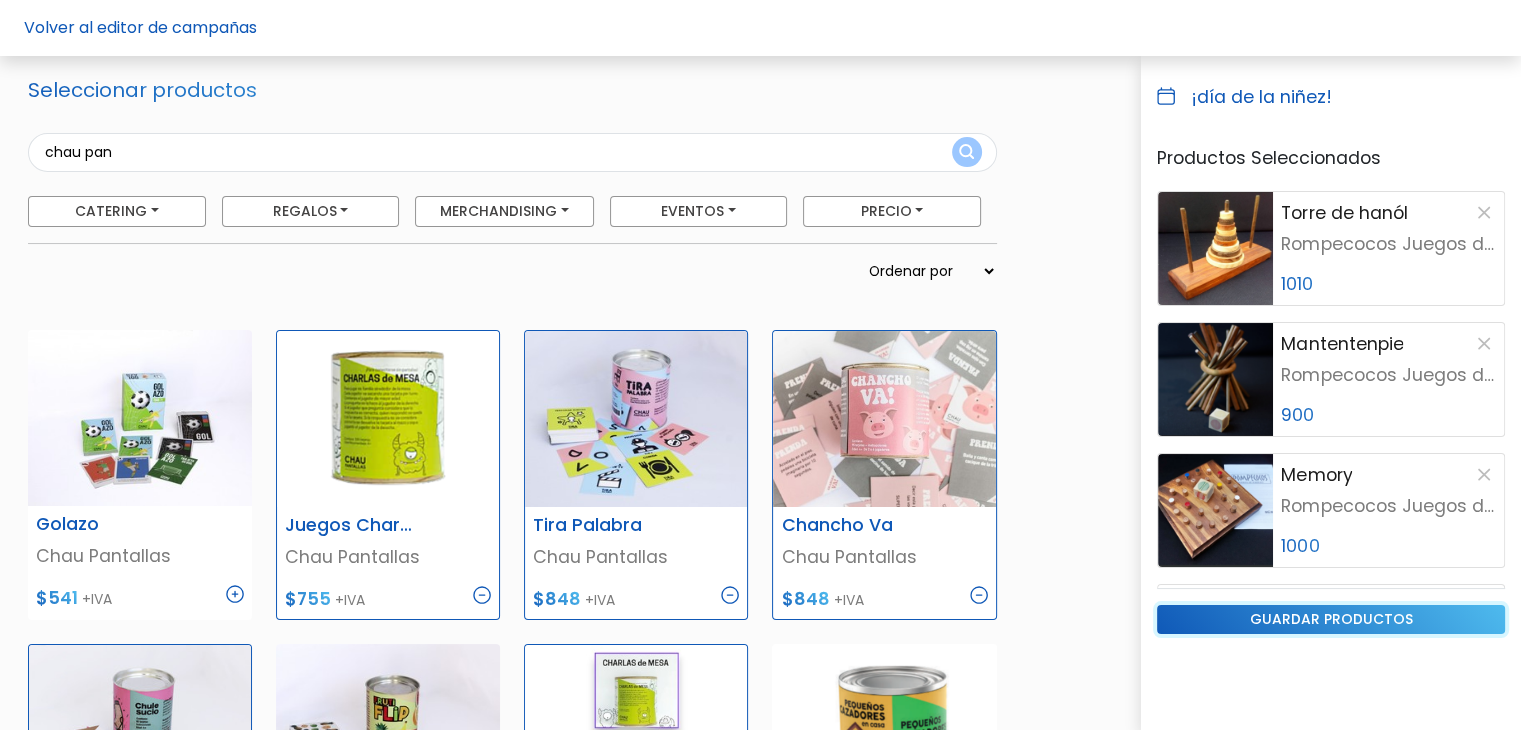 click on "guardar productos" at bounding box center (1331, 619) 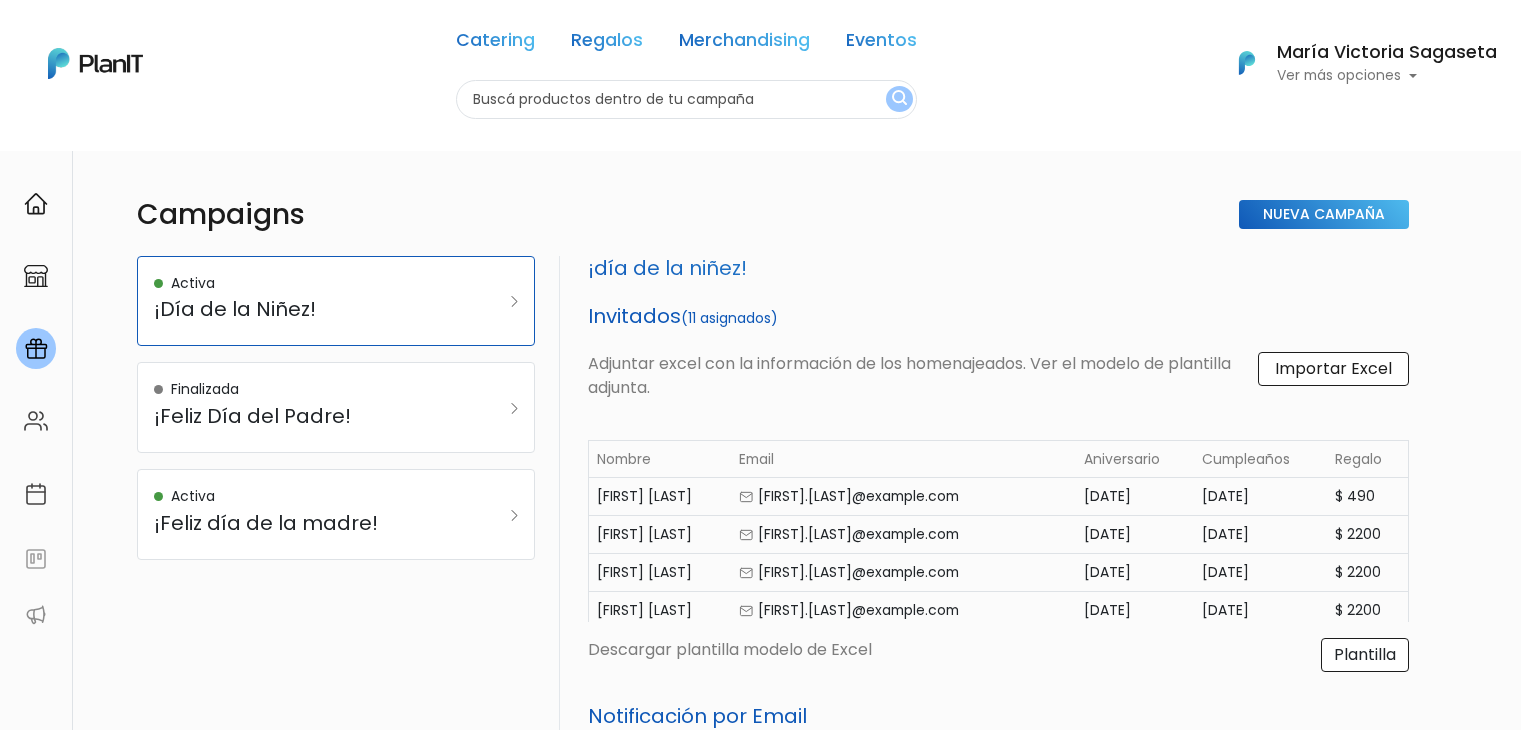 select on "custom" 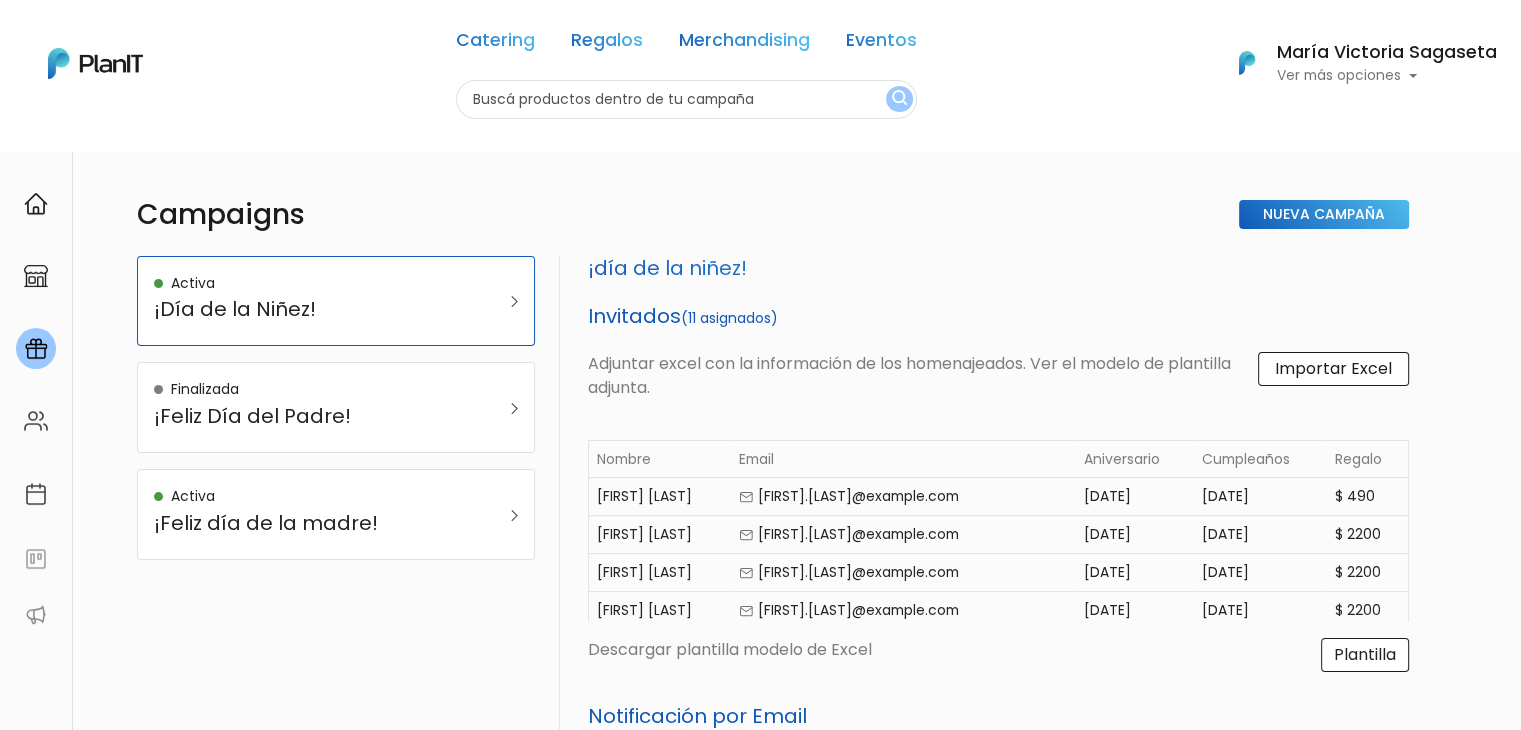scroll, scrollTop: 0, scrollLeft: 0, axis: both 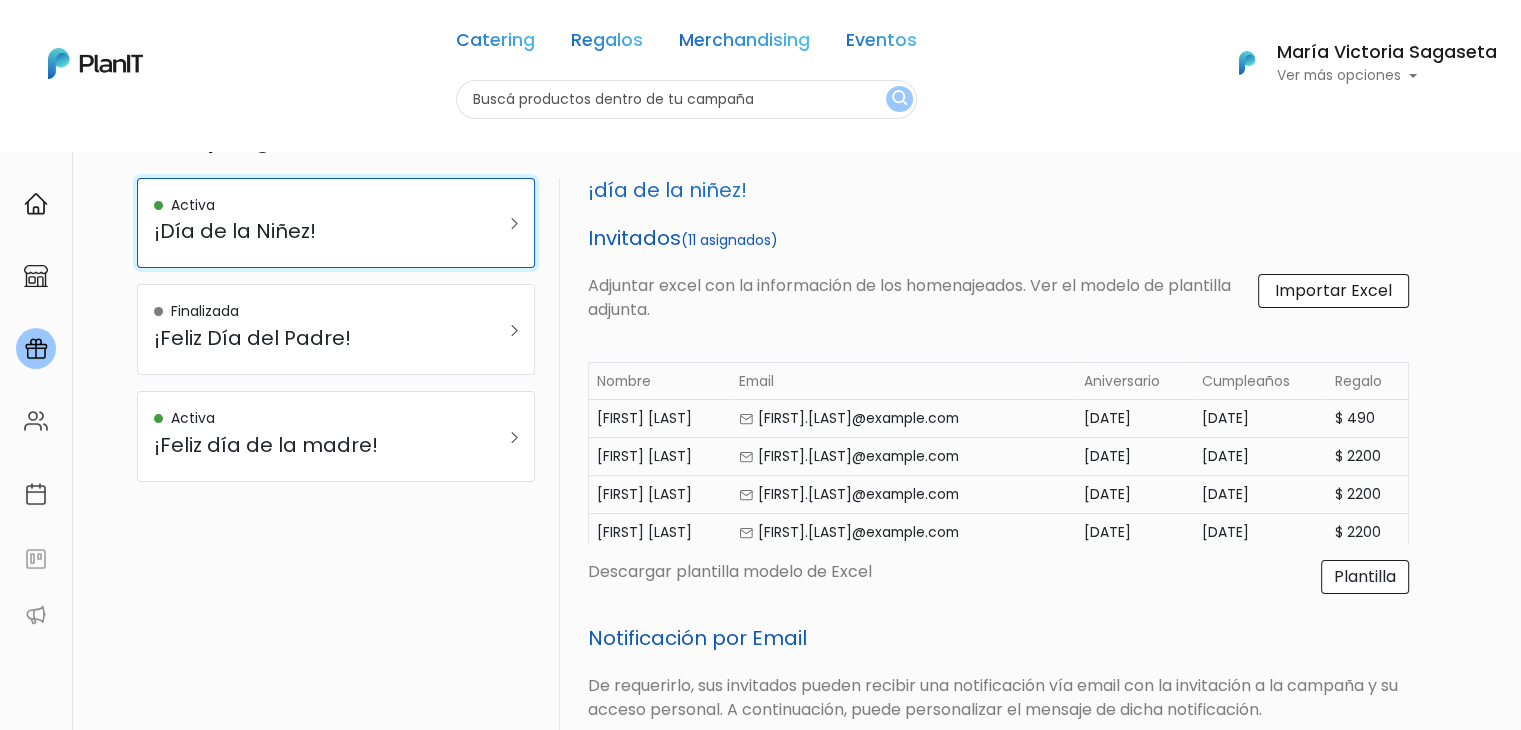 click on "¡Día de la Niñez!" at bounding box center [308, 231] 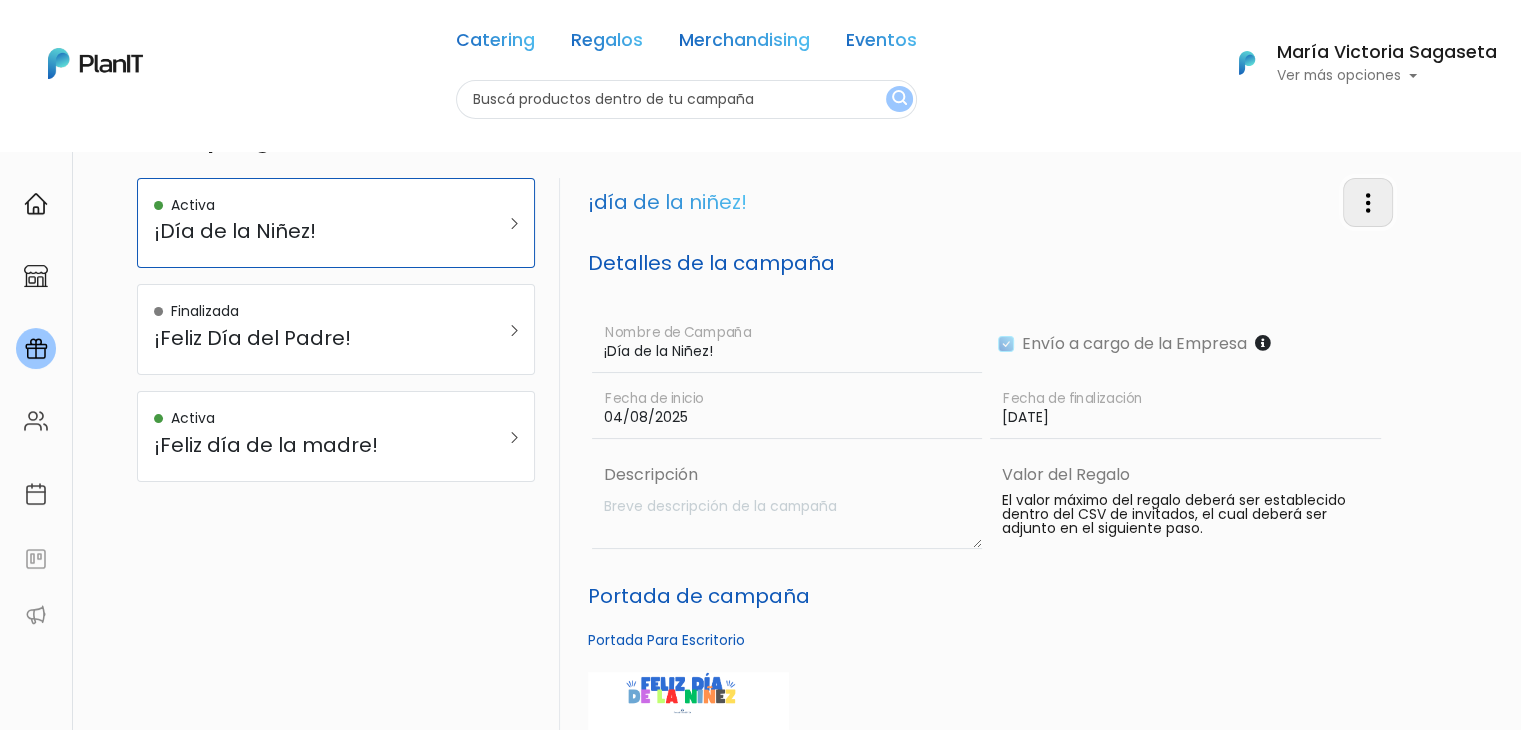 click at bounding box center [1368, 203] 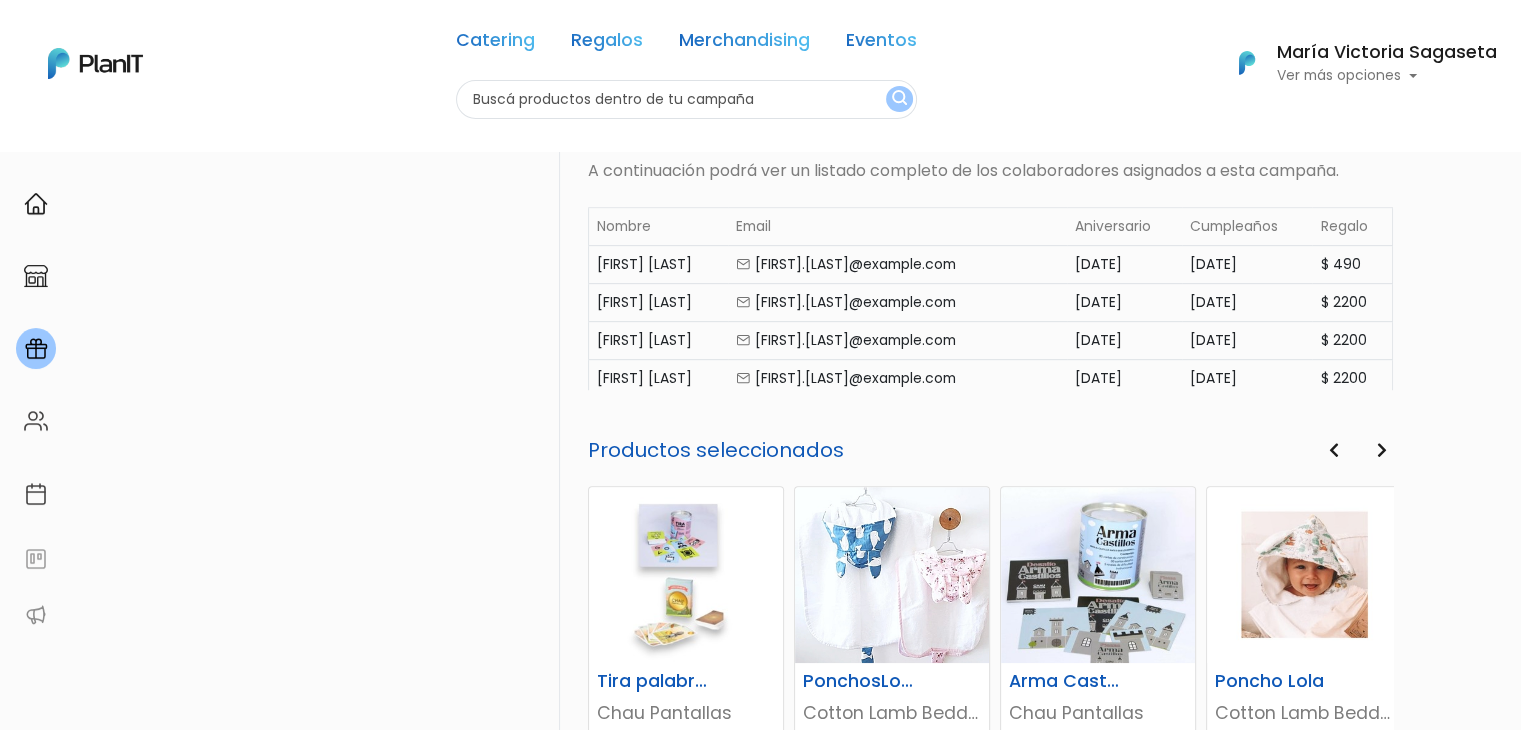 scroll, scrollTop: 1251, scrollLeft: 0, axis: vertical 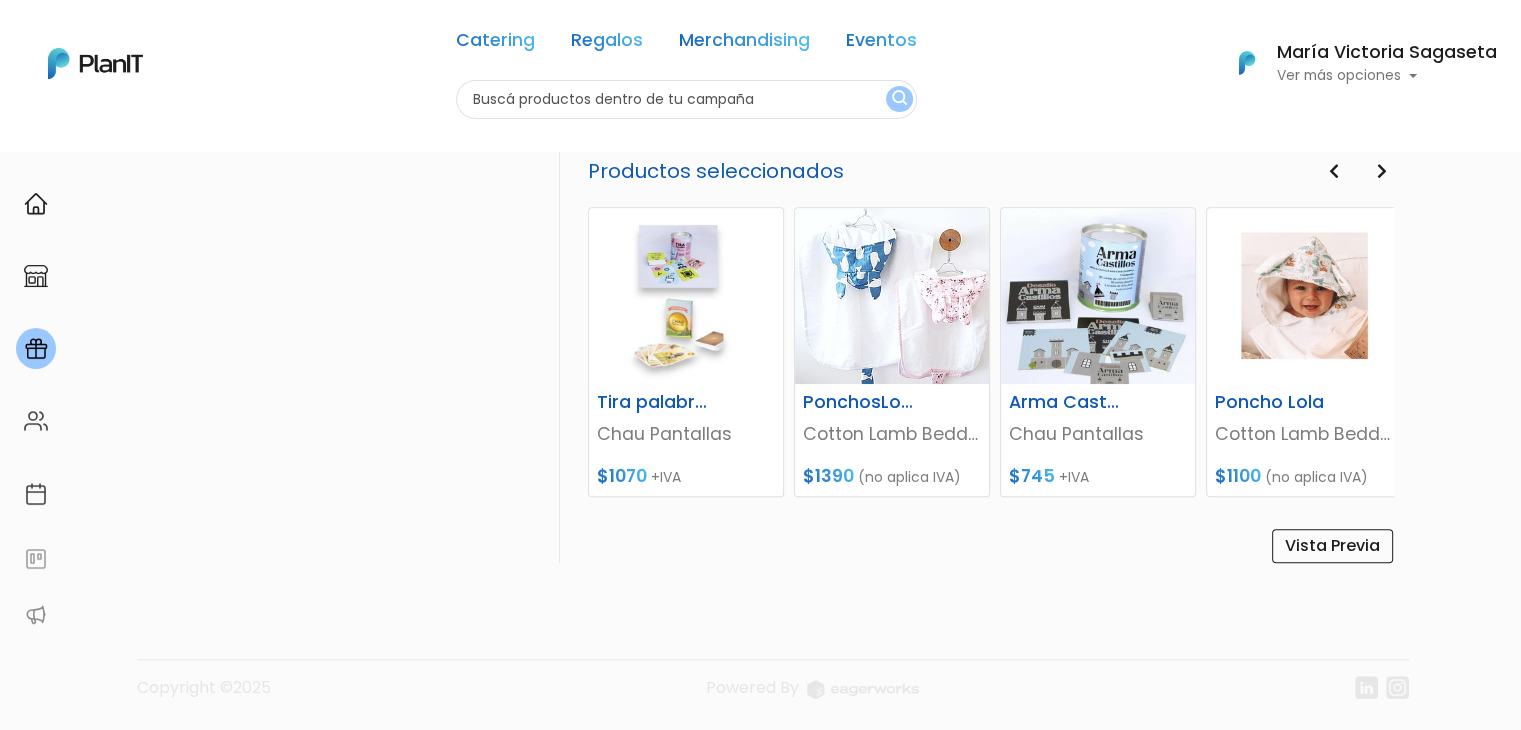 click on "Productos seleccionados" at bounding box center (990, 171) 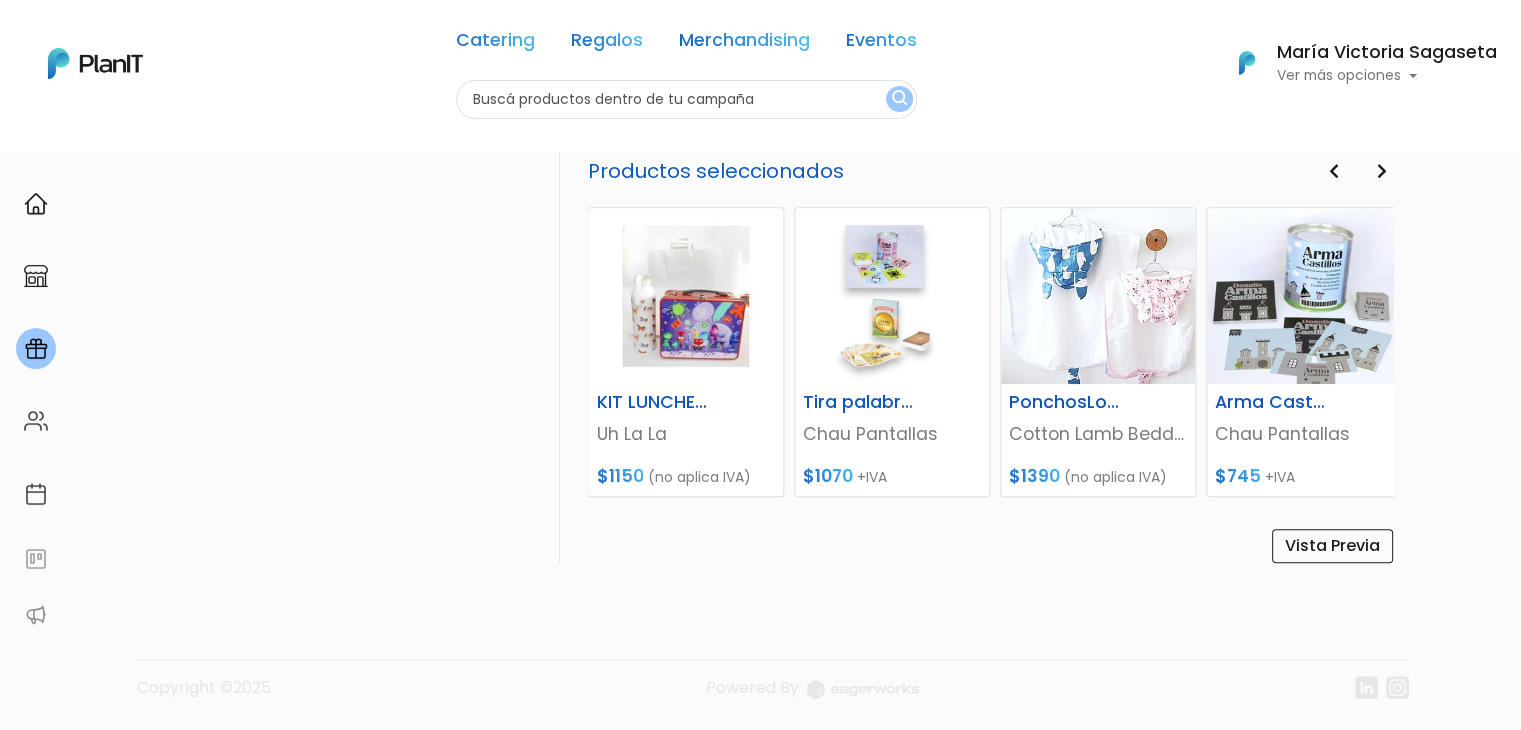 click at bounding box center [1334, 171] 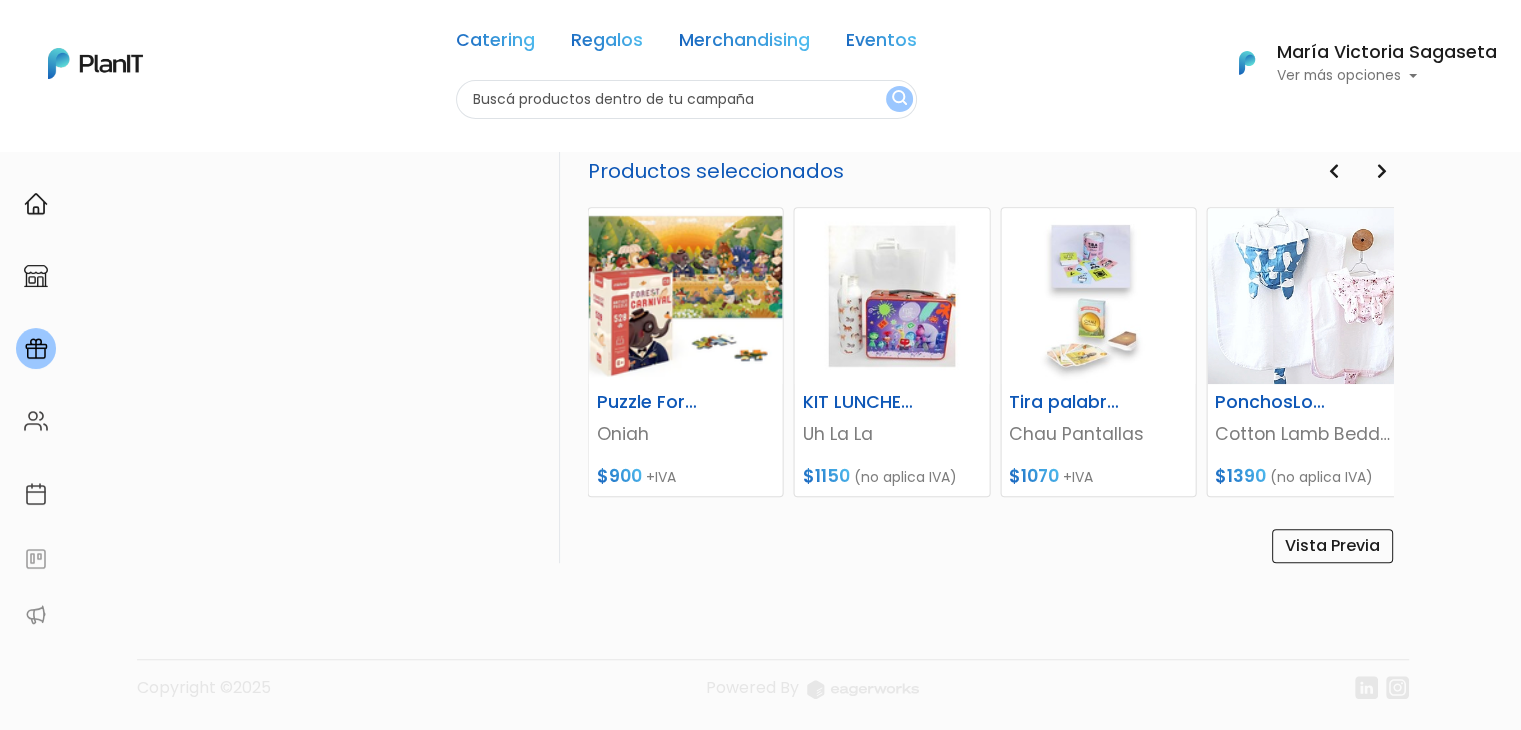 click at bounding box center (1334, 171) 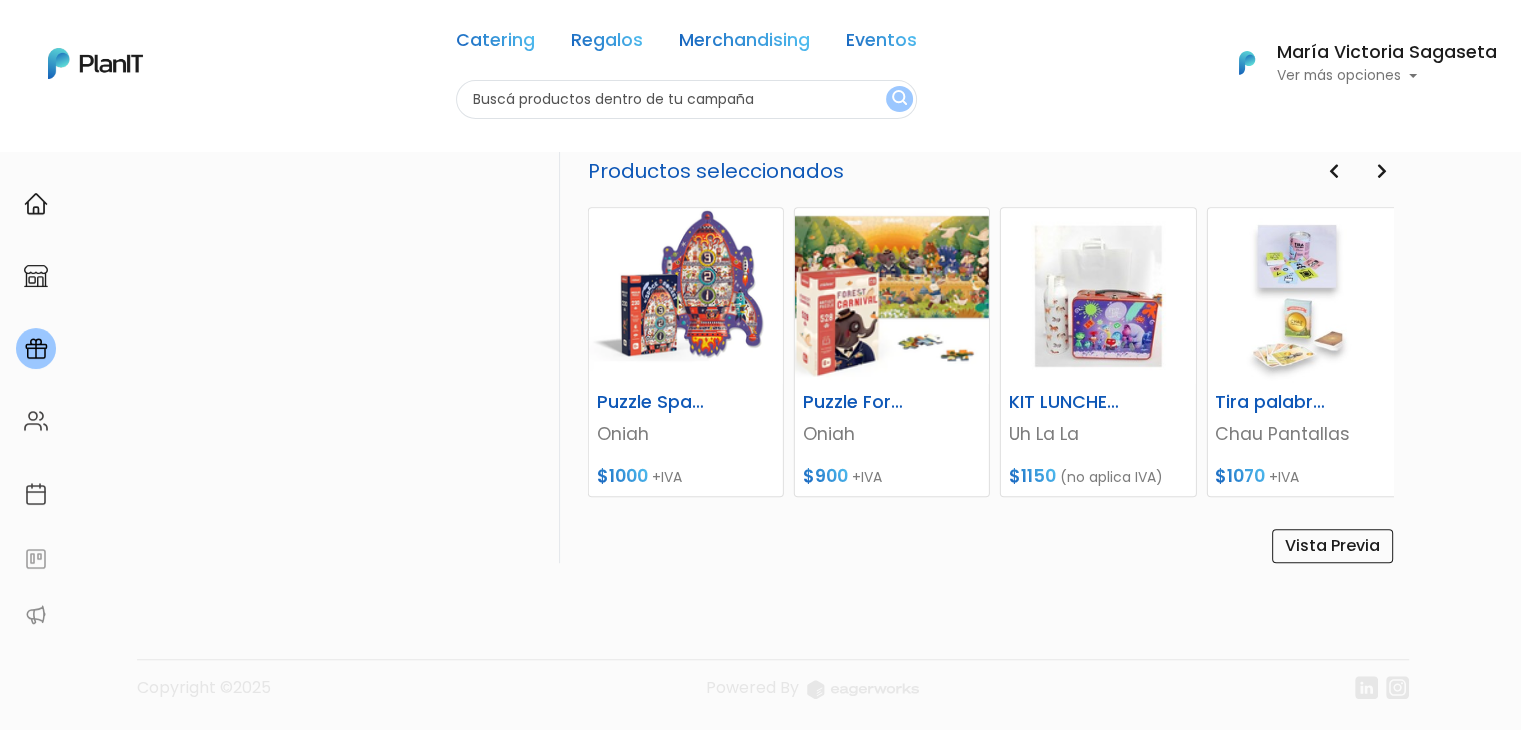 click at bounding box center [1334, 171] 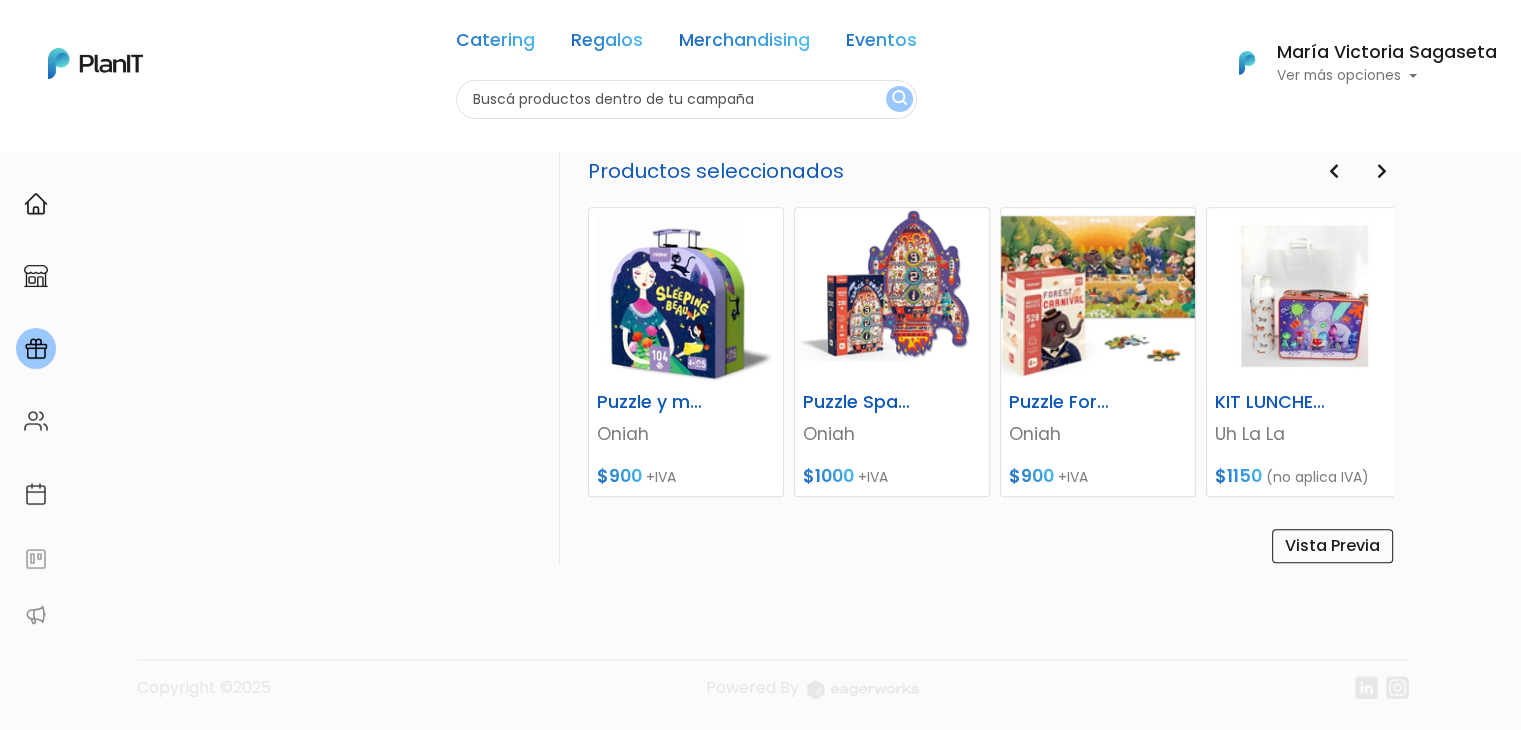 click at bounding box center (1334, 171) 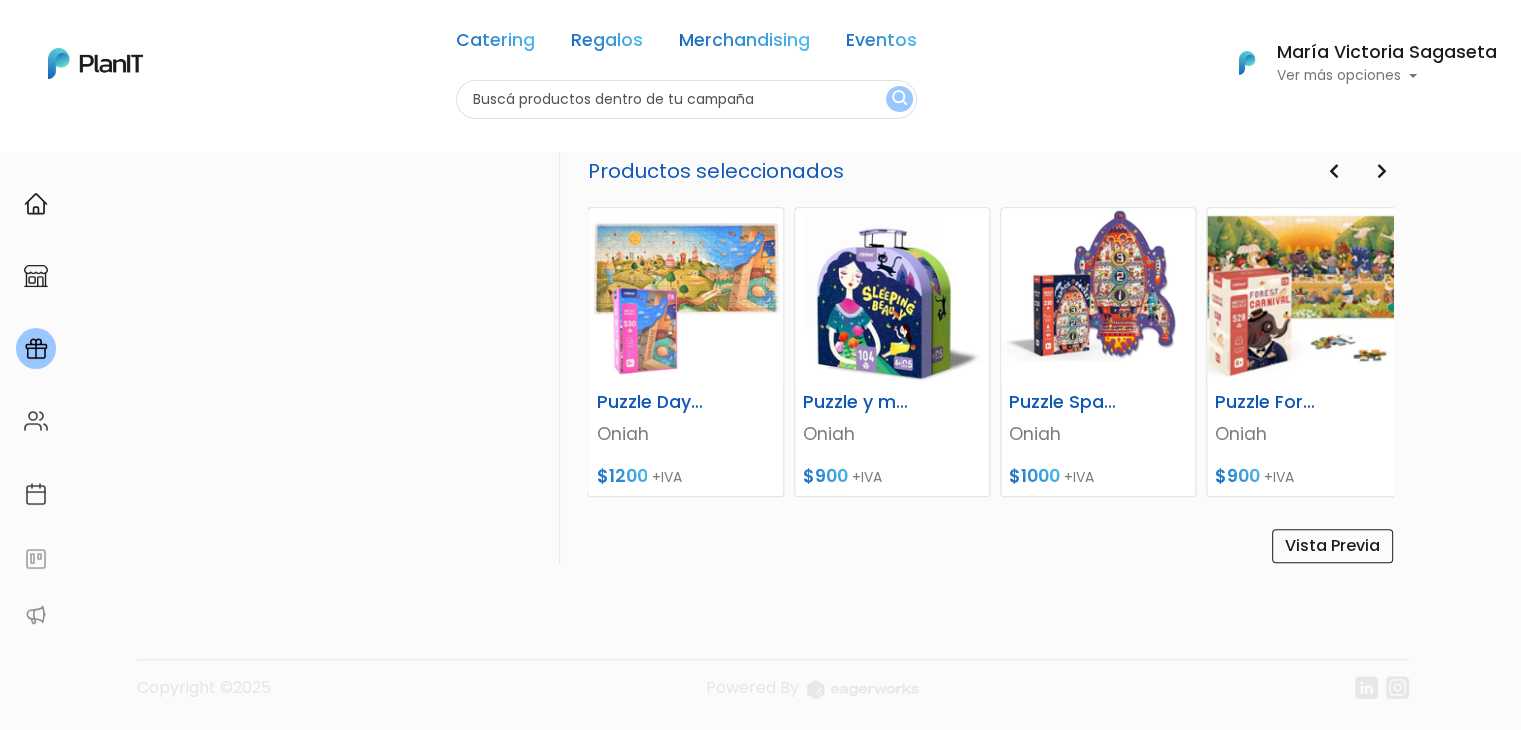 click at bounding box center (1334, 171) 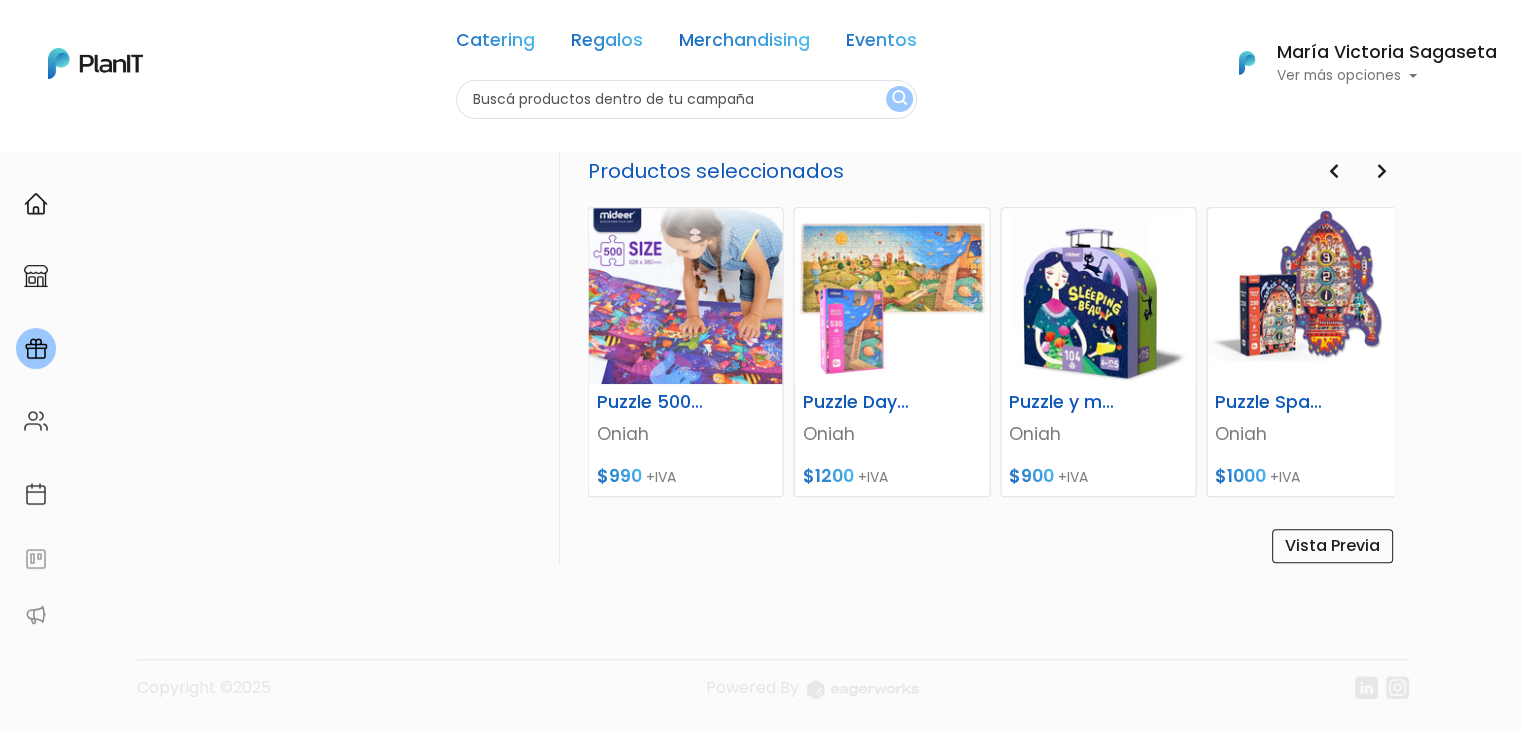 click at bounding box center (1334, 171) 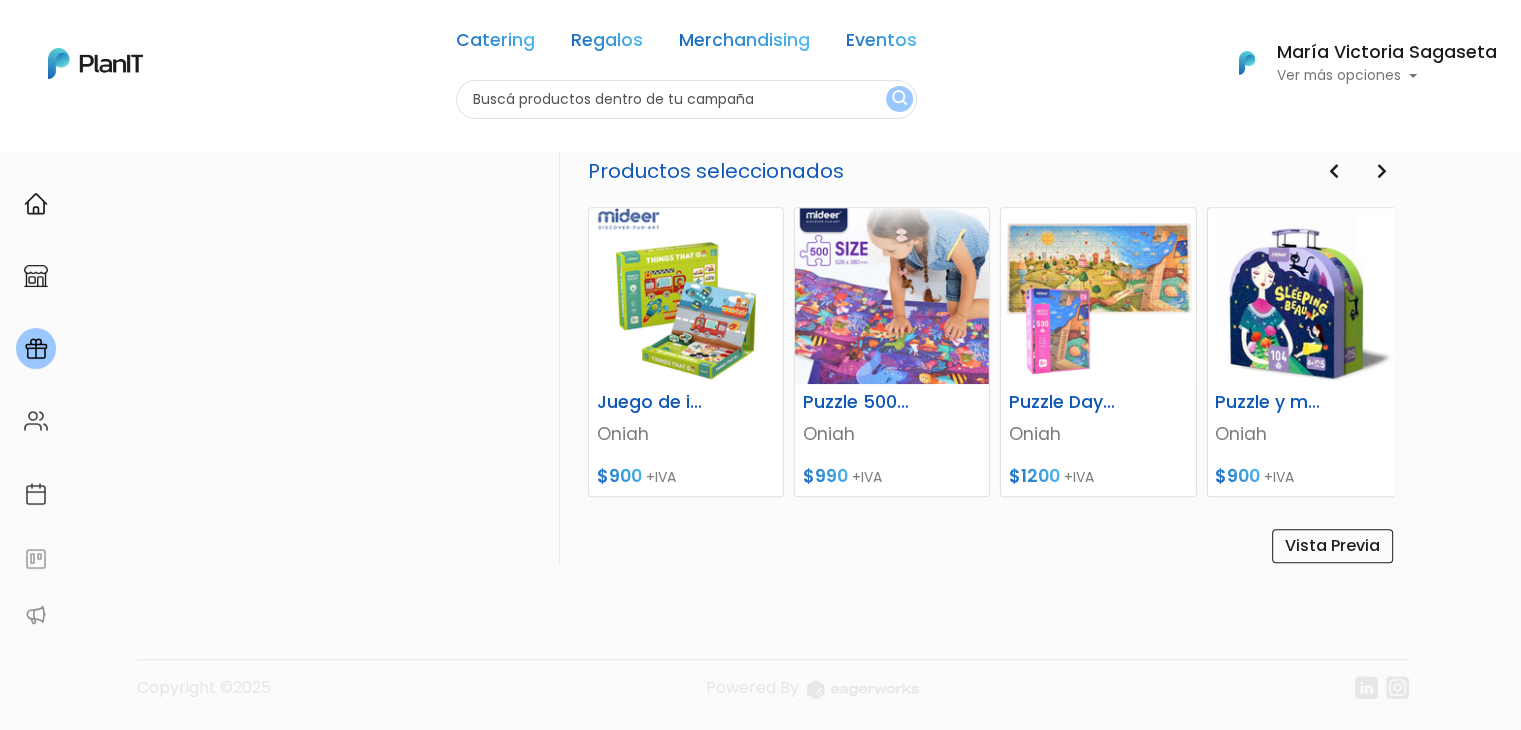 click at bounding box center (1334, 171) 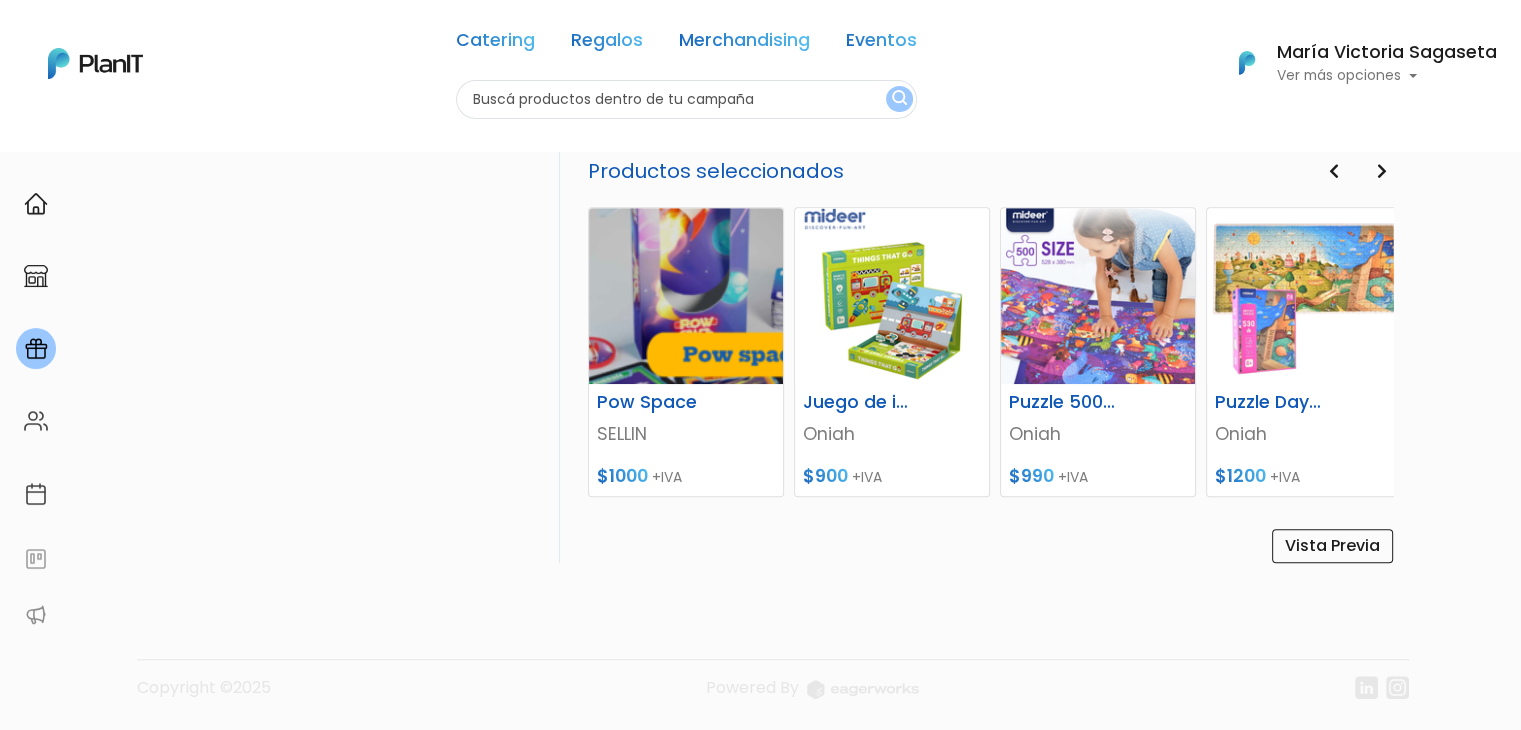 click at bounding box center [1334, 171] 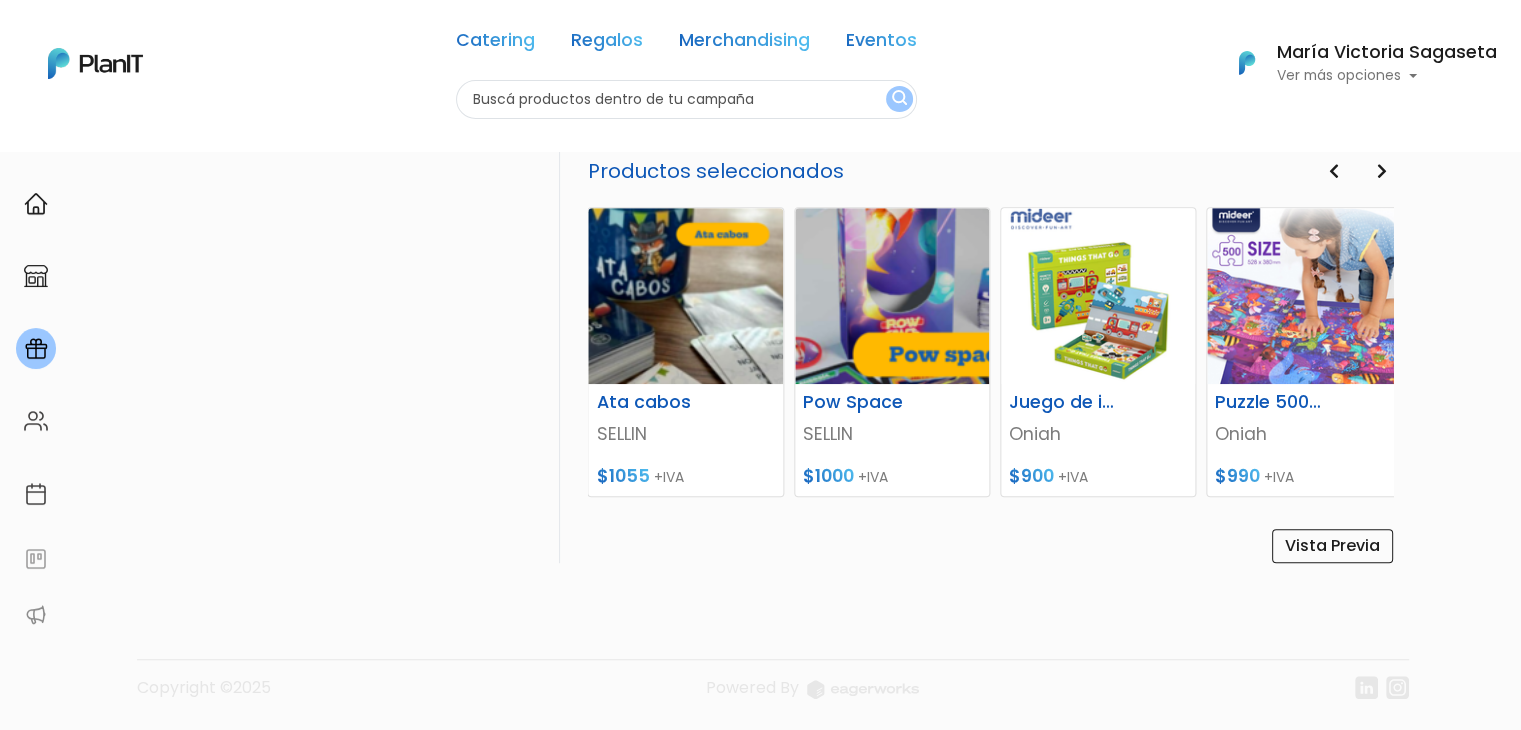 click at bounding box center [1334, 171] 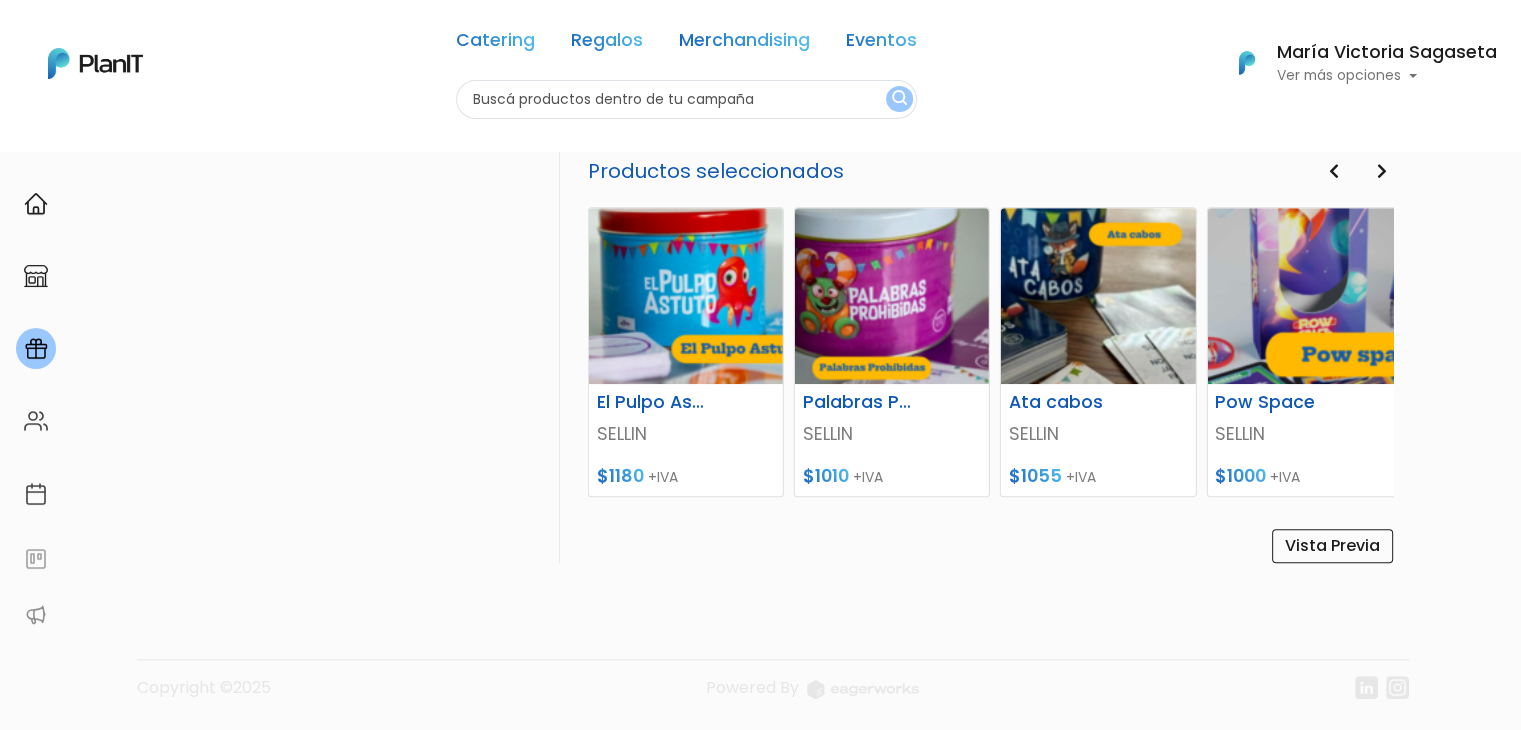 click at bounding box center (1334, 171) 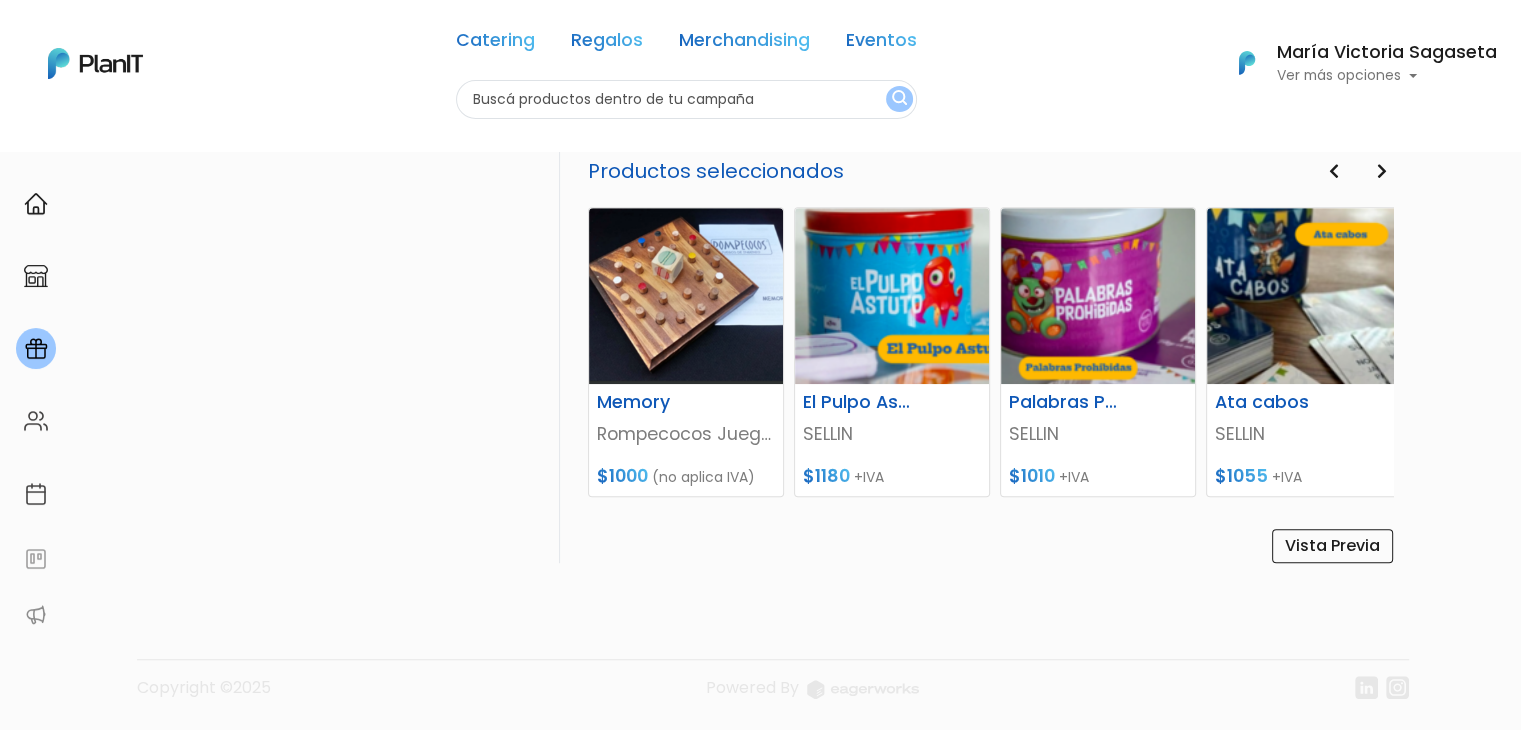 click at bounding box center [1382, 171] 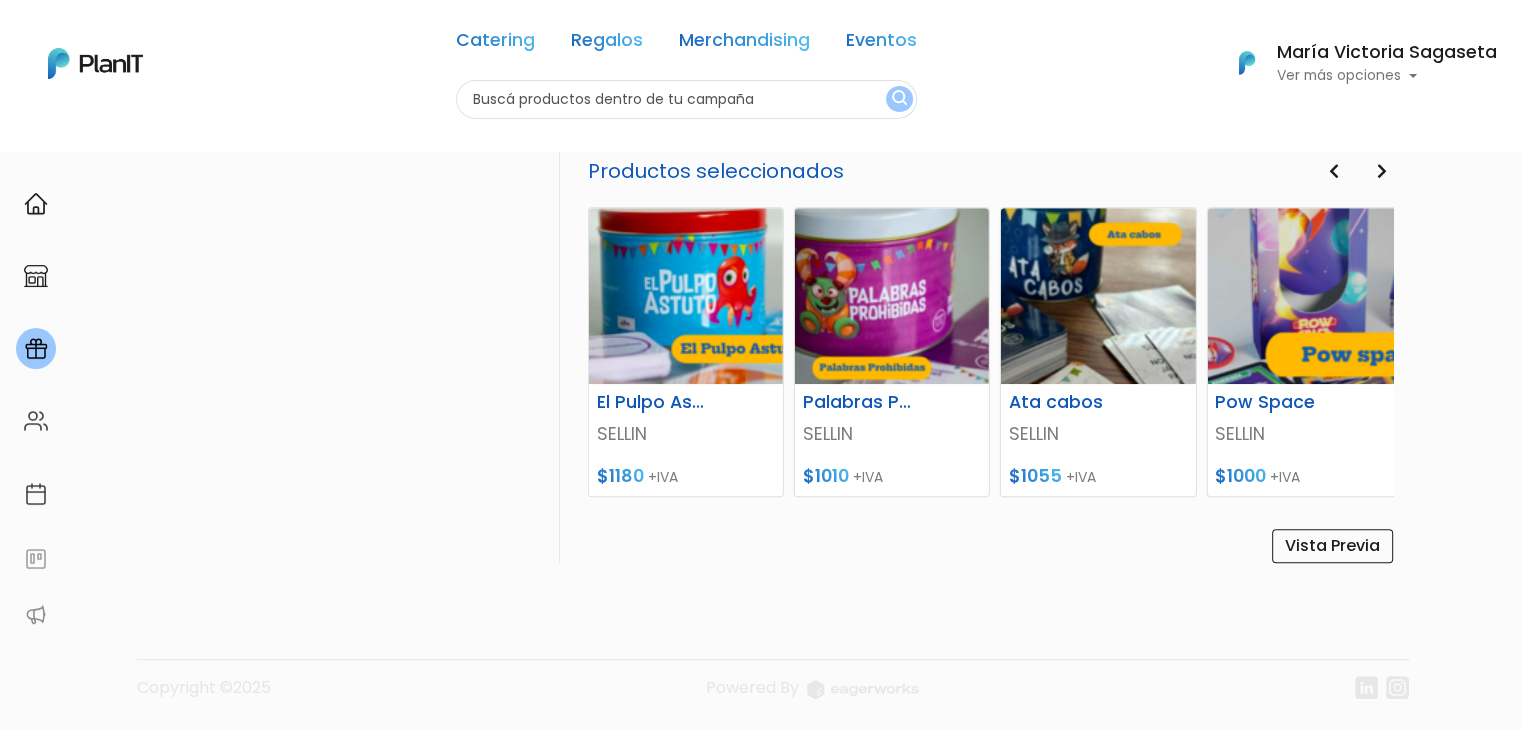 click at bounding box center [1382, 171] 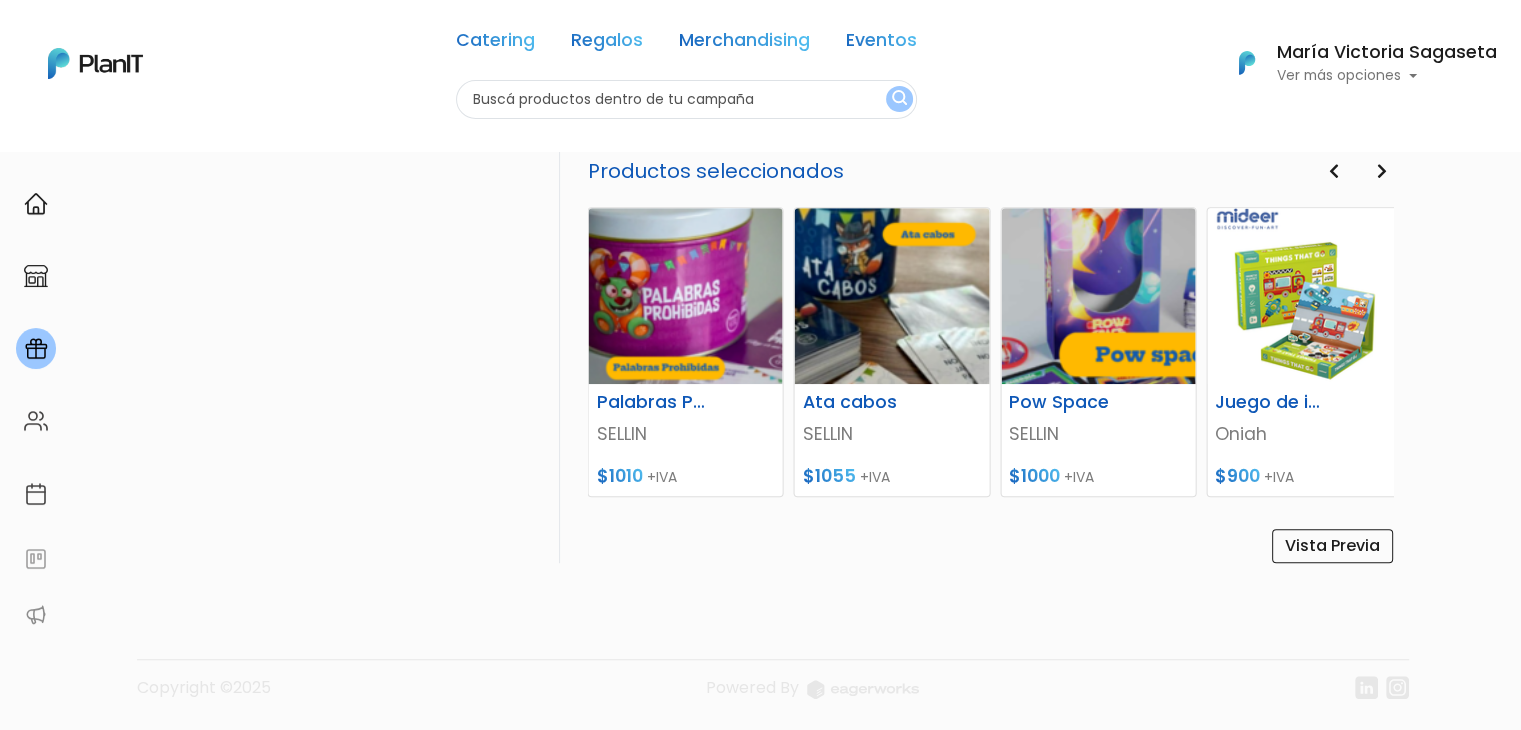 click at bounding box center [1382, 171] 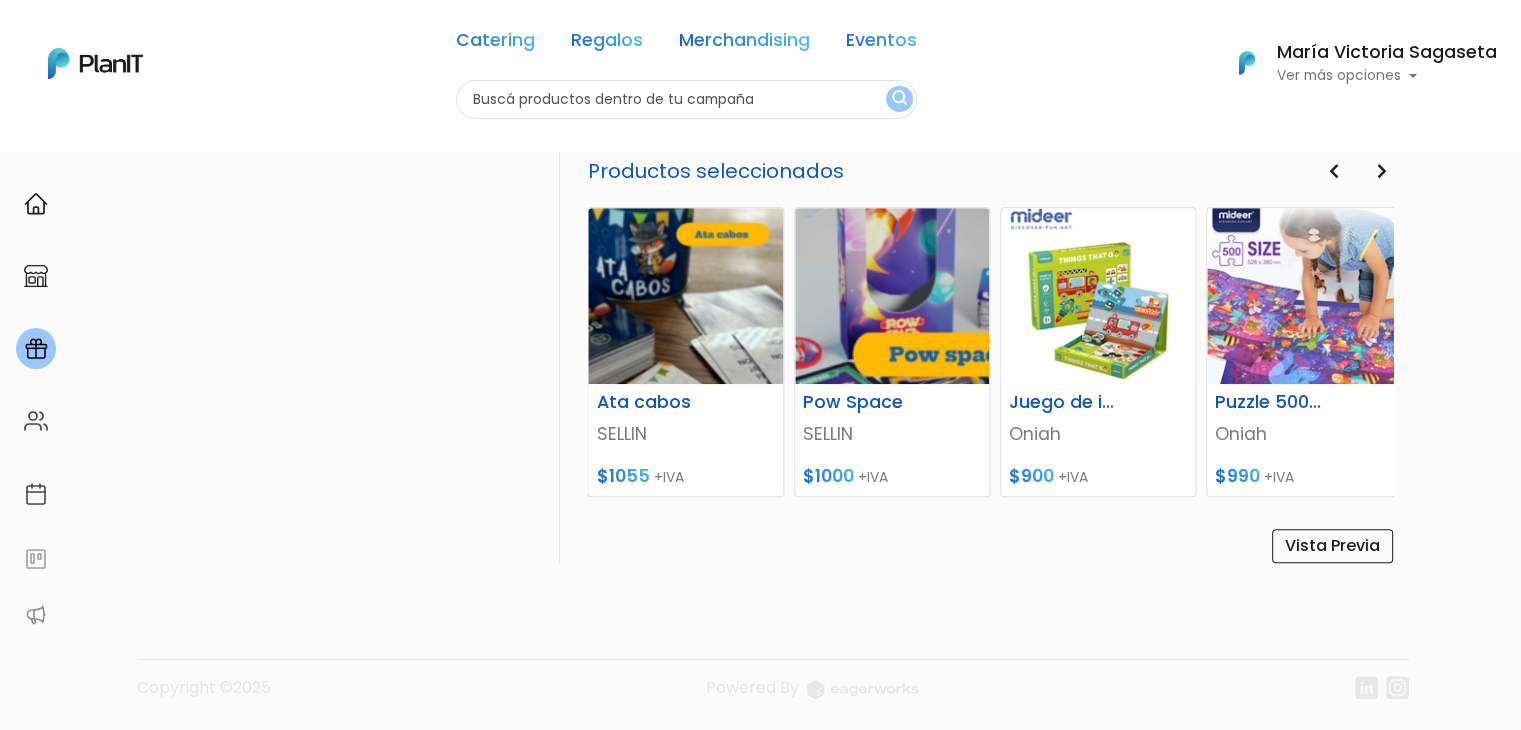 click at bounding box center [1382, 171] 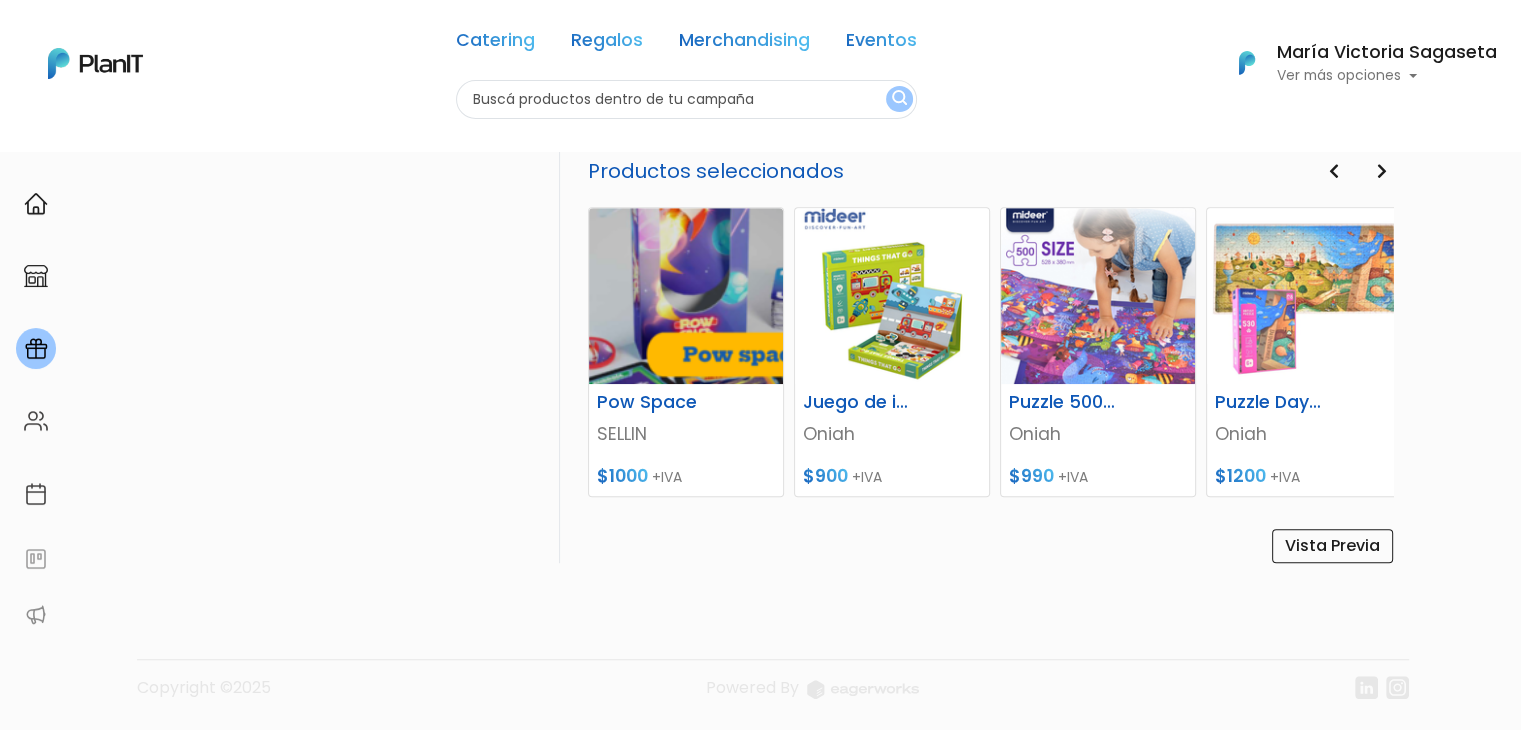 click at bounding box center (1382, 171) 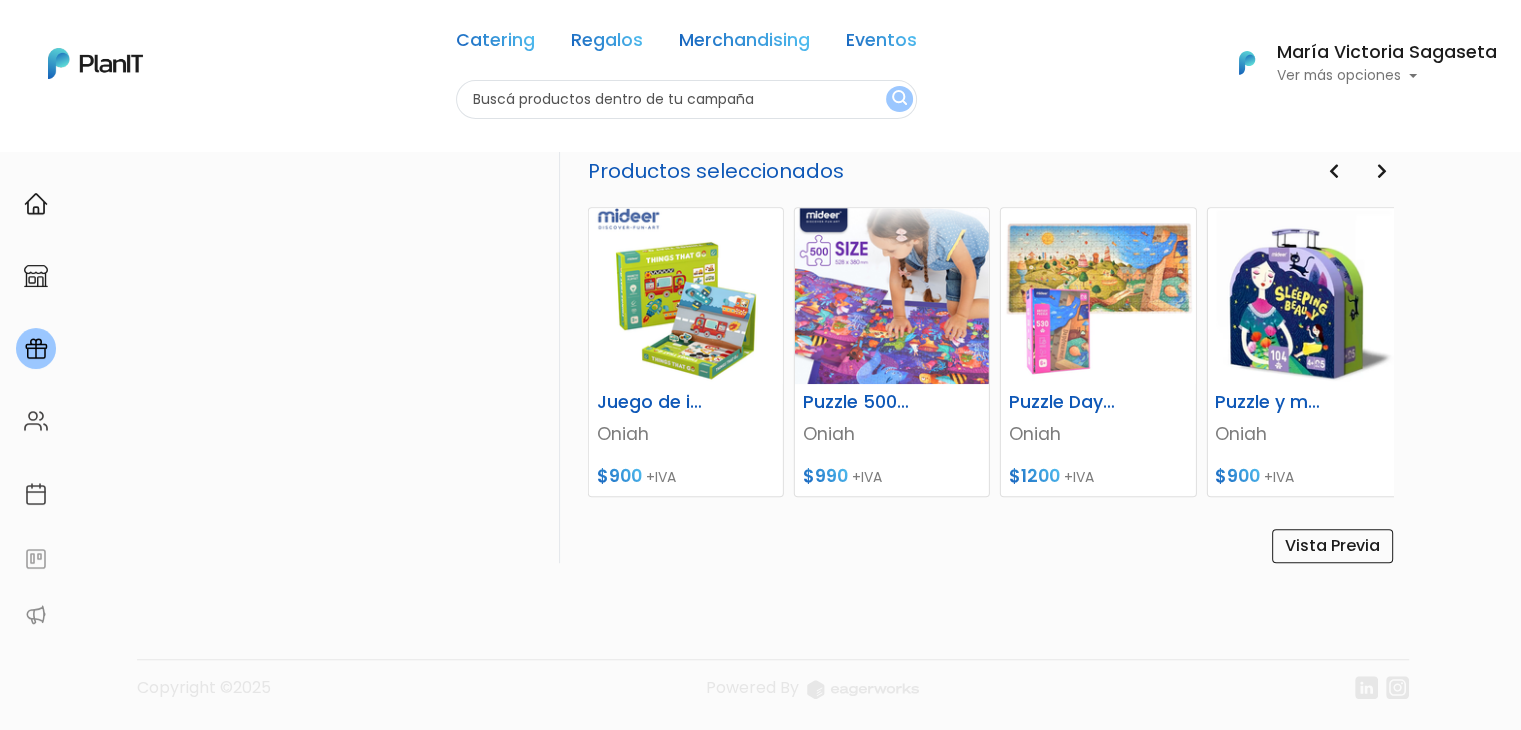 click at bounding box center (1382, 171) 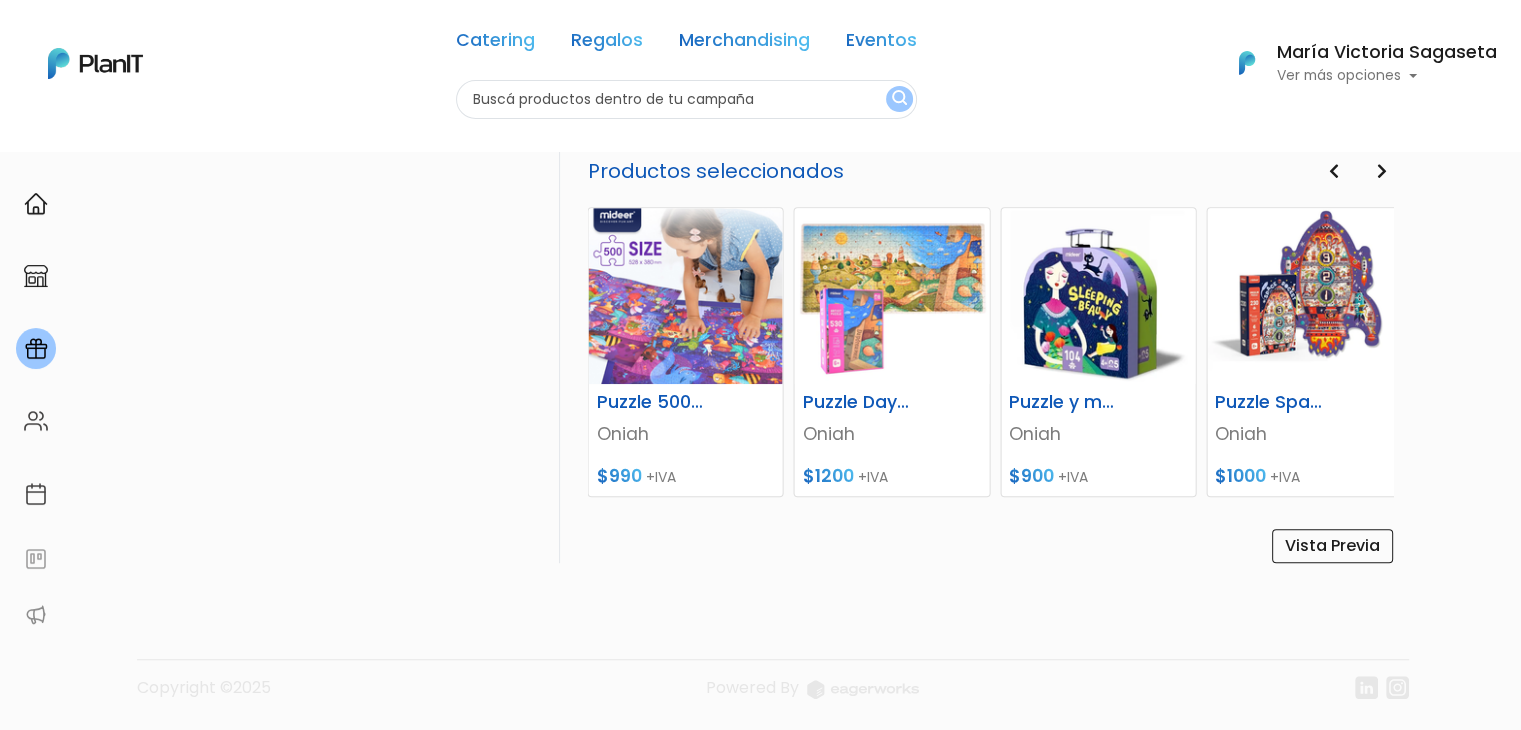 click at bounding box center [1382, 171] 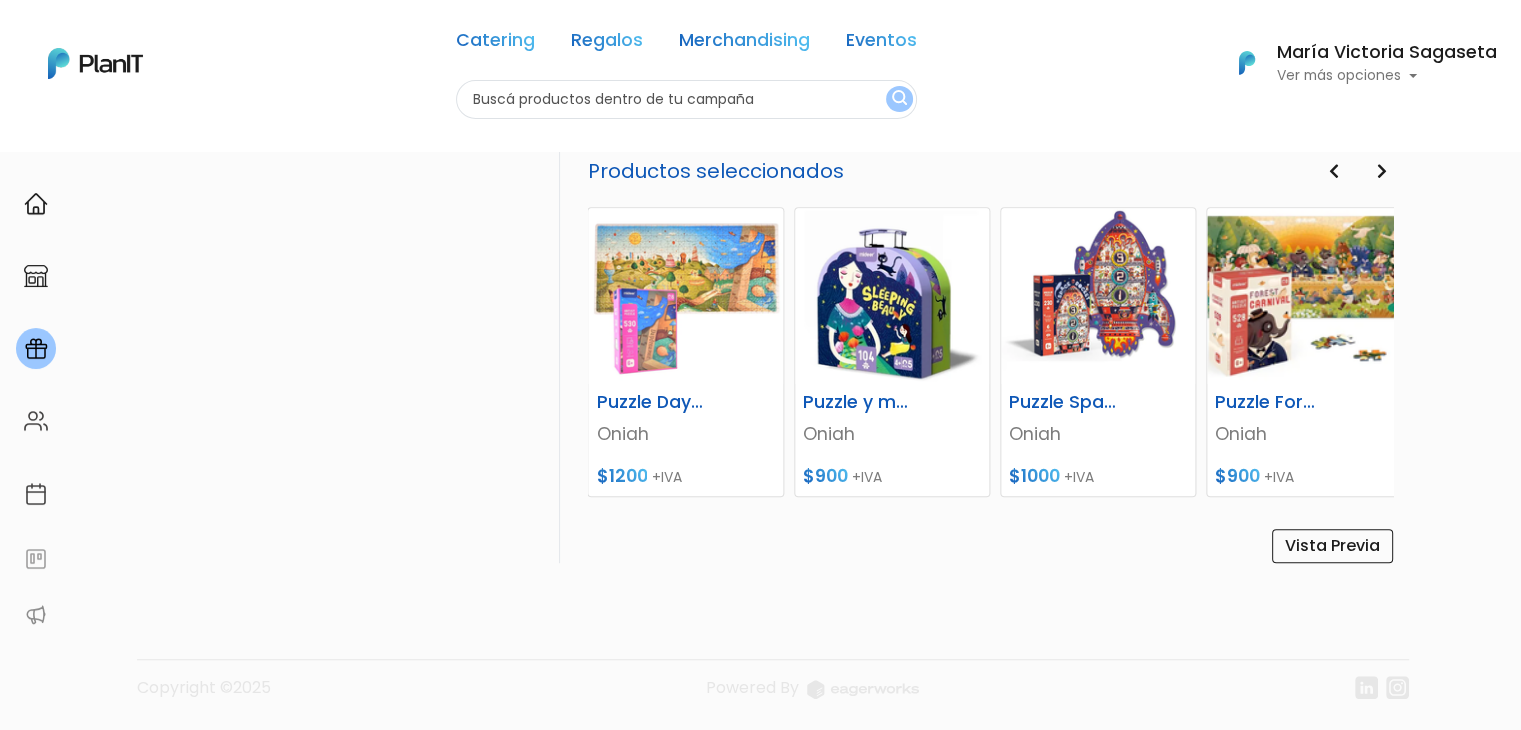 click at bounding box center [1382, 171] 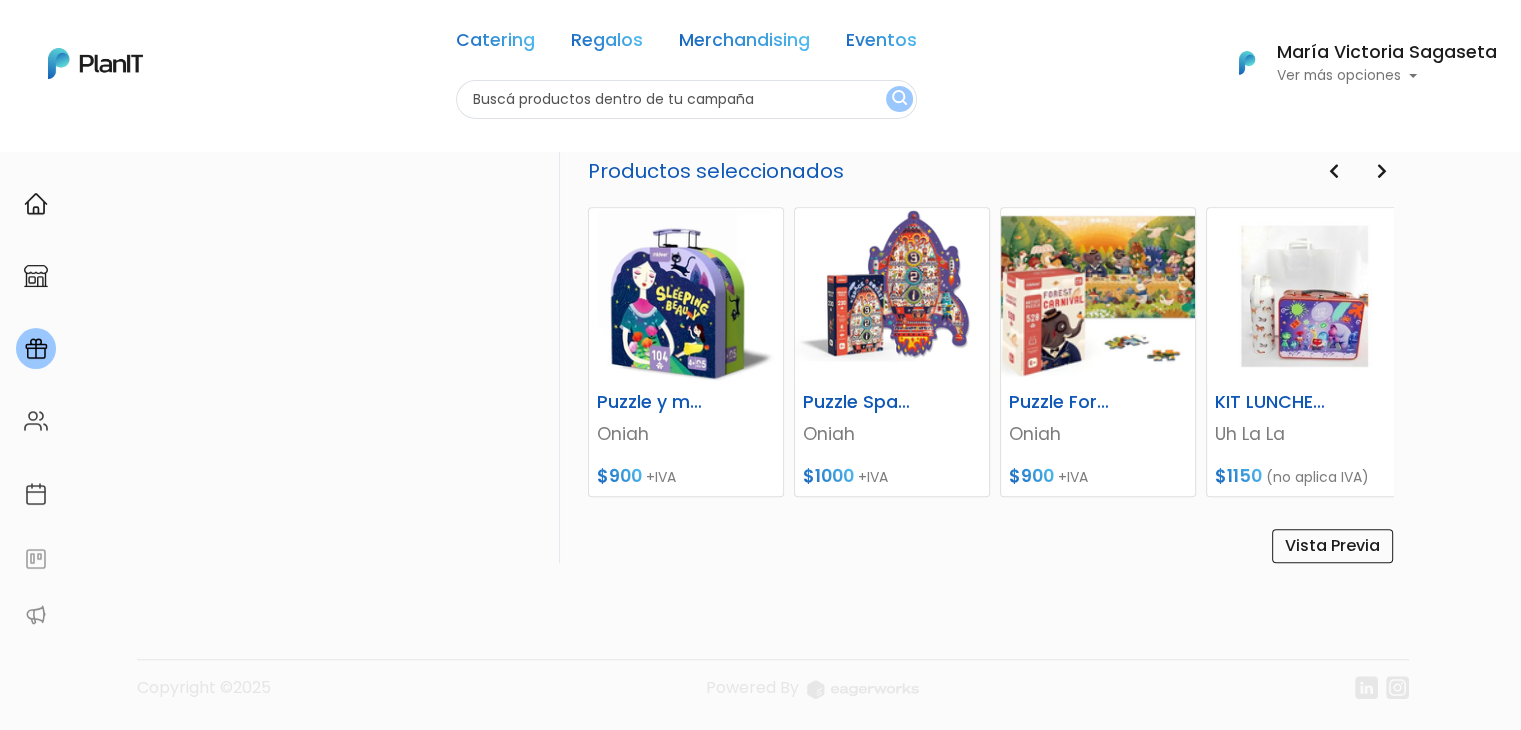 click at bounding box center (1382, 171) 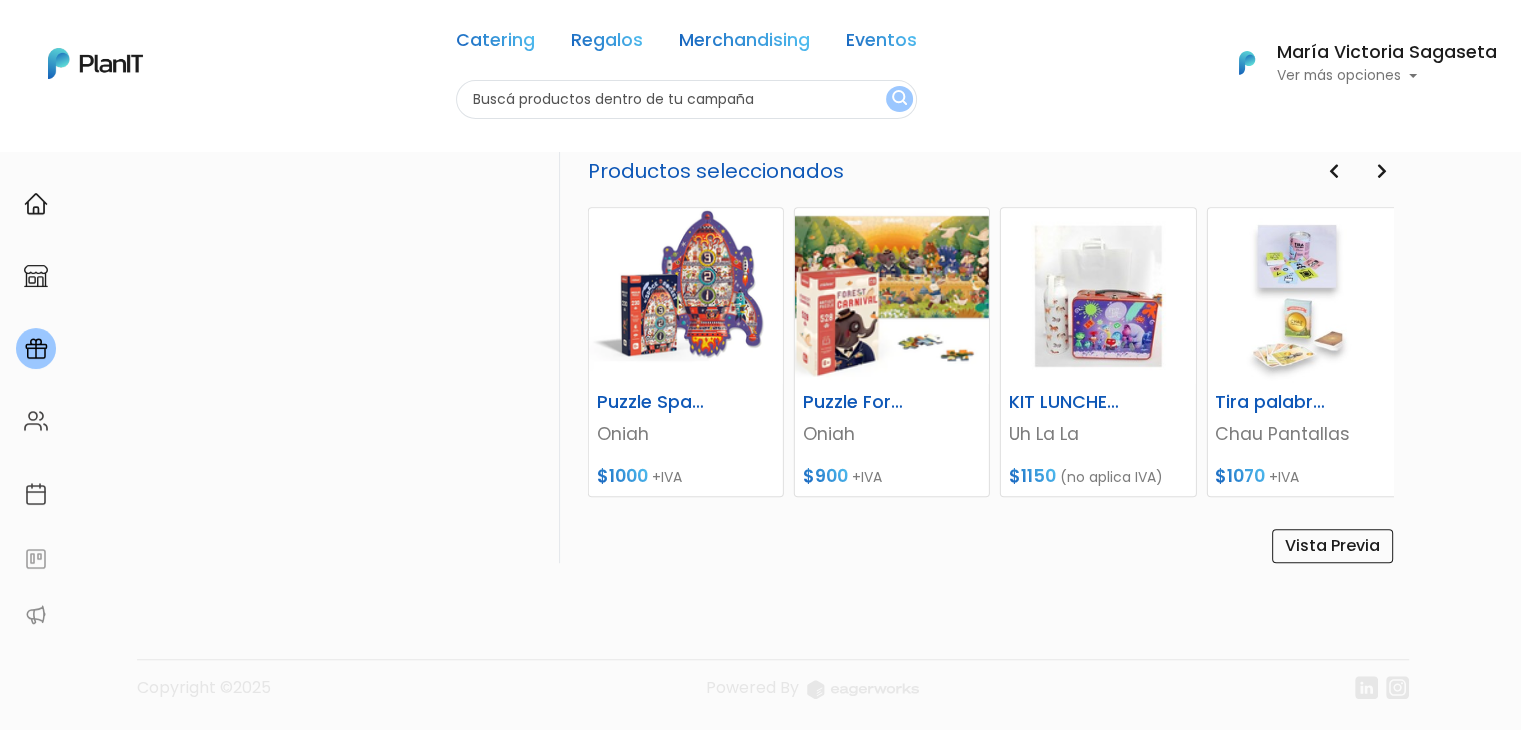 click at bounding box center (1382, 171) 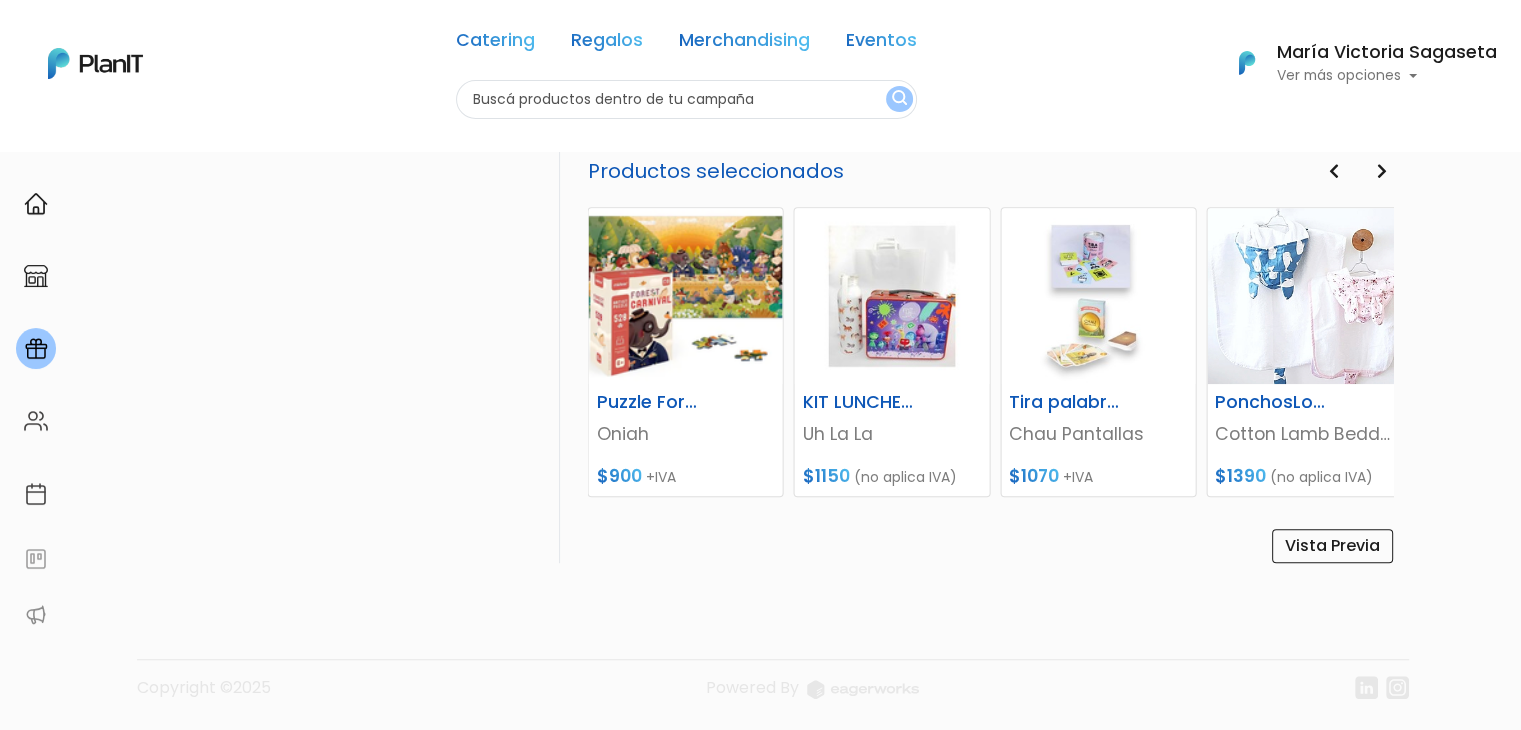 click at bounding box center (1382, 171) 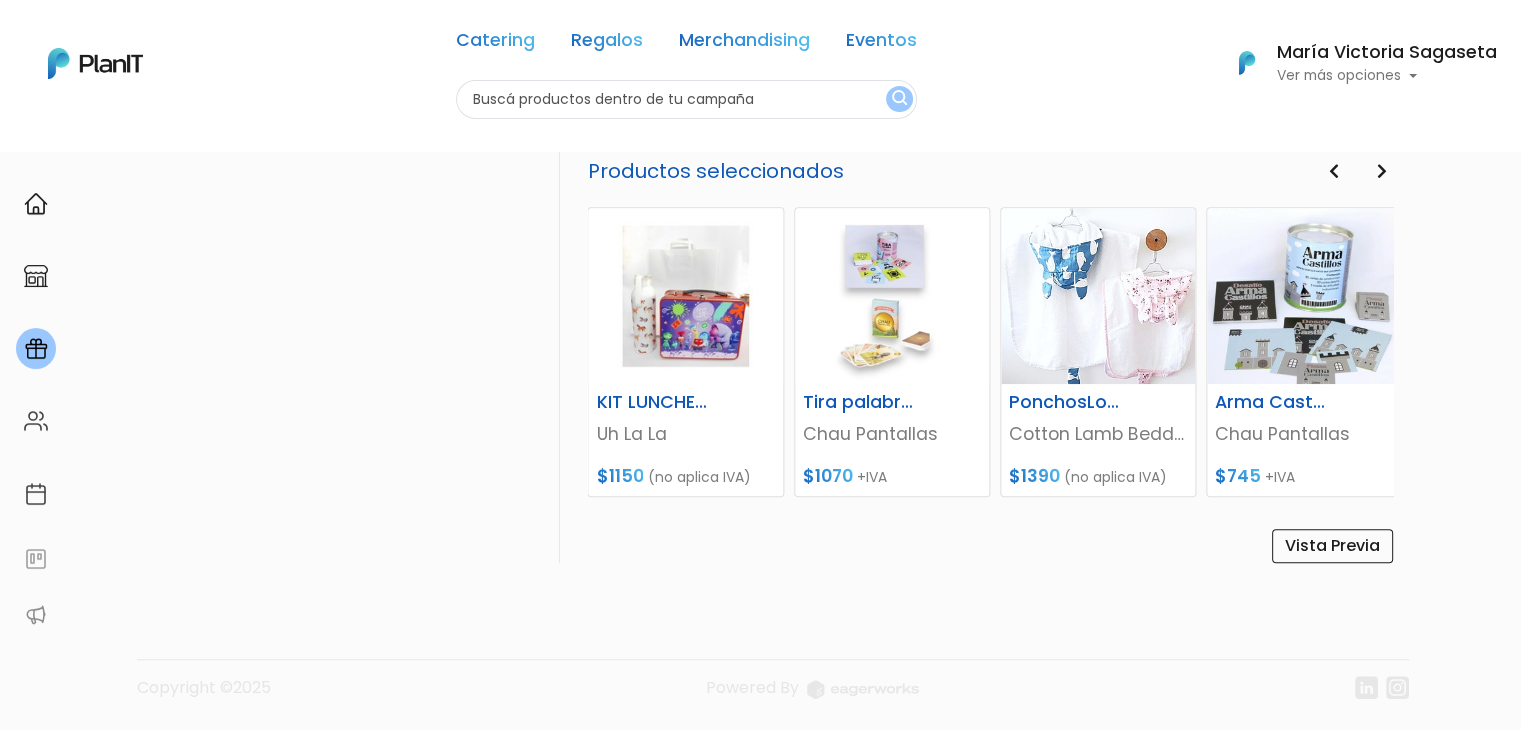 click at bounding box center [1382, 171] 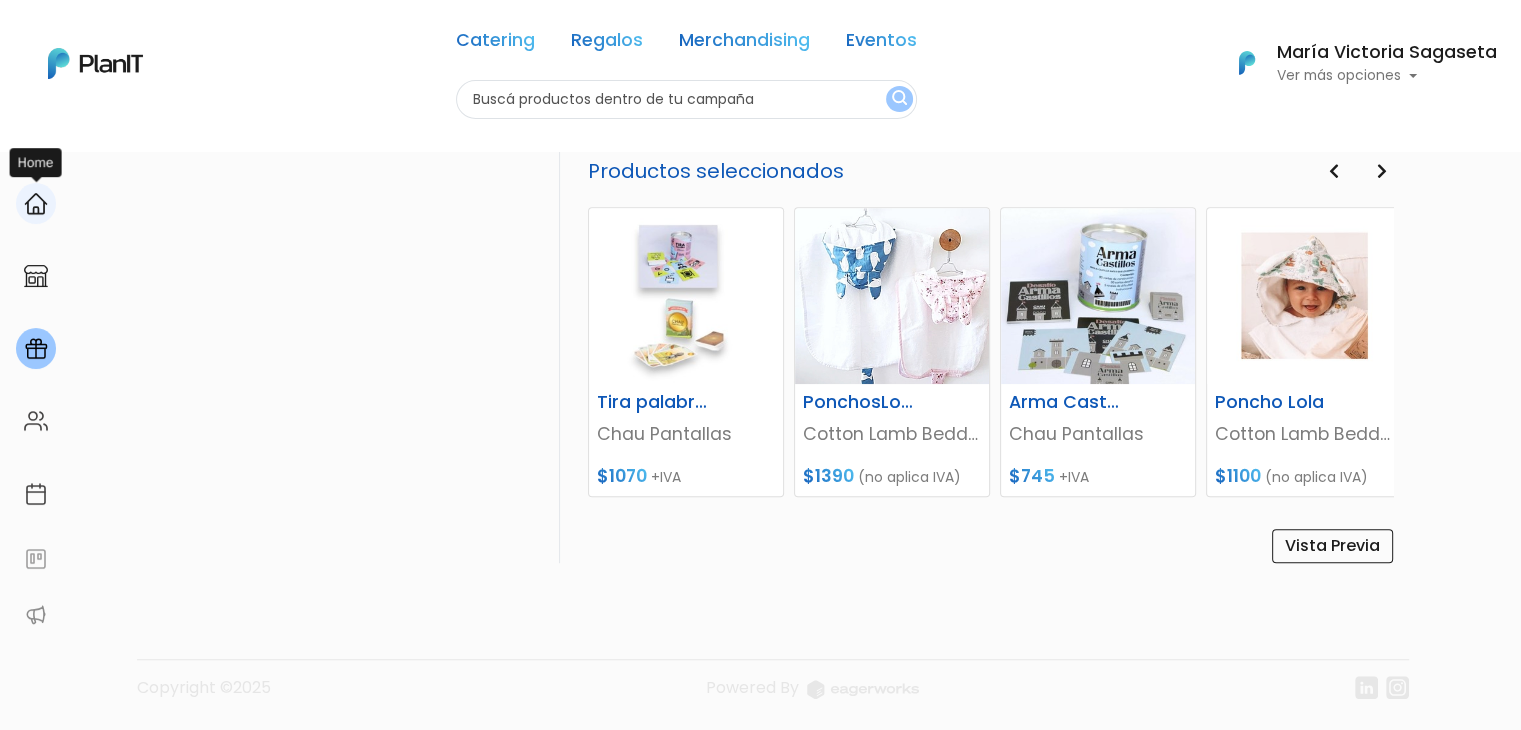 click at bounding box center [36, 204] 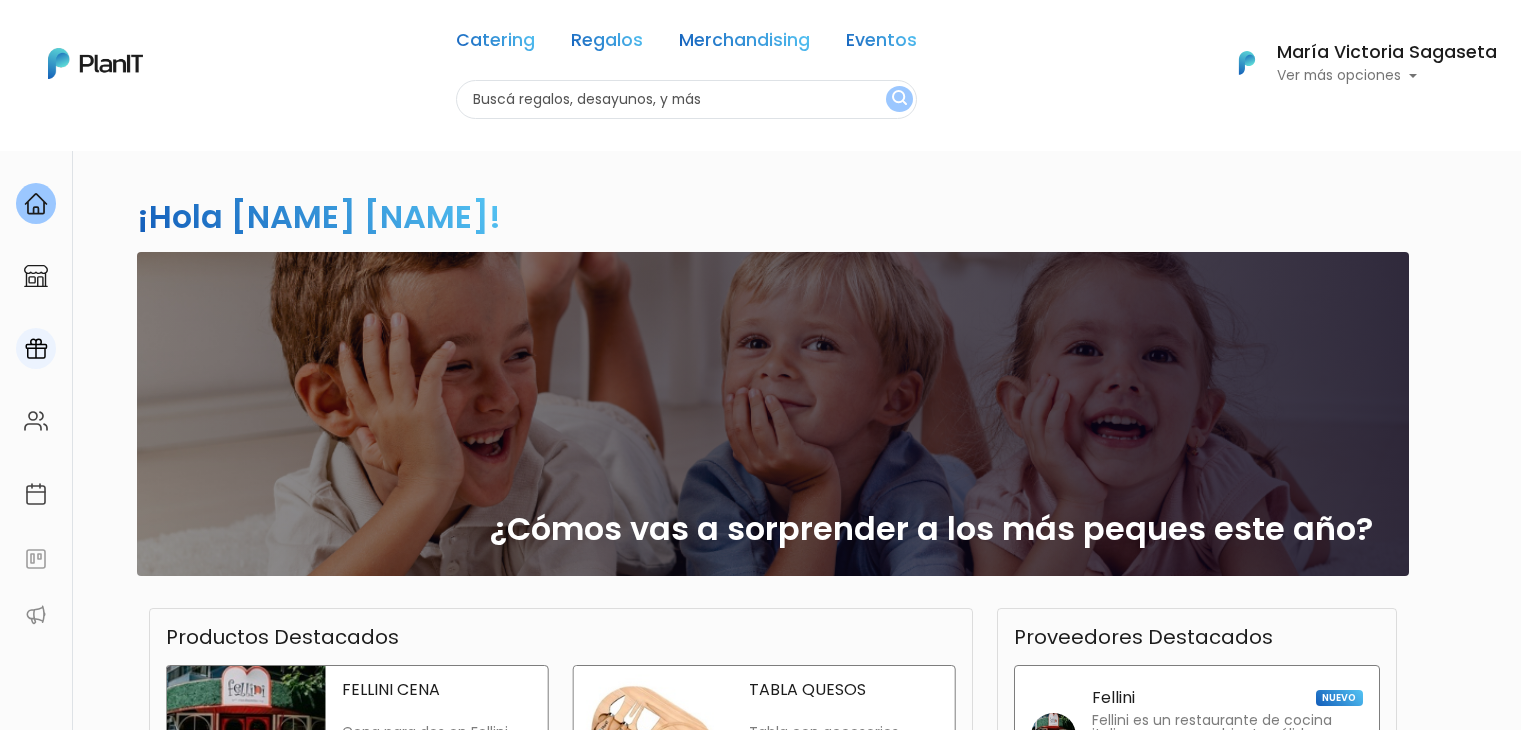 scroll, scrollTop: 0, scrollLeft: 0, axis: both 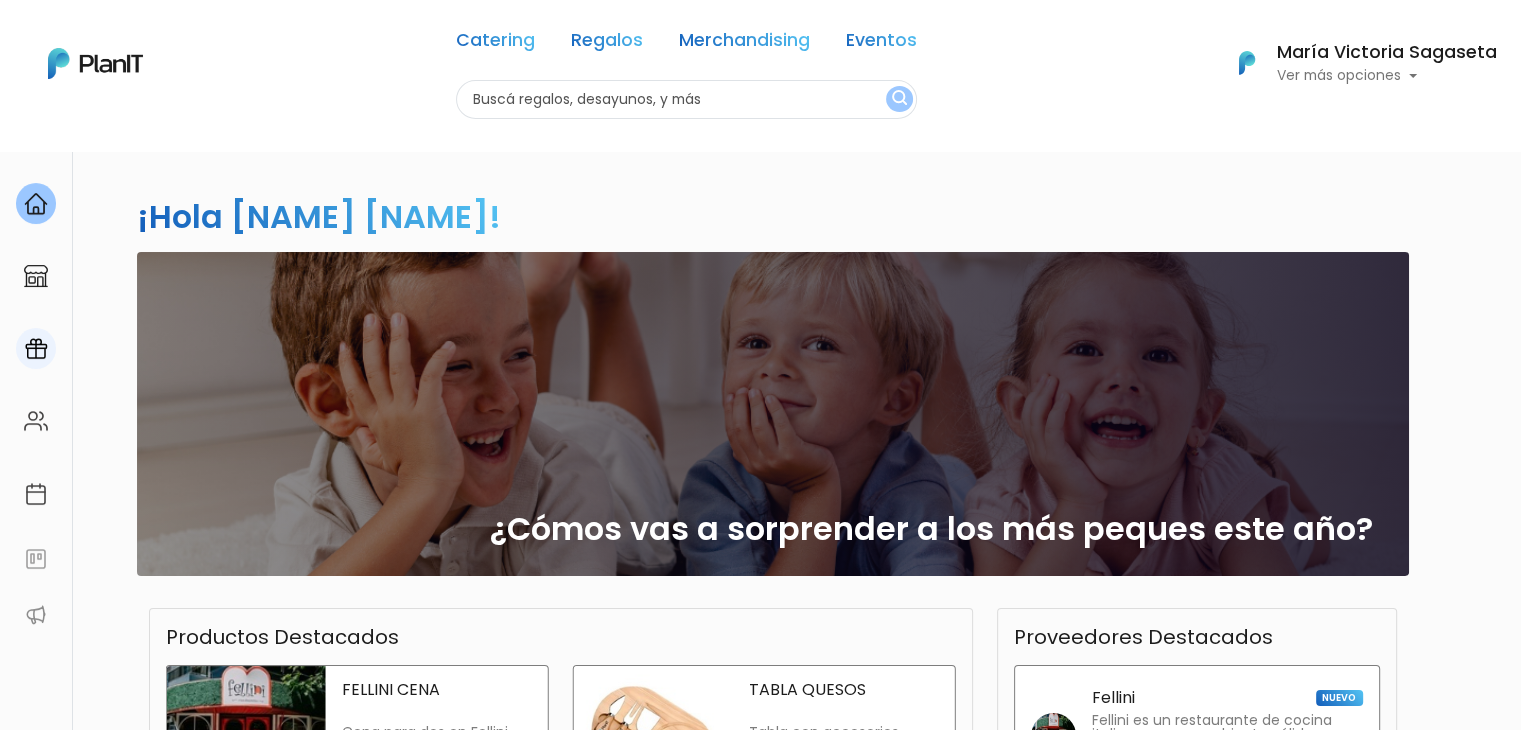 click at bounding box center [36, 349] 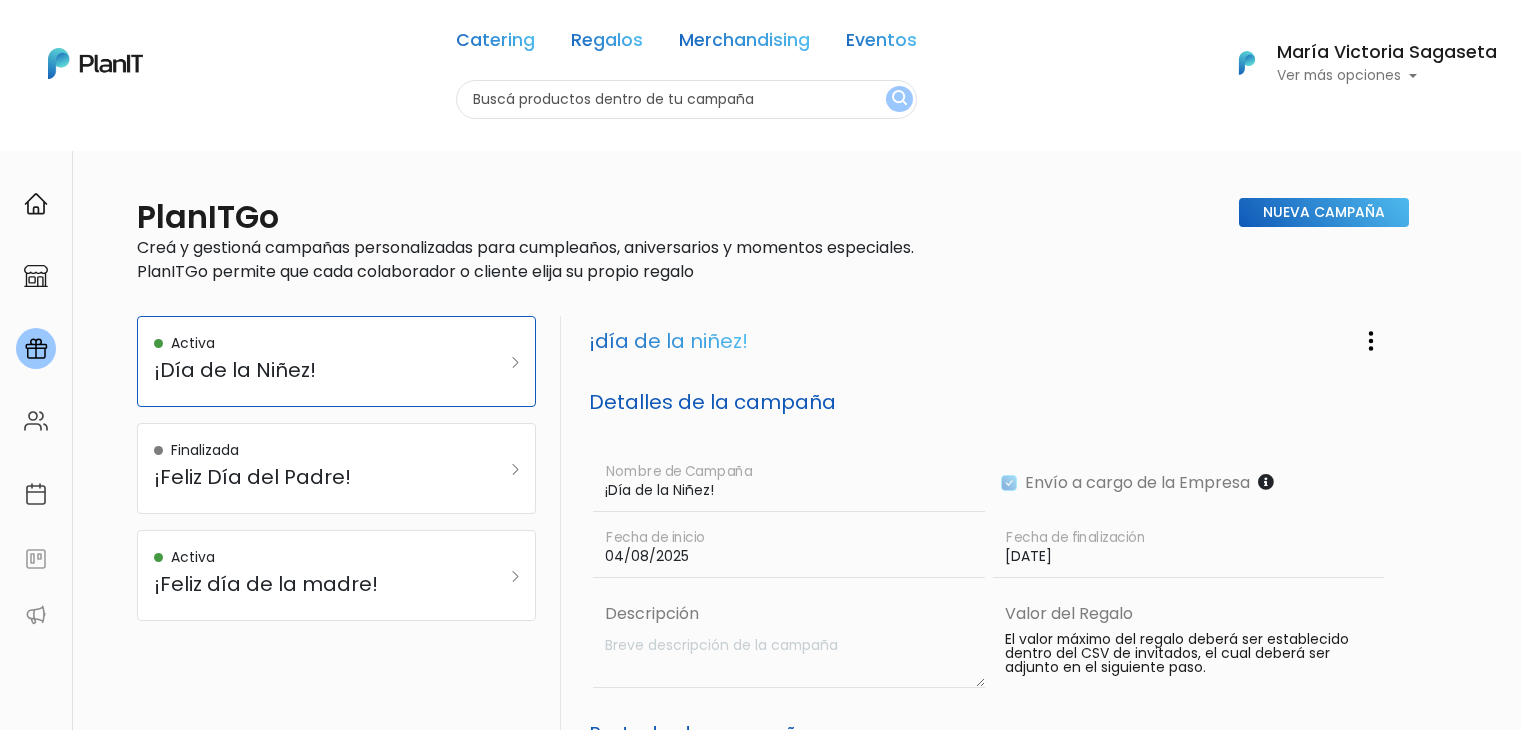 scroll, scrollTop: 0, scrollLeft: 0, axis: both 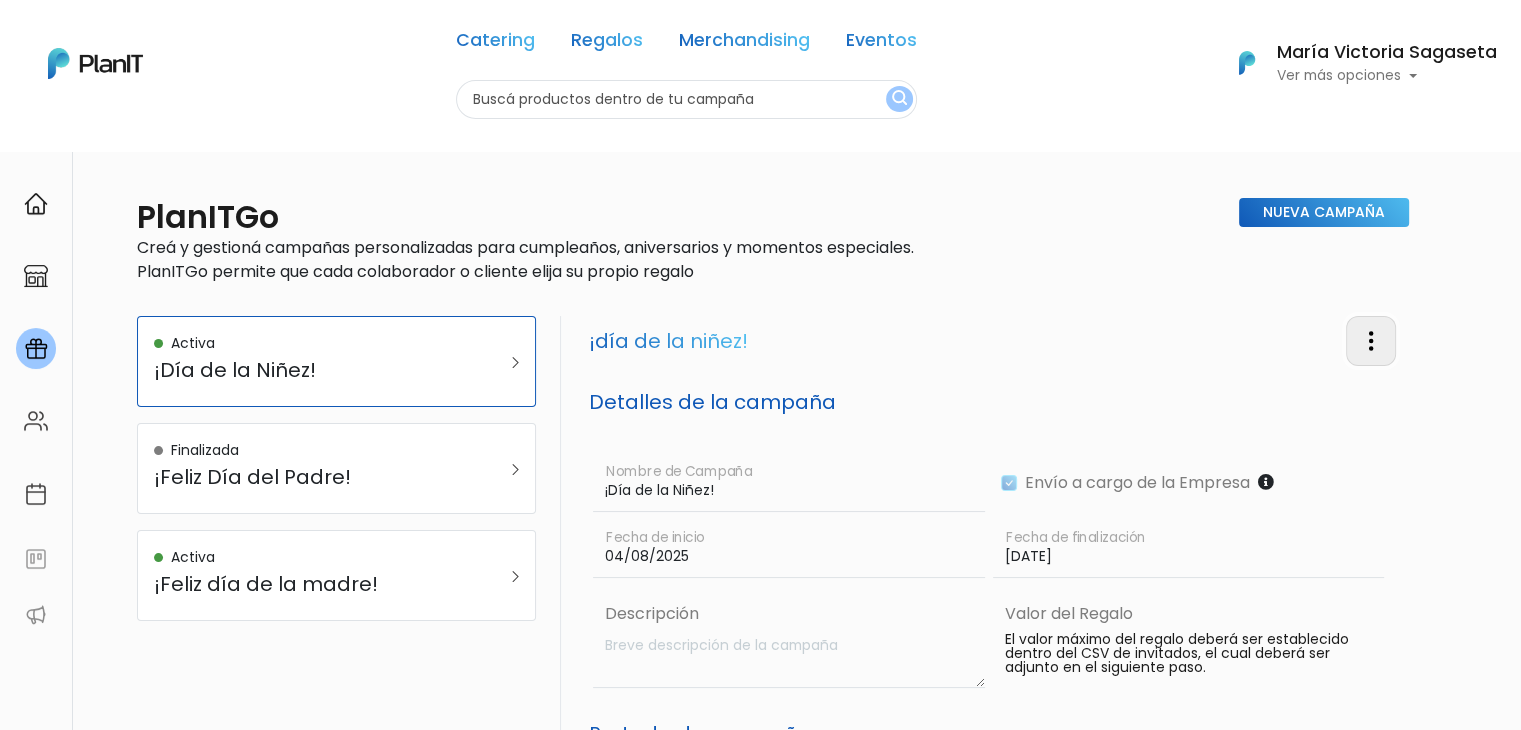 click at bounding box center [1371, 341] 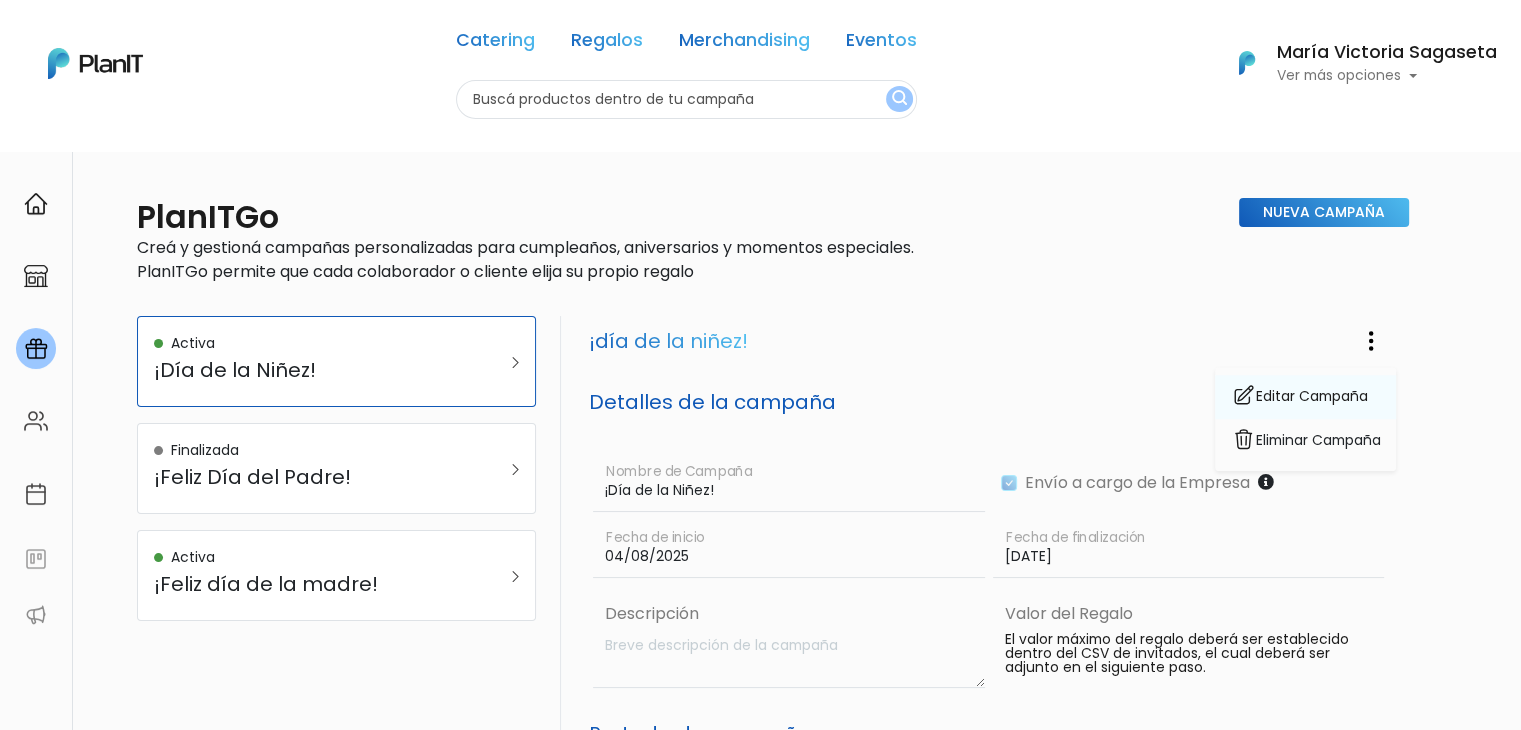click on "Editar Campaña" at bounding box center [1305, 398] 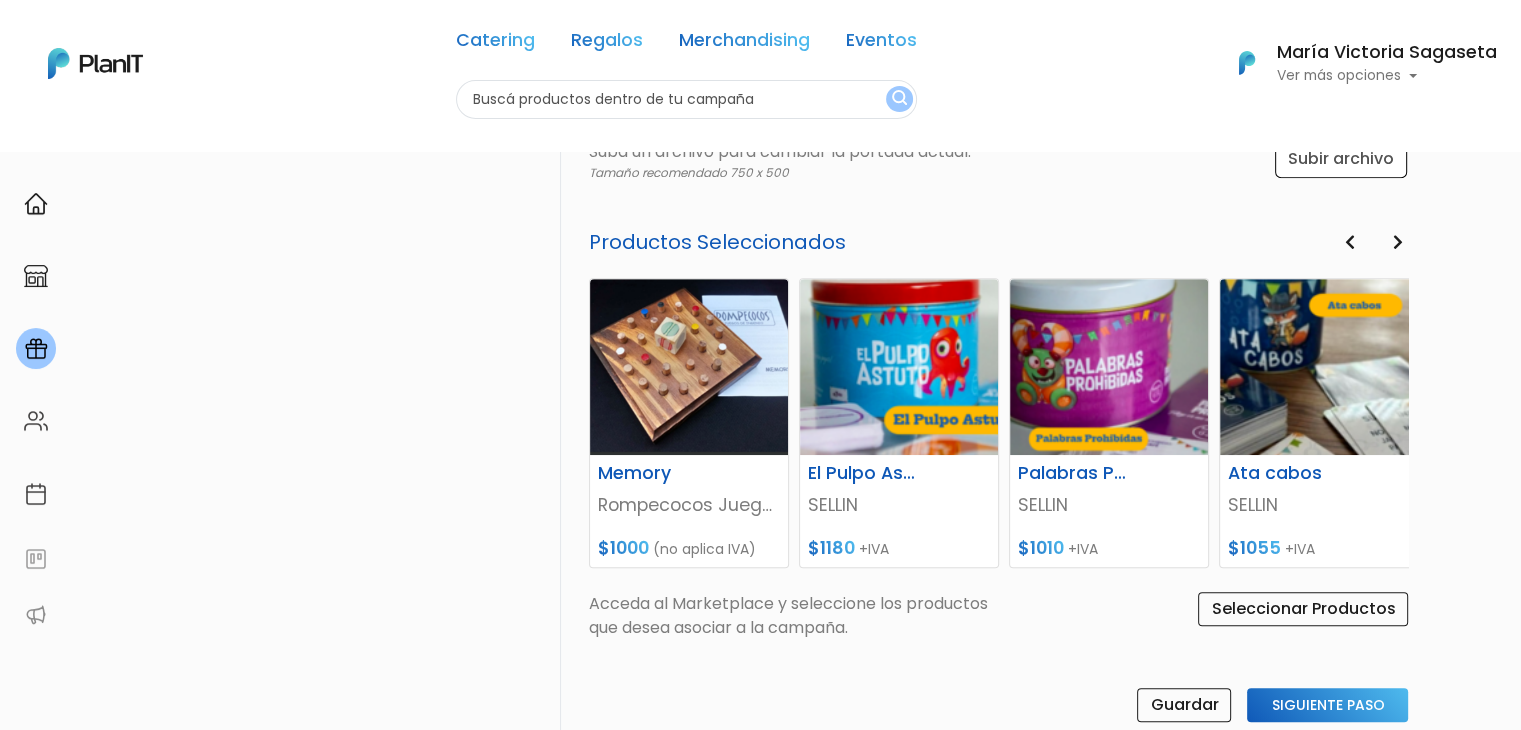 scroll, scrollTop: 964, scrollLeft: 0, axis: vertical 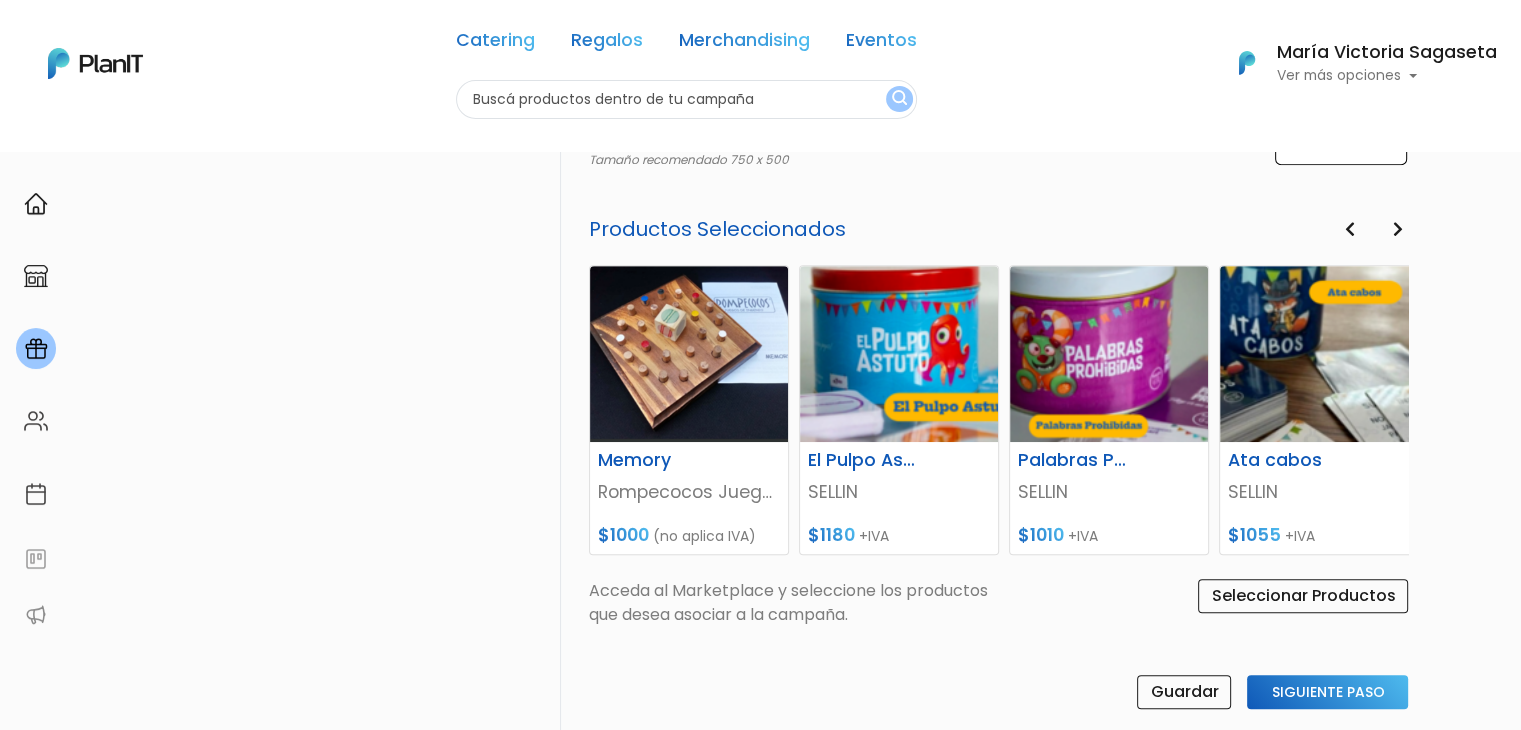 click at bounding box center [1397, 229] 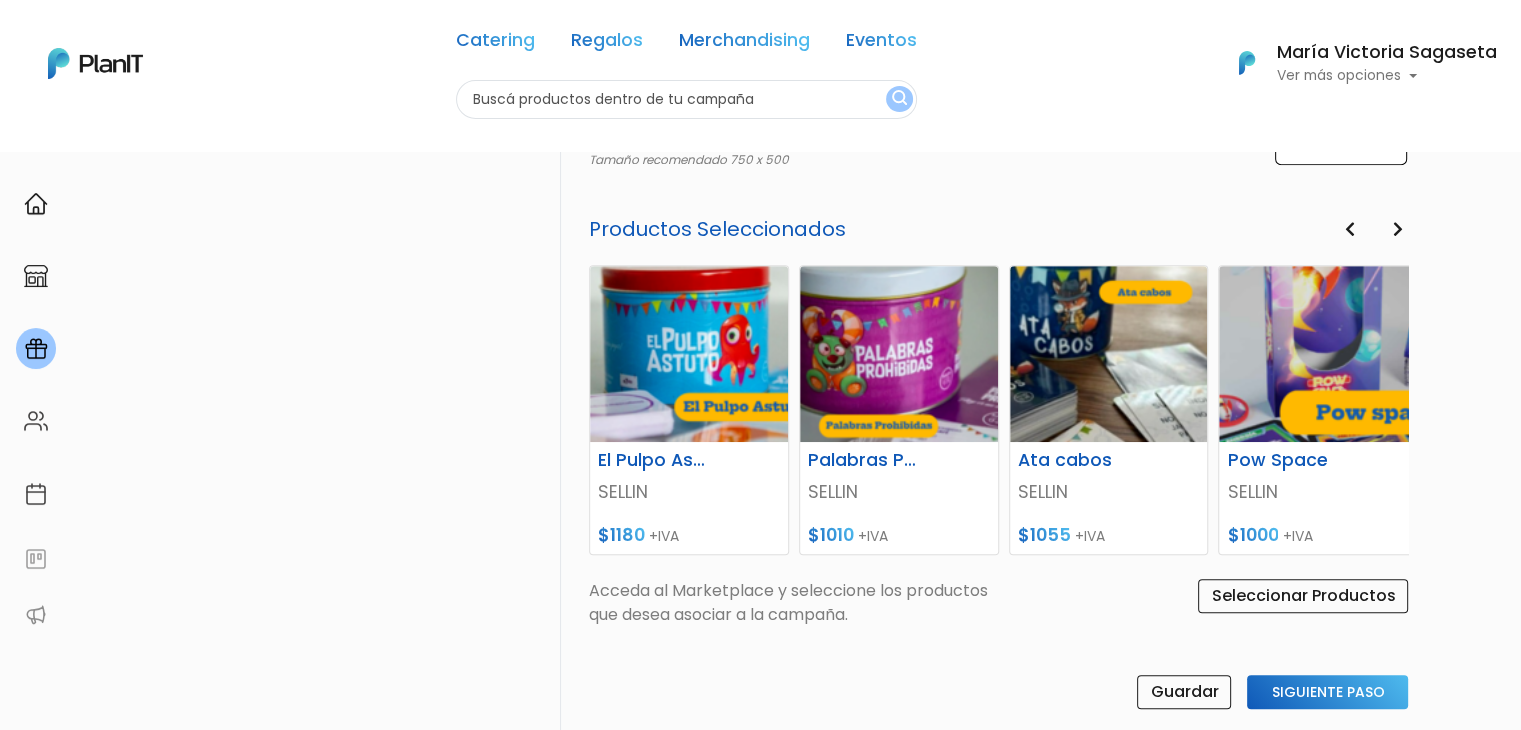 click at bounding box center [1397, 229] 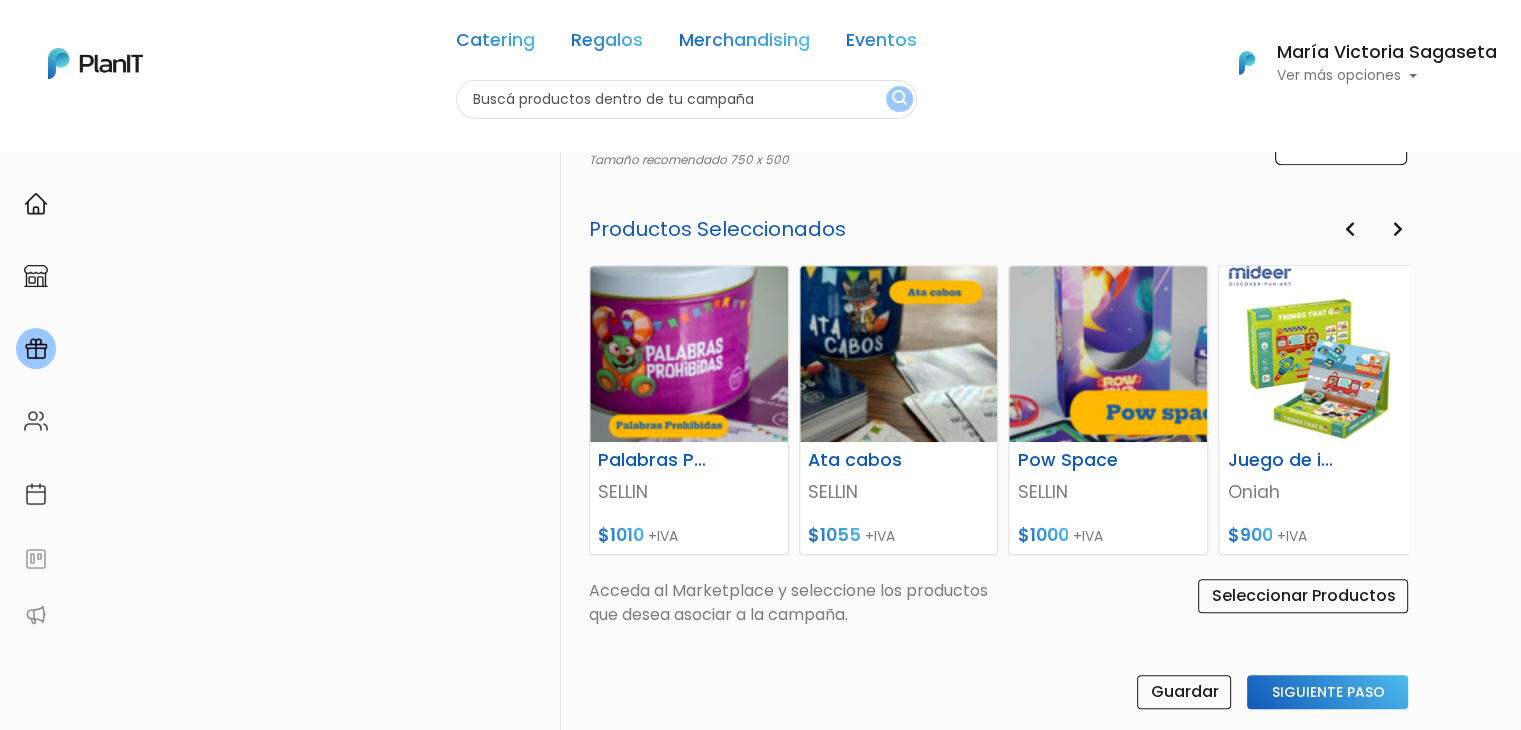 click at bounding box center [1397, 229] 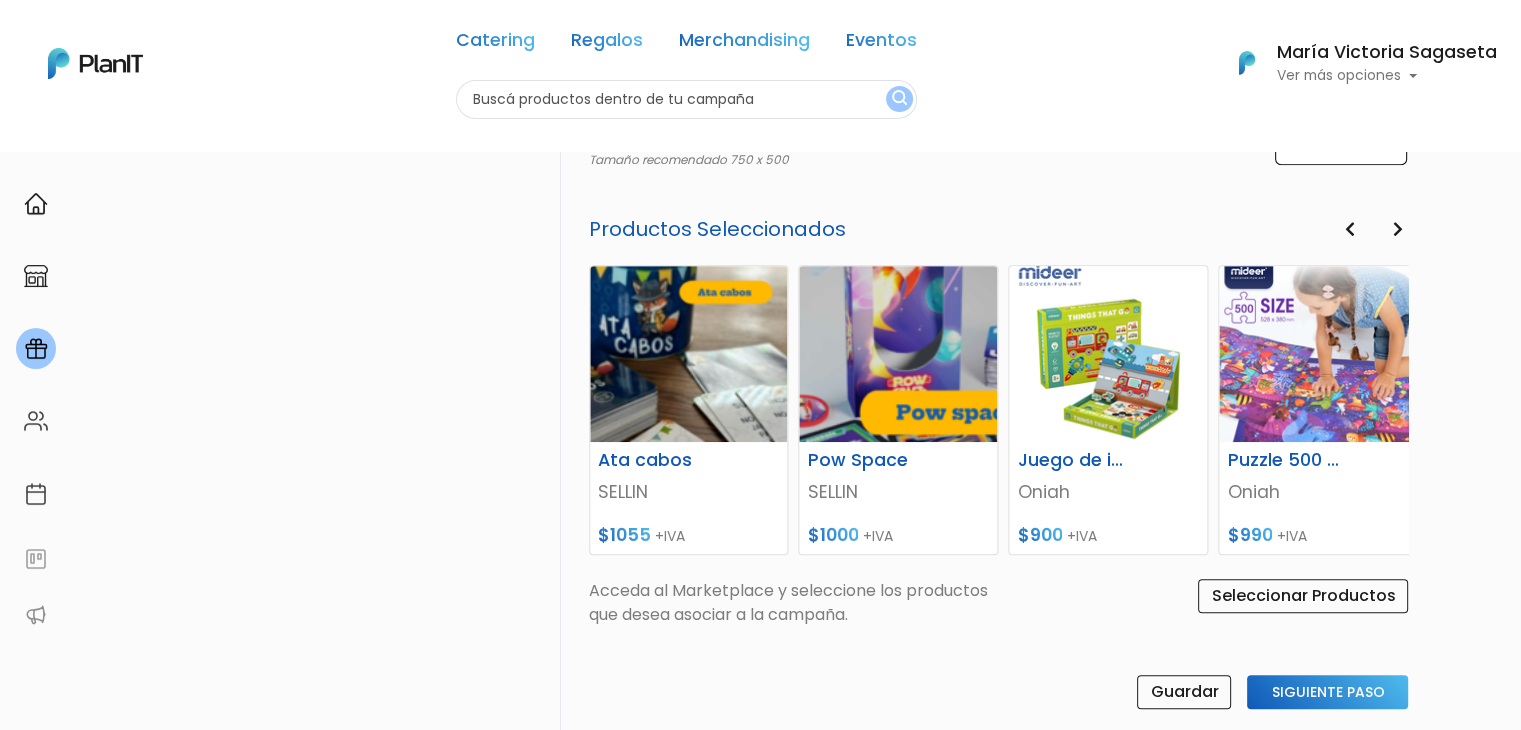 click at bounding box center (1397, 229) 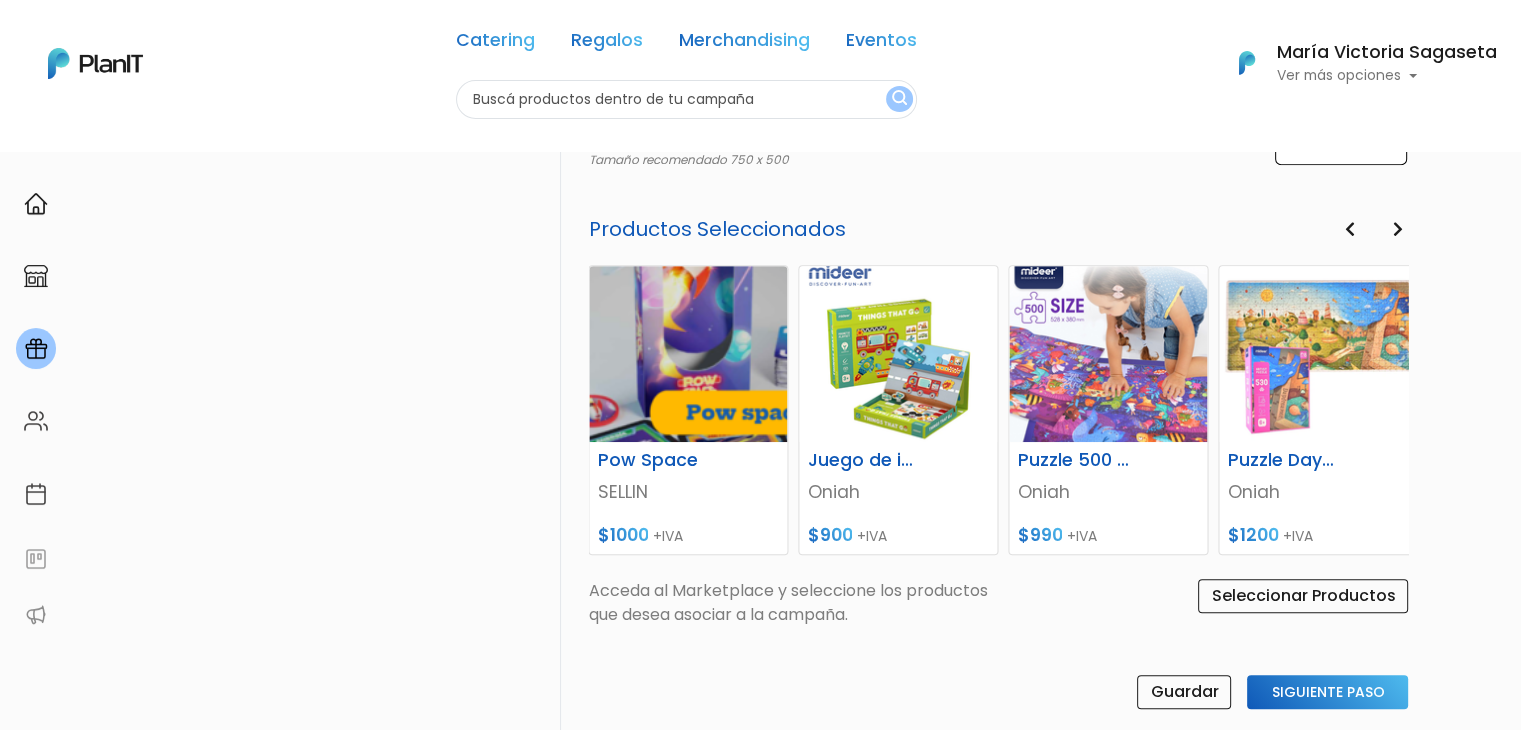 click at bounding box center (1397, 229) 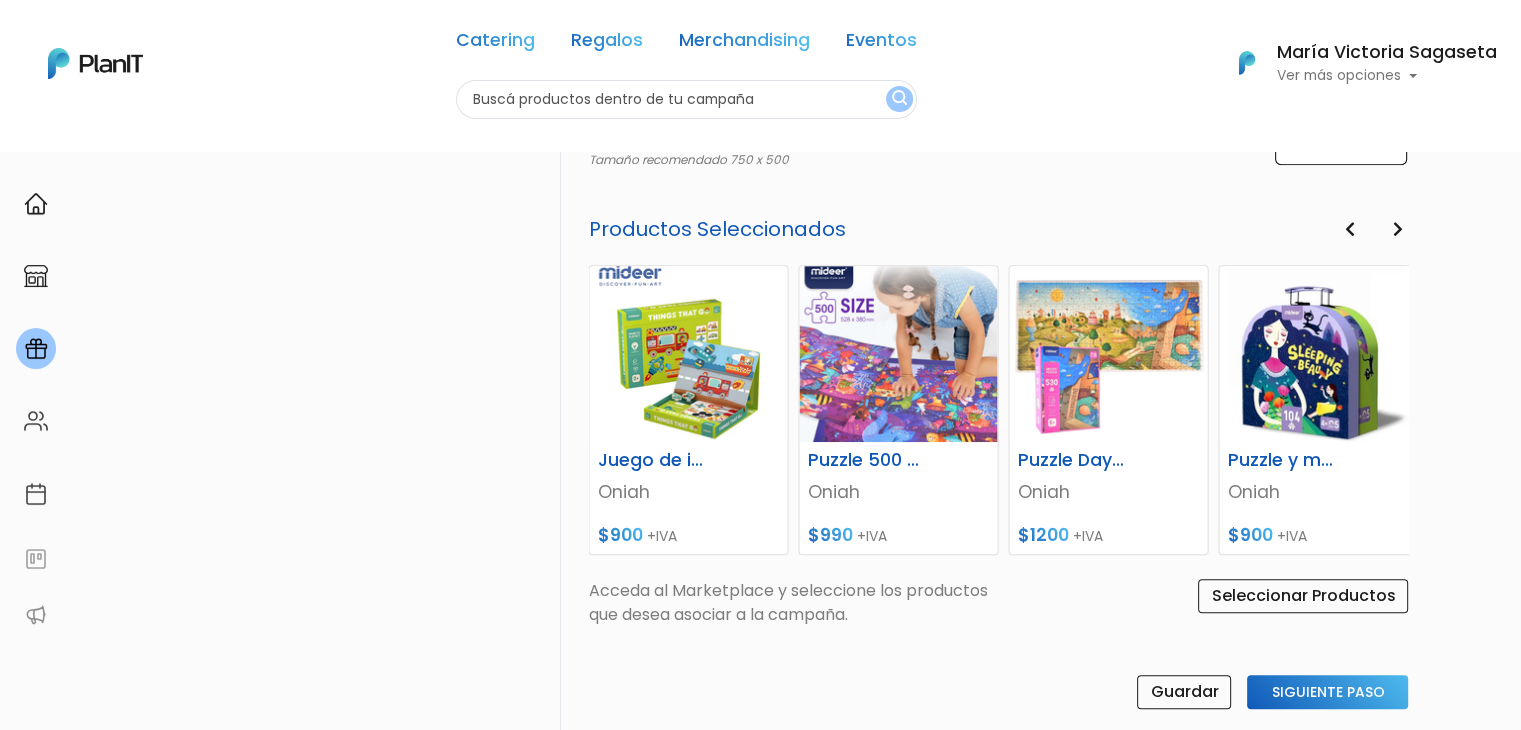 click at bounding box center [1397, 229] 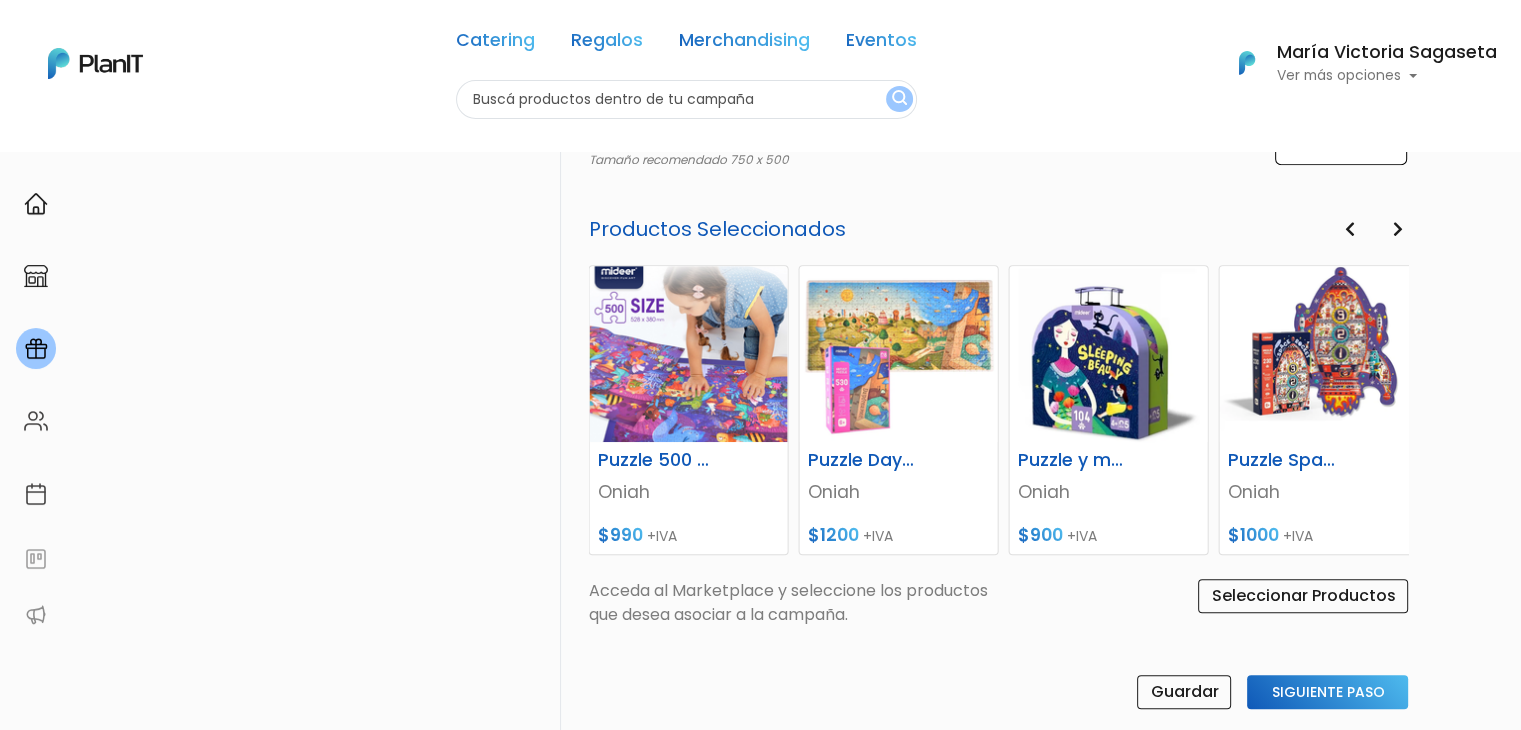click at bounding box center (1397, 229) 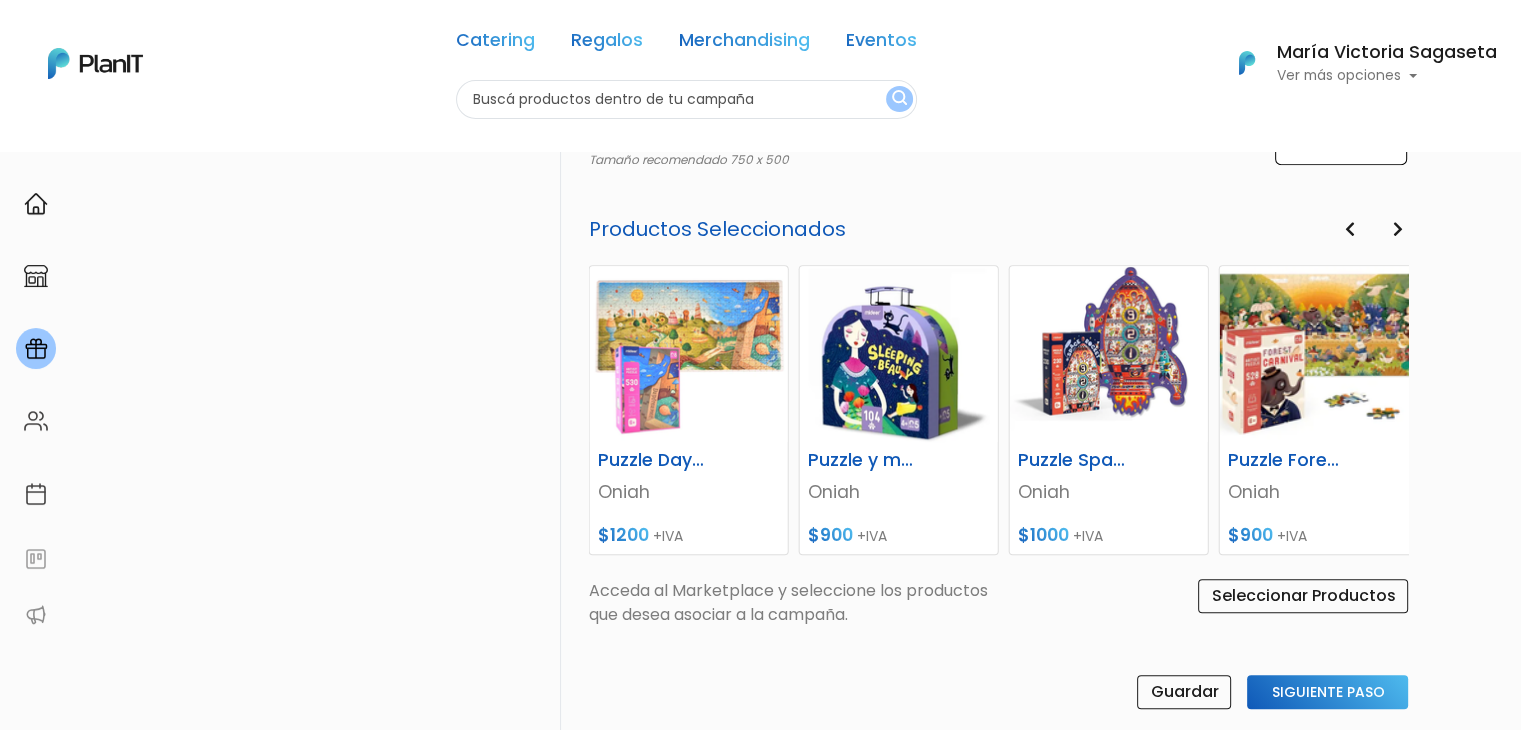 click at bounding box center (1397, 229) 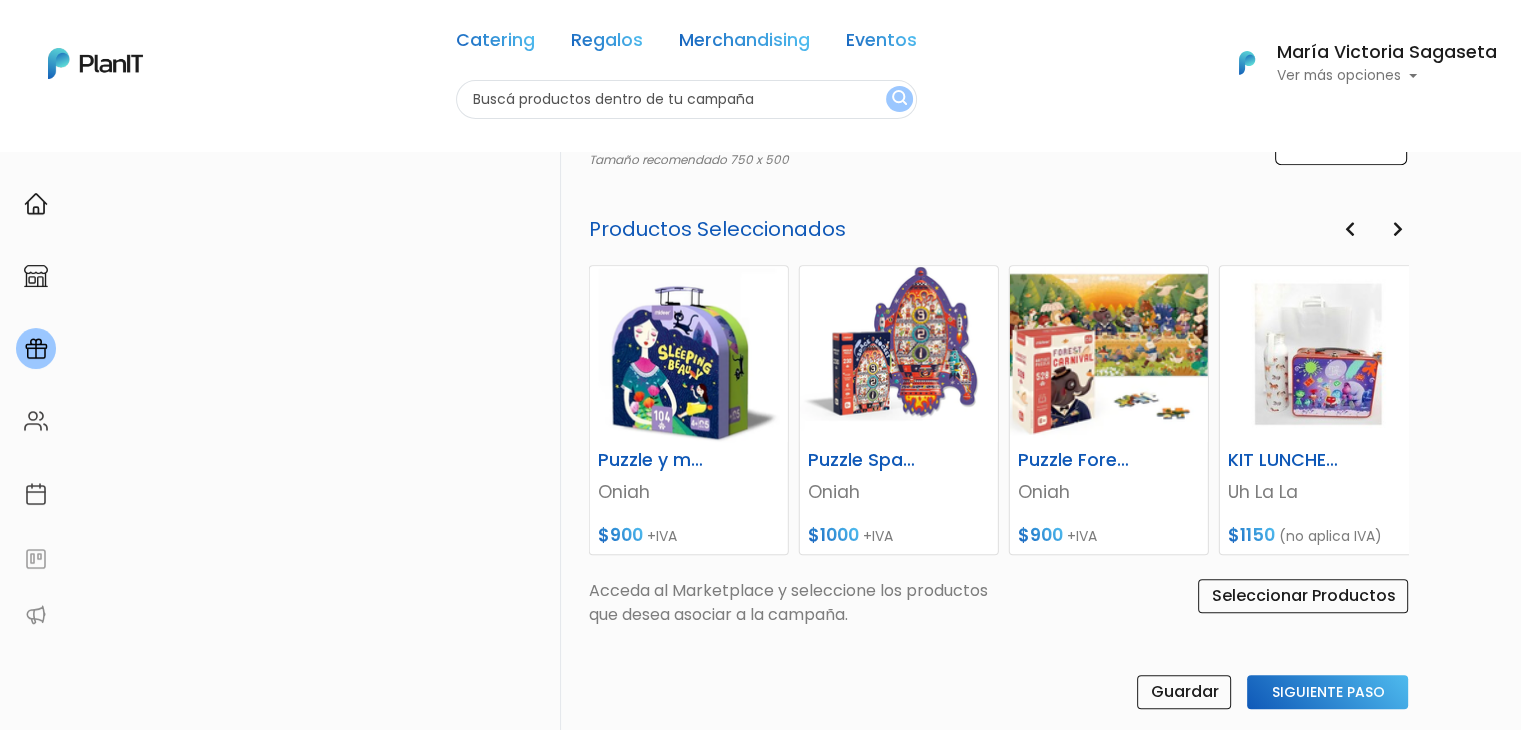 click at bounding box center (1397, 229) 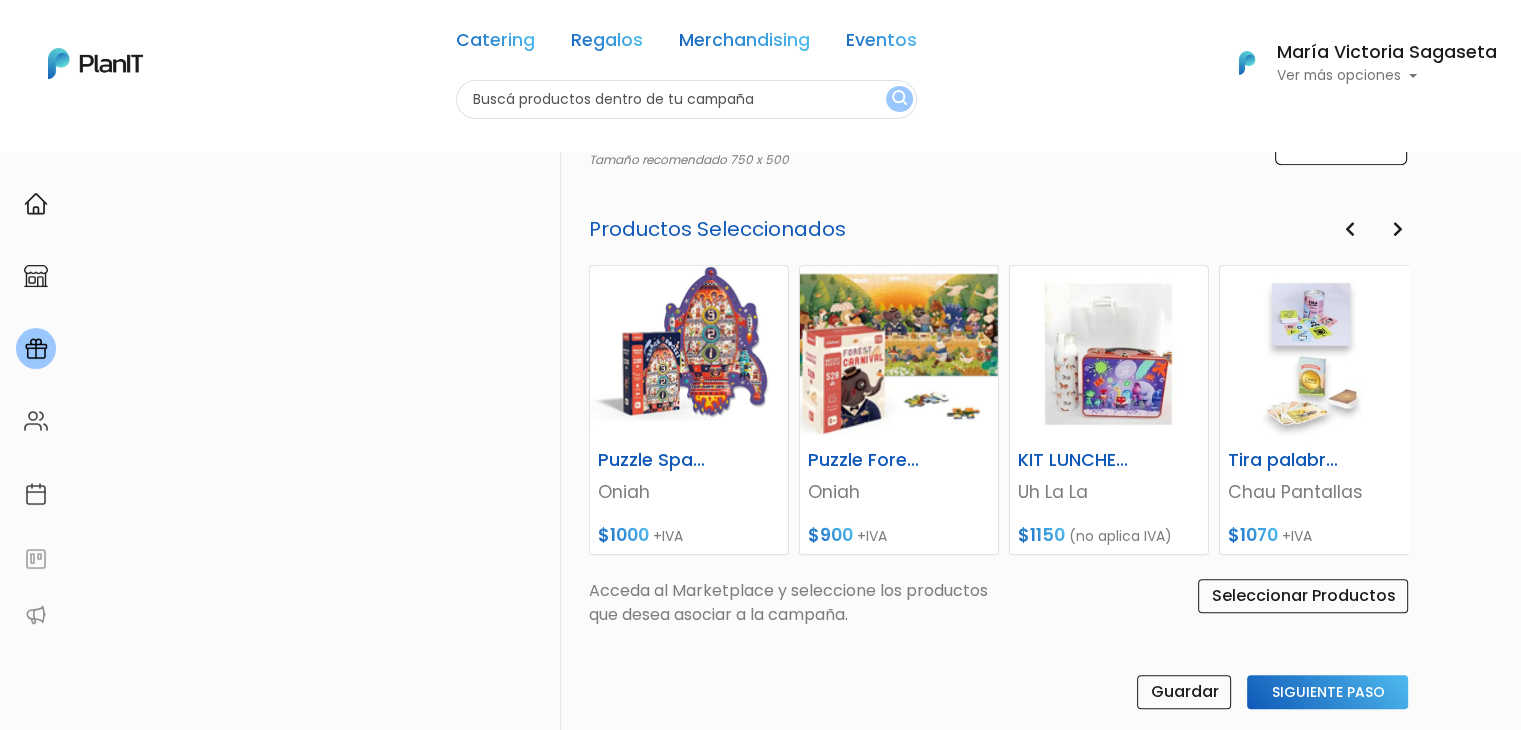 click at bounding box center (1397, 229) 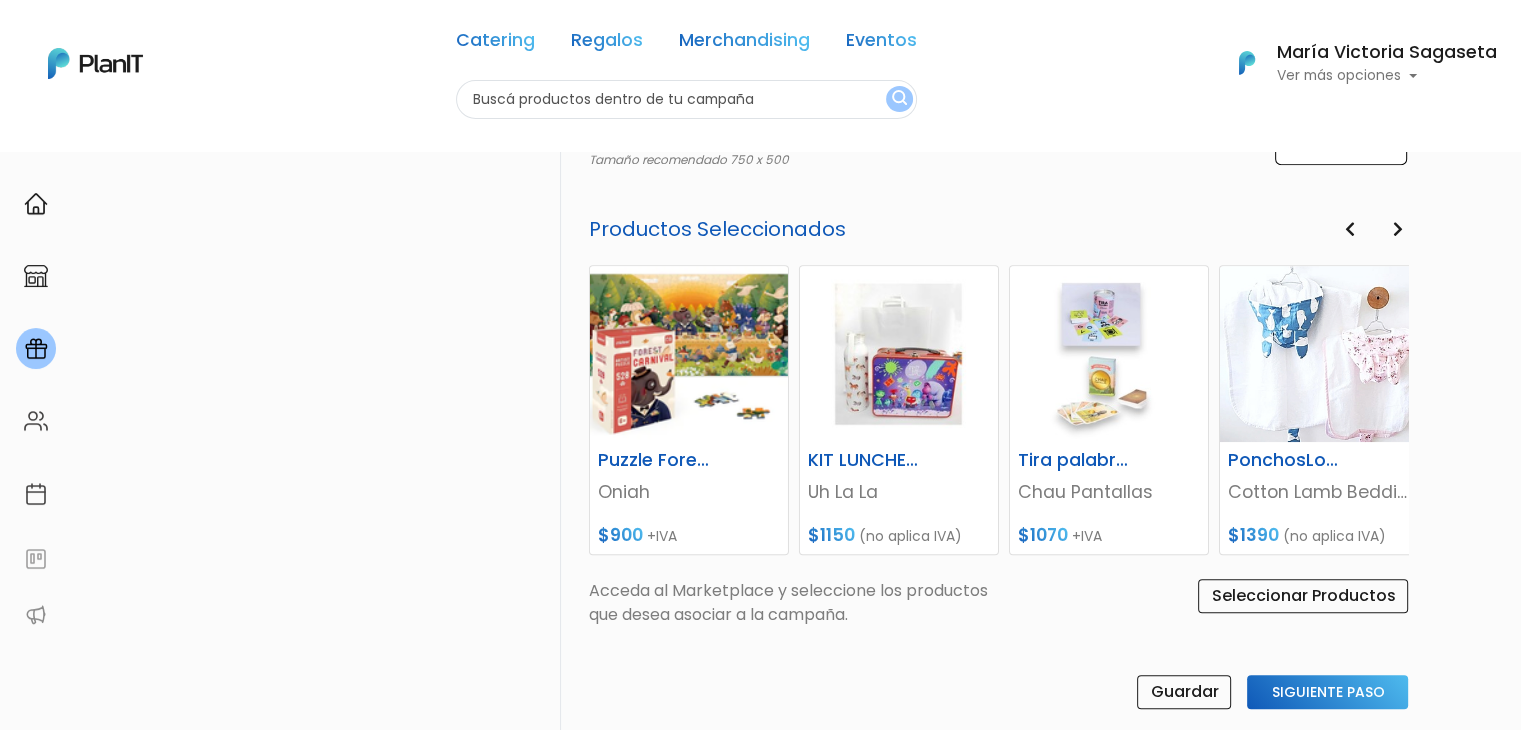click at bounding box center (1397, 229) 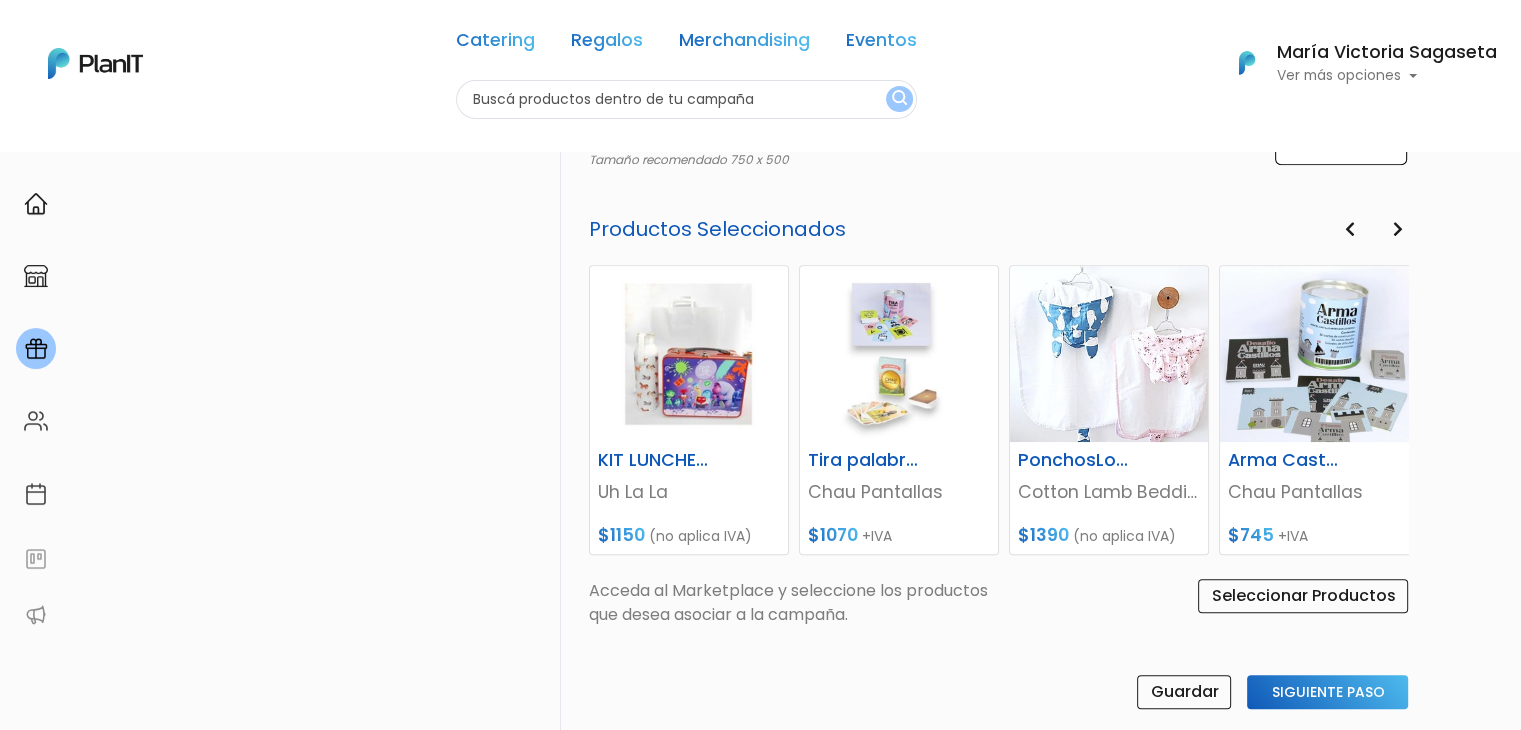 click at bounding box center [1397, 229] 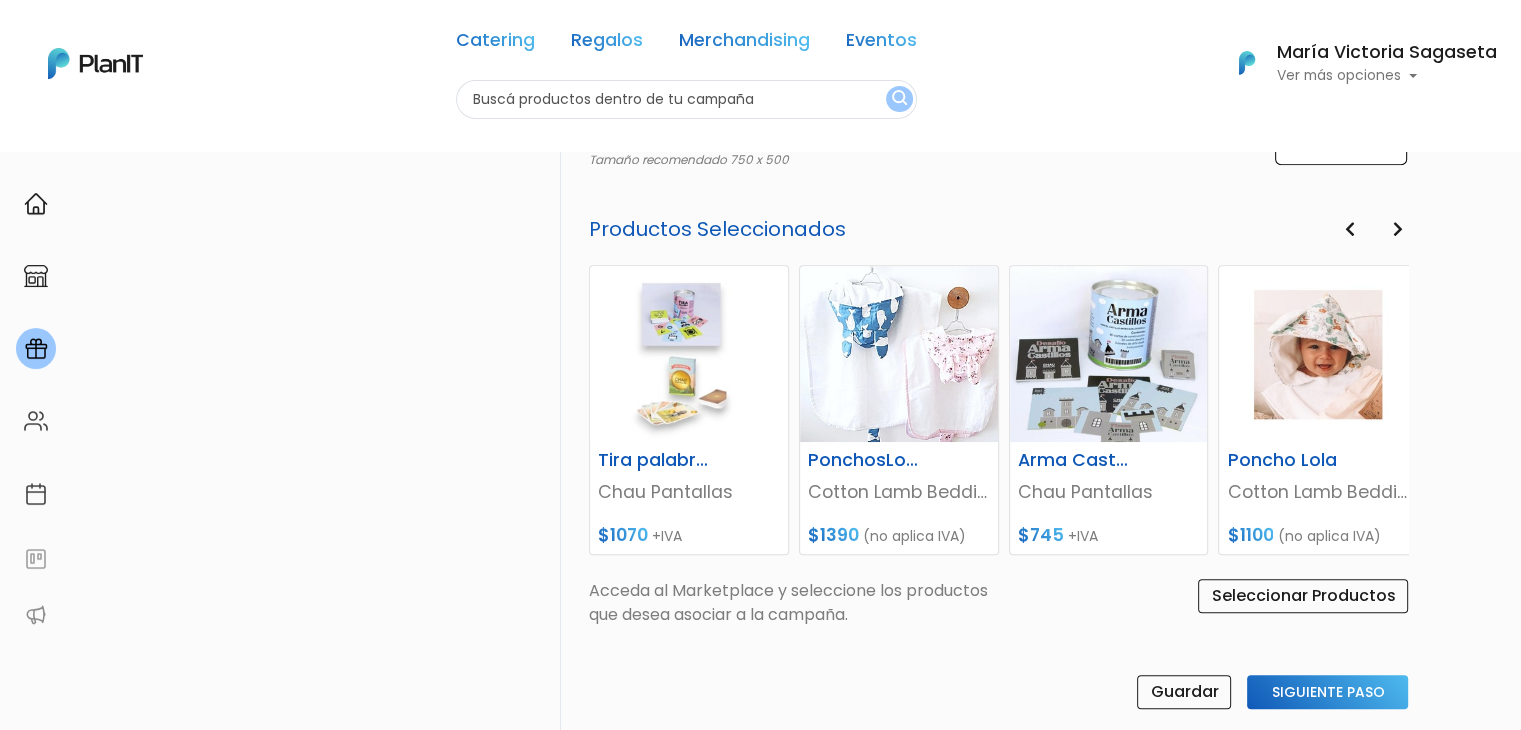 click at bounding box center (1397, 229) 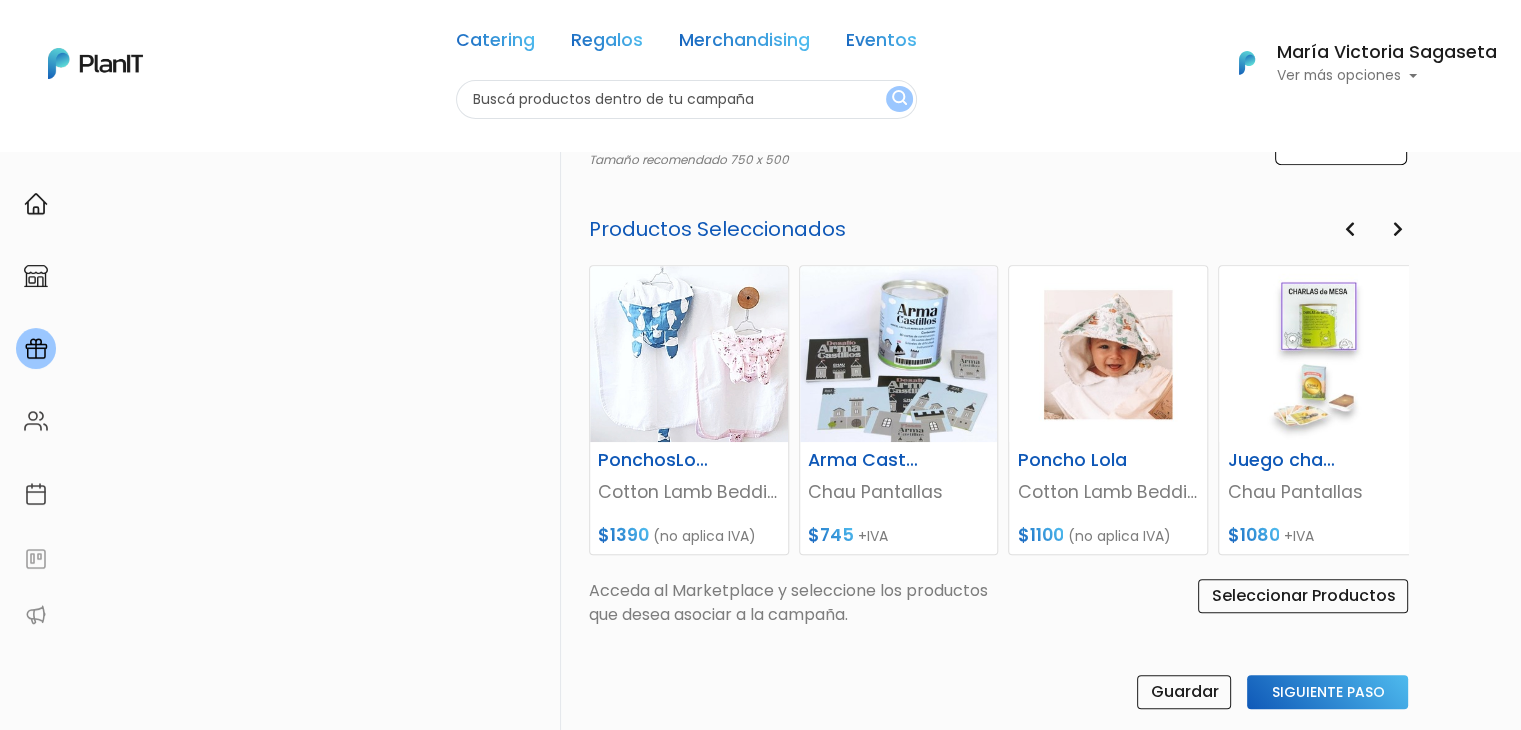click at bounding box center [1397, 229] 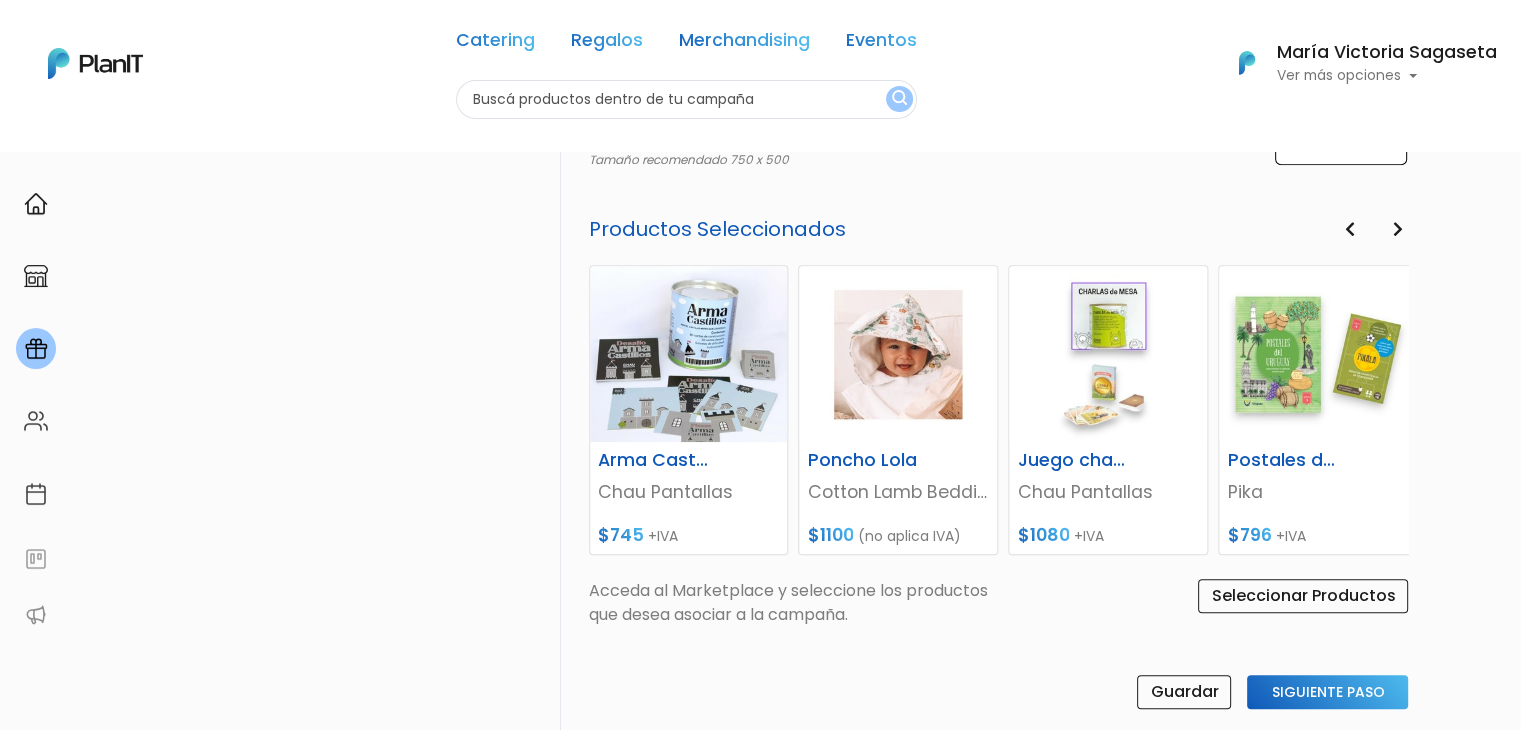 click at bounding box center (1397, 229) 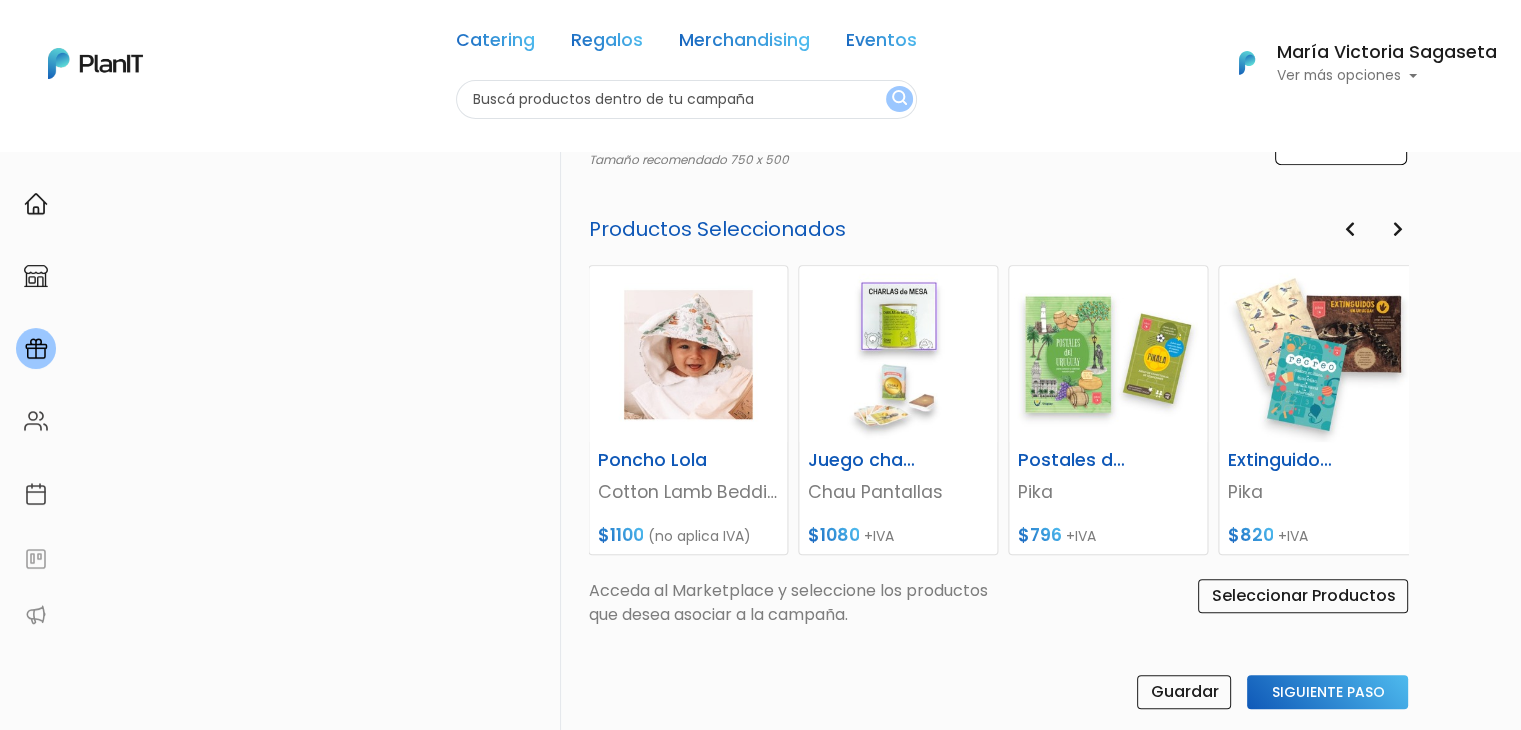 click at bounding box center (1397, 229) 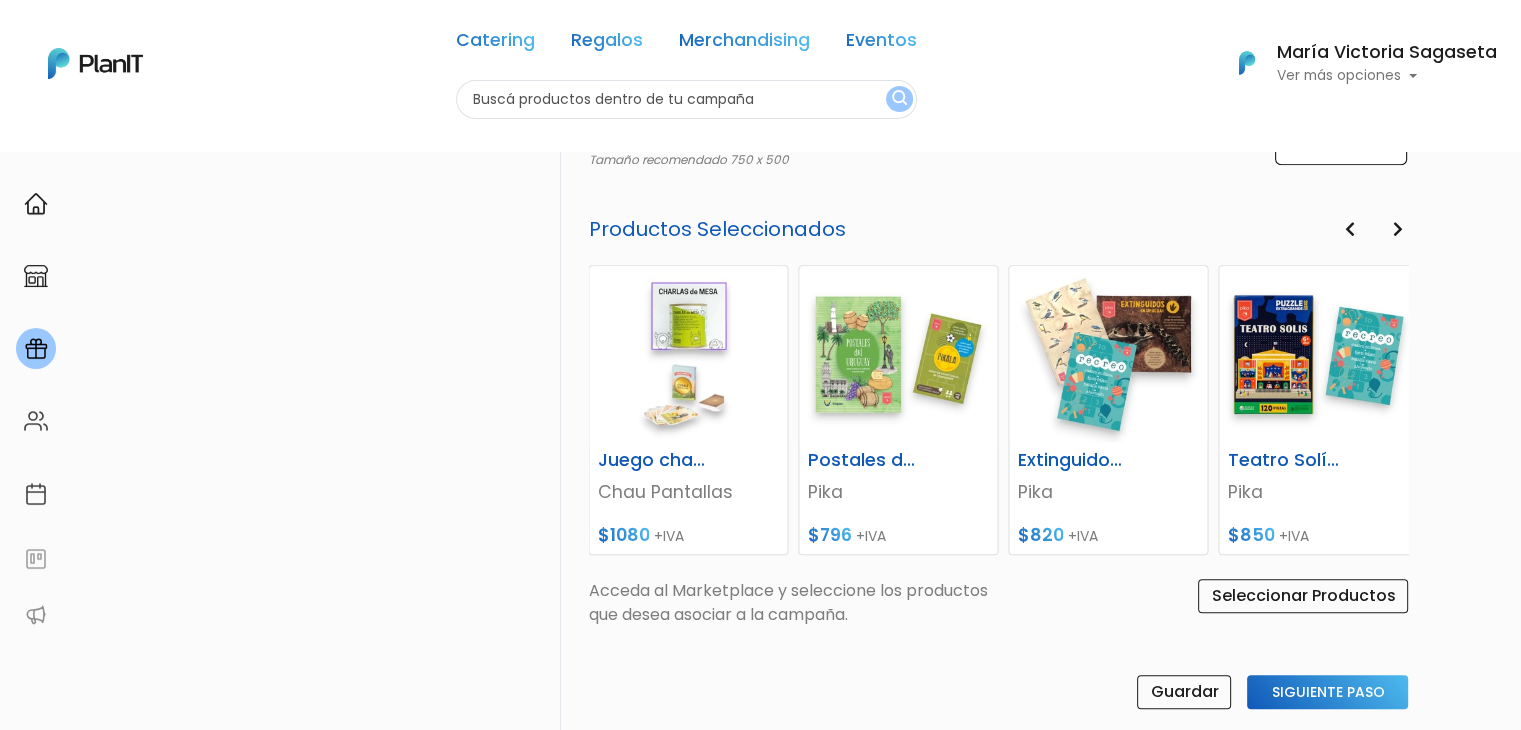 click at bounding box center [1397, 229] 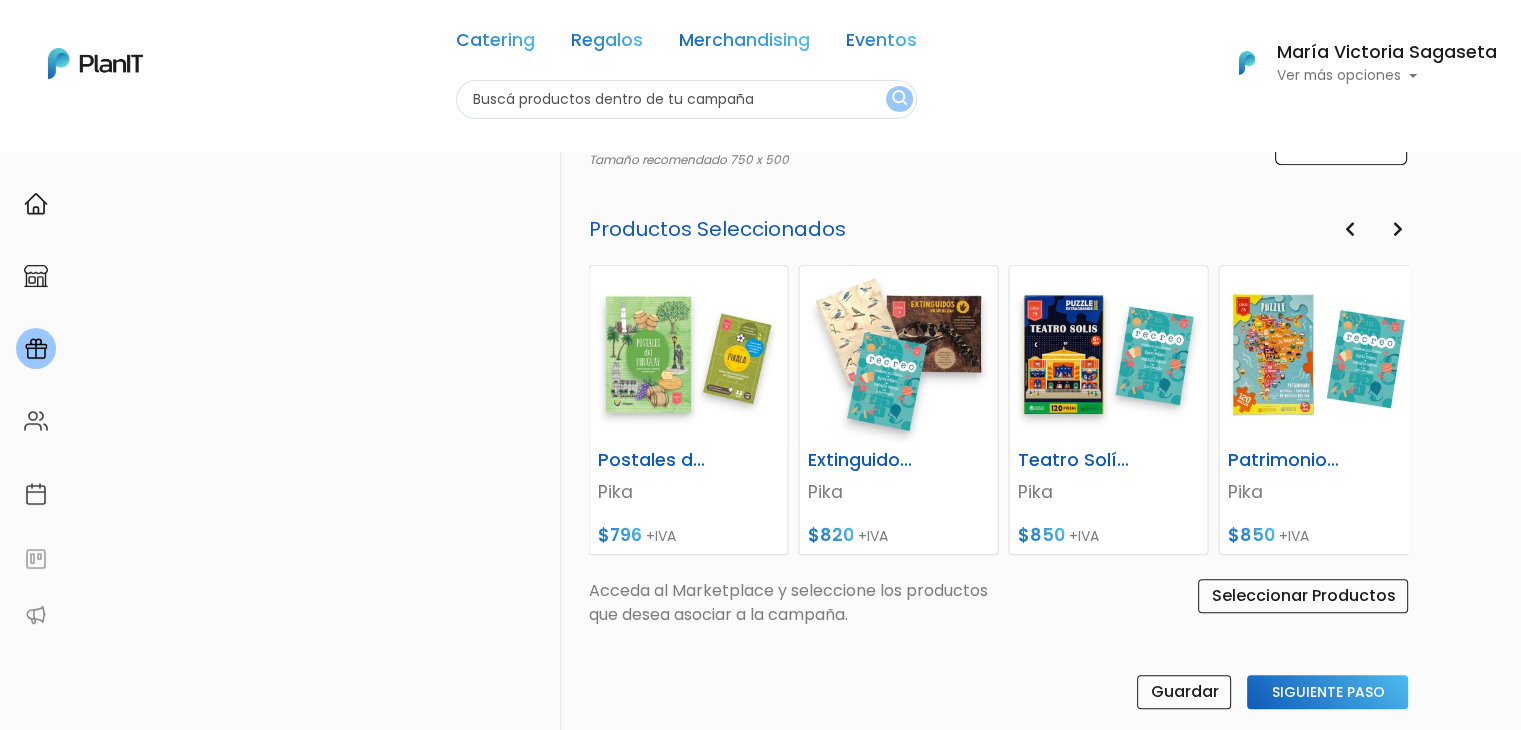 click at bounding box center (1349, 229) 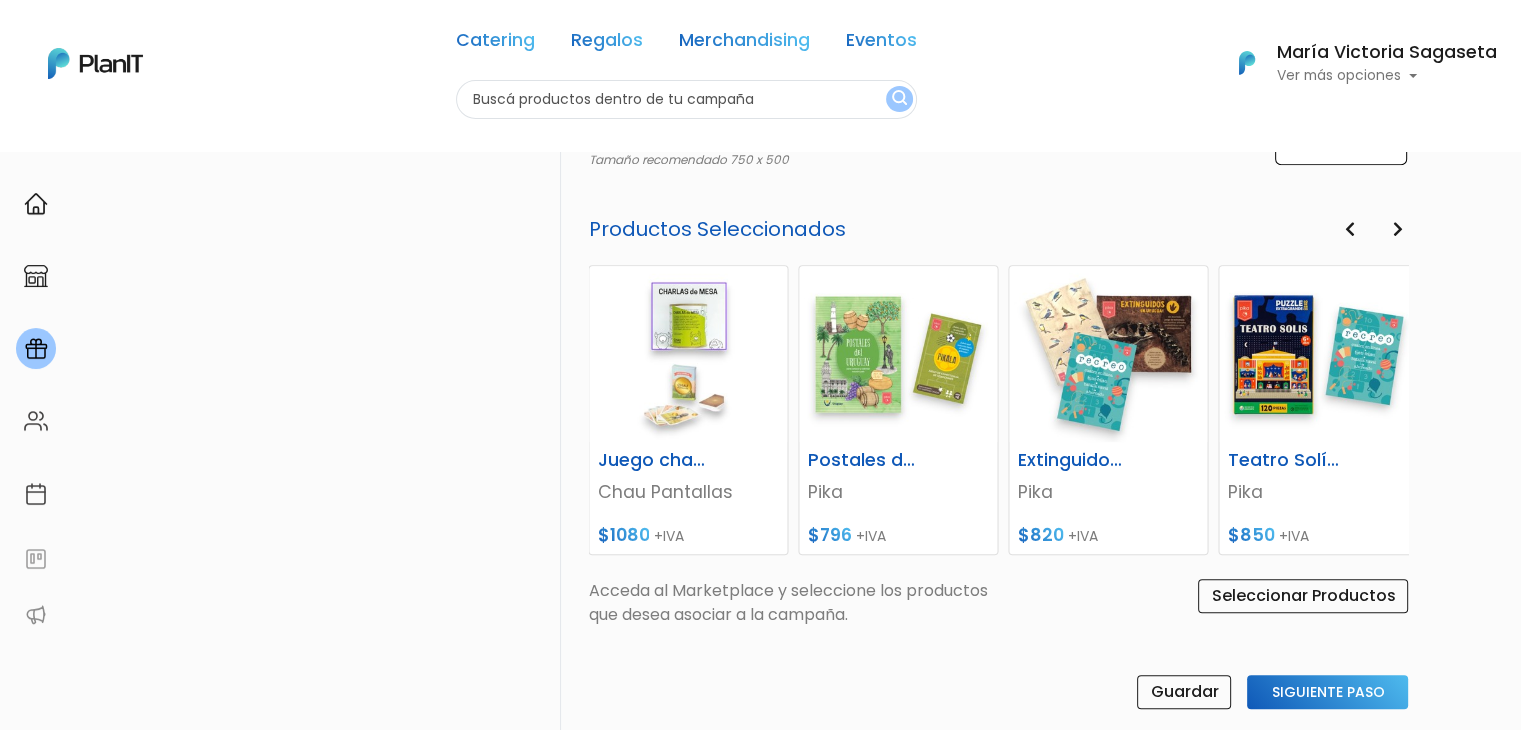 click at bounding box center [1397, 229] 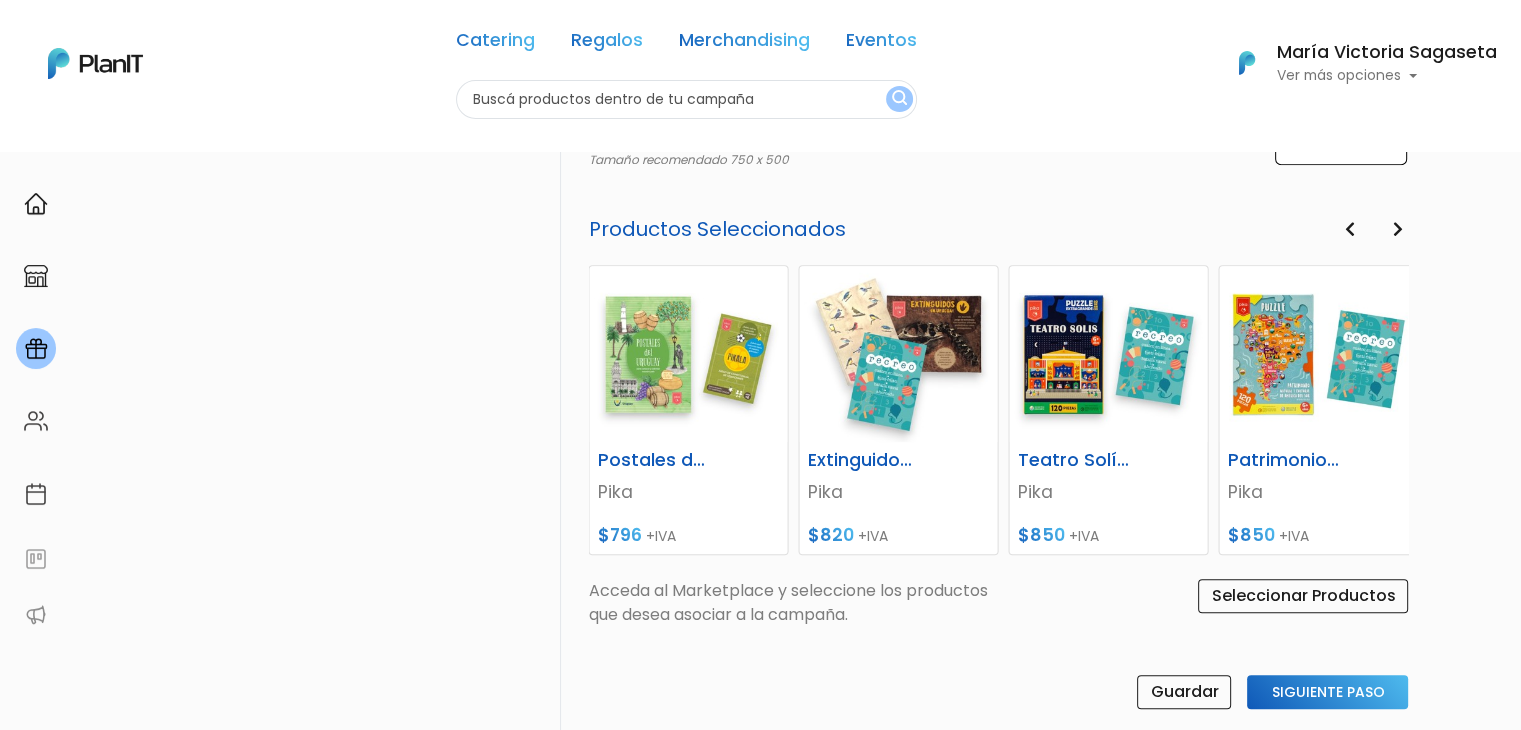 click on "Next" at bounding box center (1397, 230) 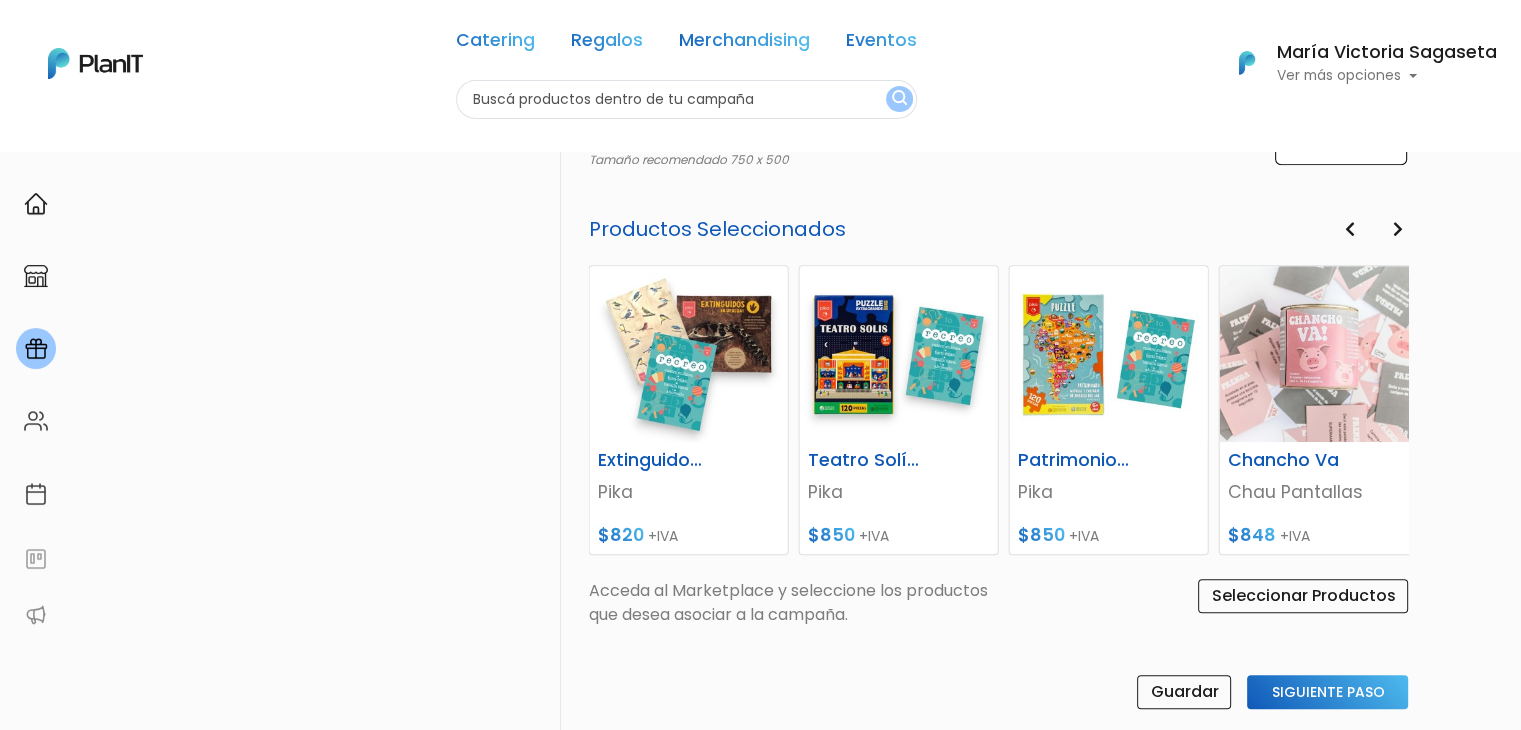 click on "Next" at bounding box center (1397, 230) 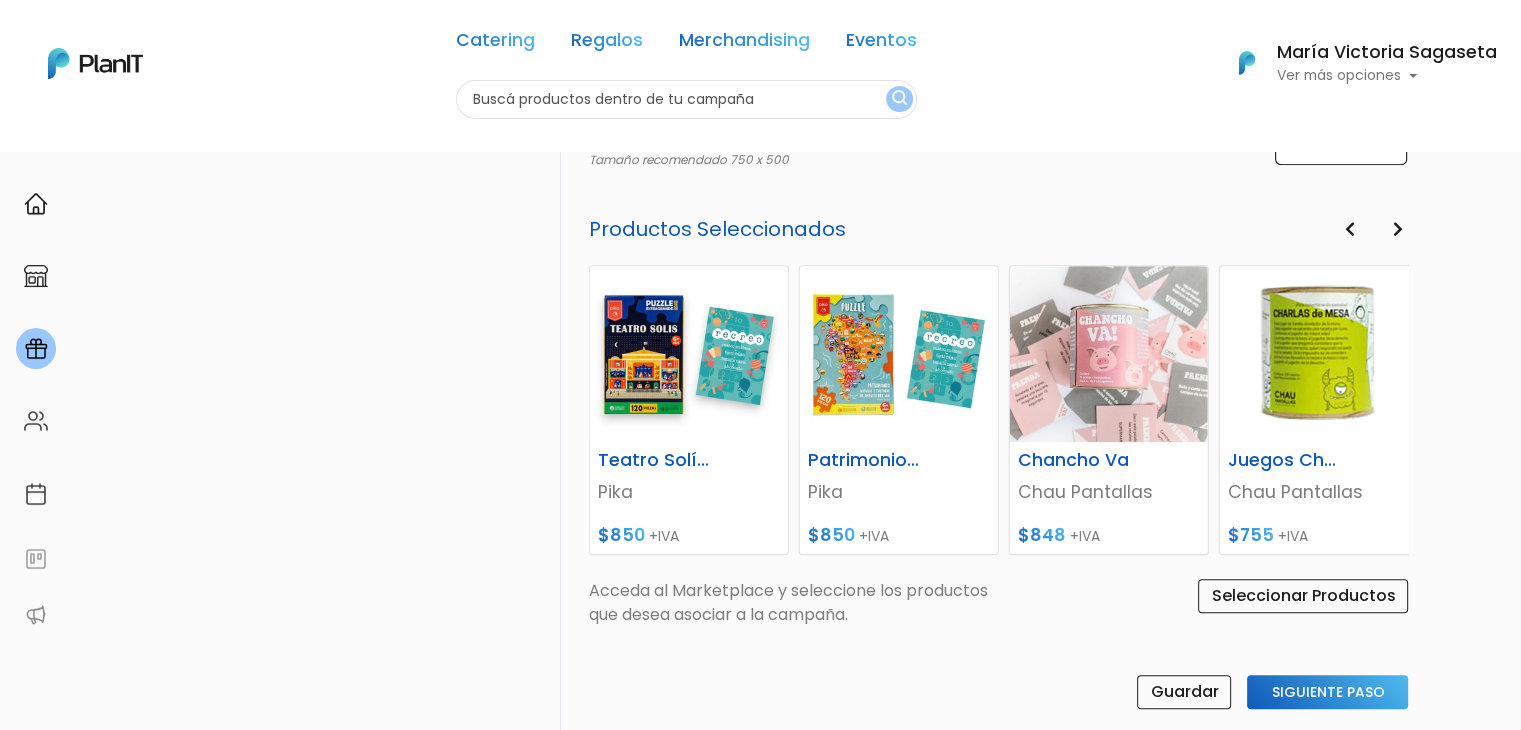 click on "Next" at bounding box center (1397, 230) 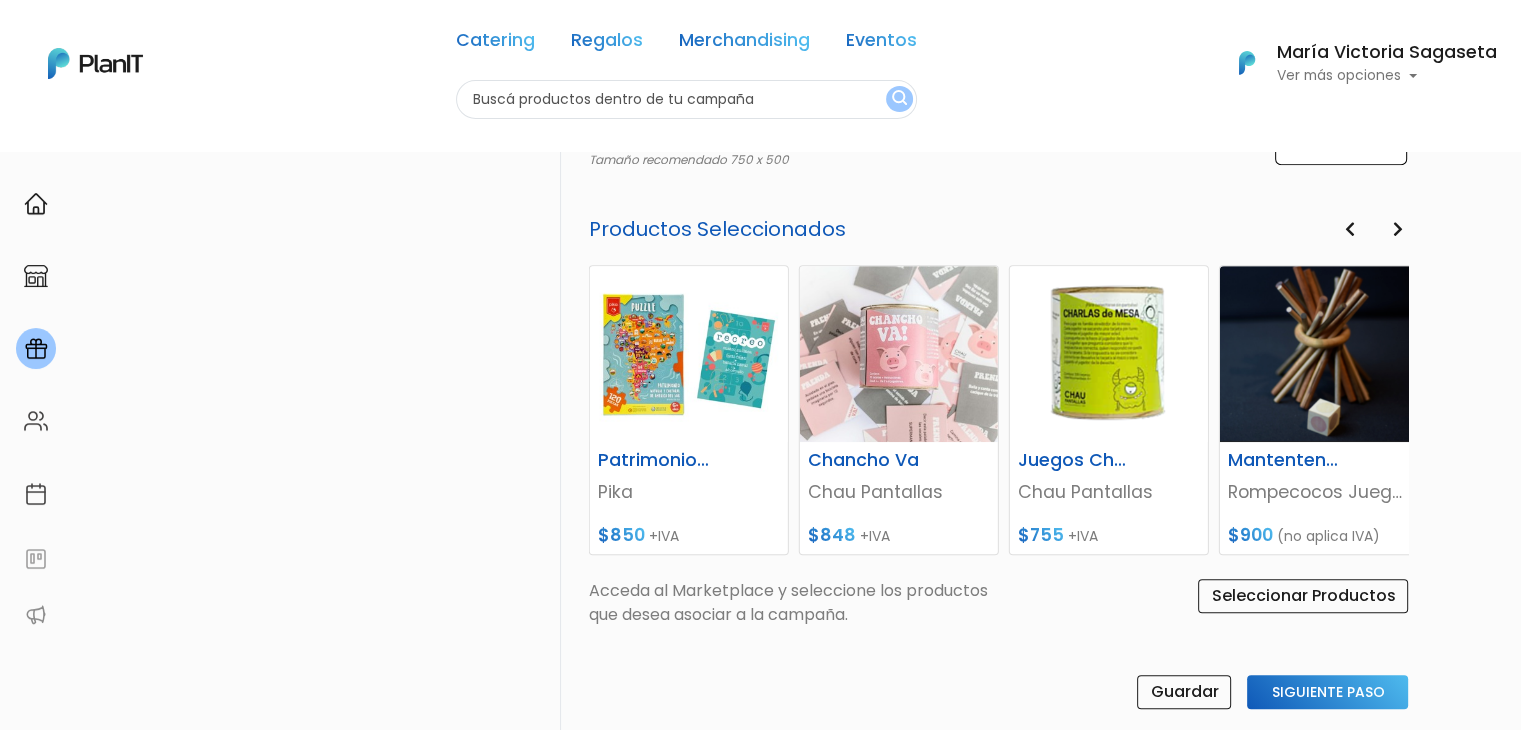 click on "Next" at bounding box center [1397, 230] 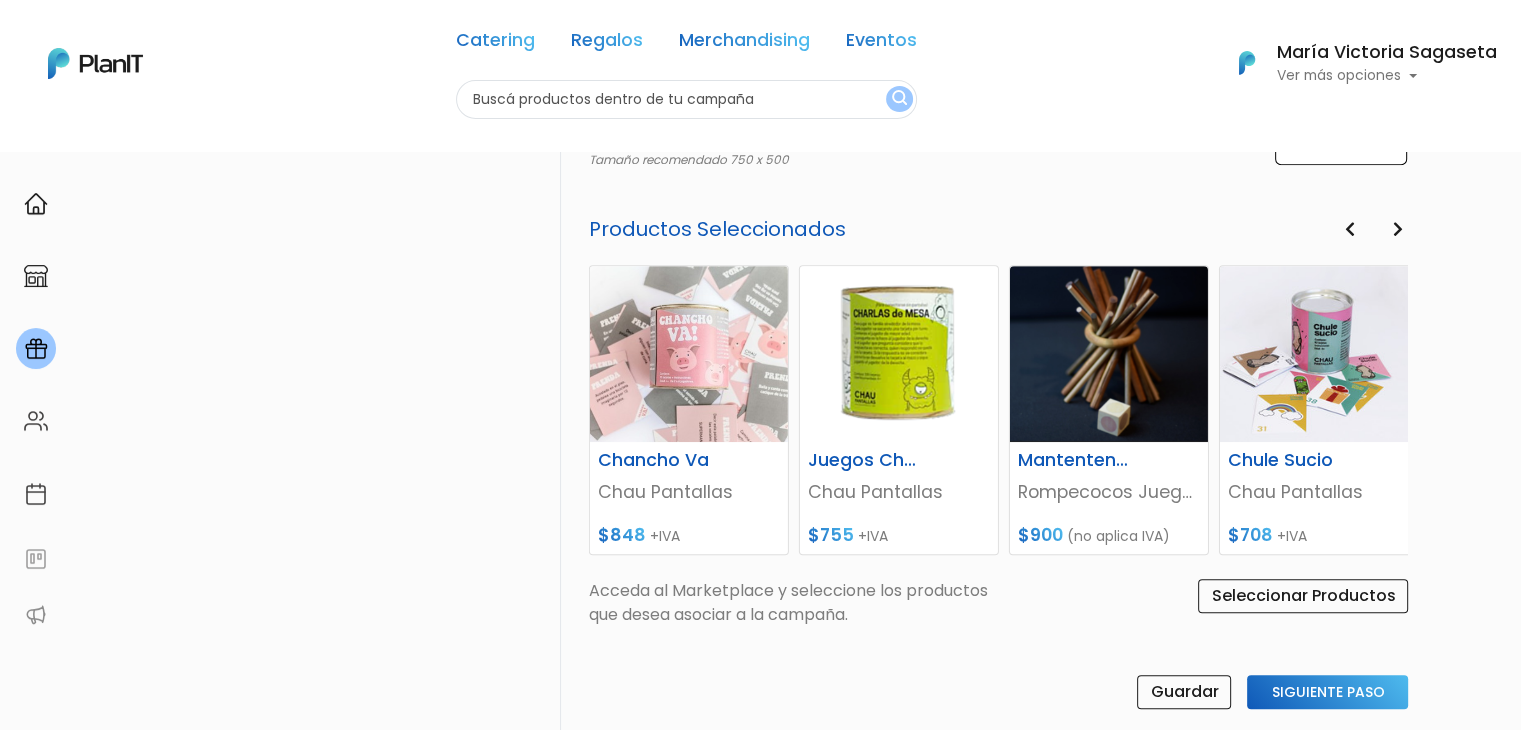click on "Next" at bounding box center (1397, 230) 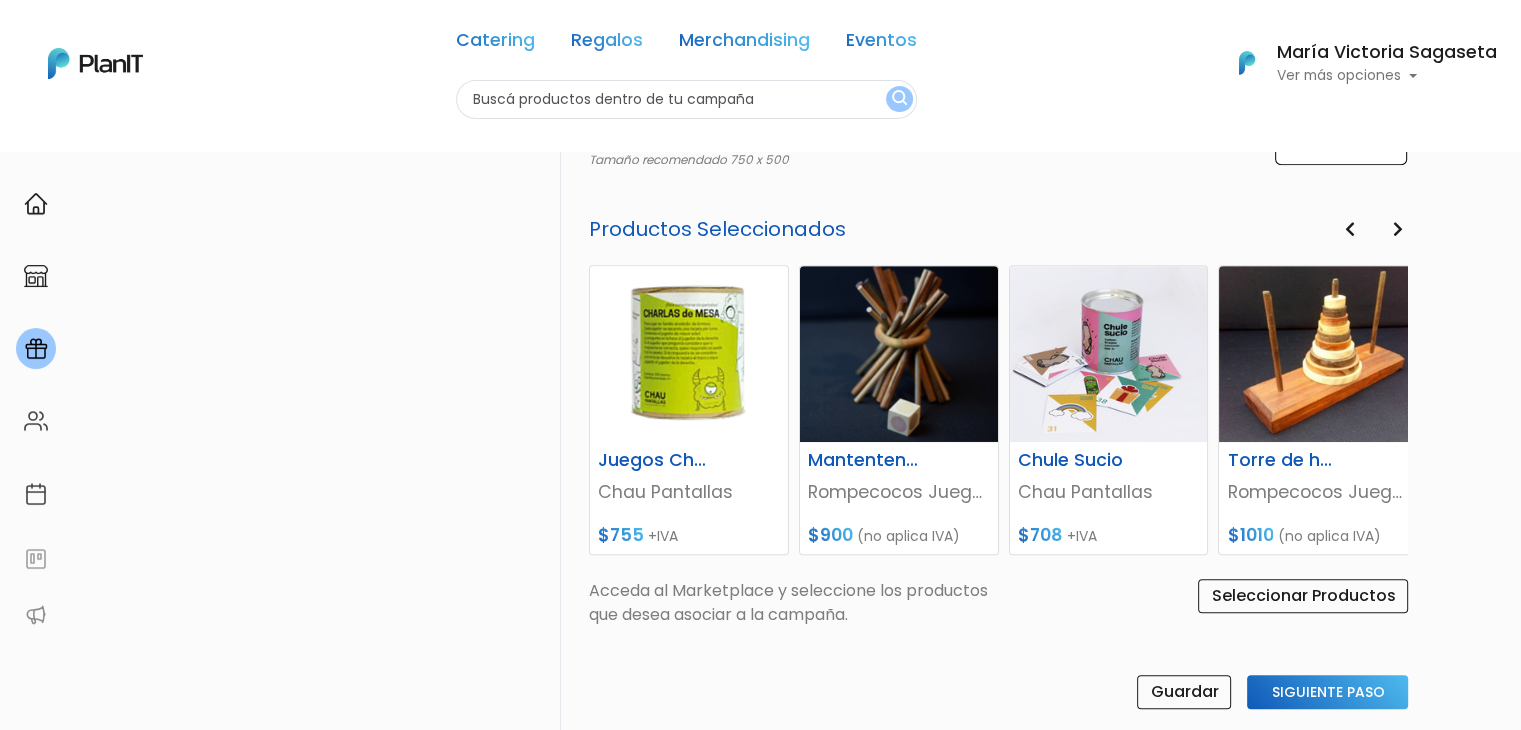 click on "Next" at bounding box center (1397, 230) 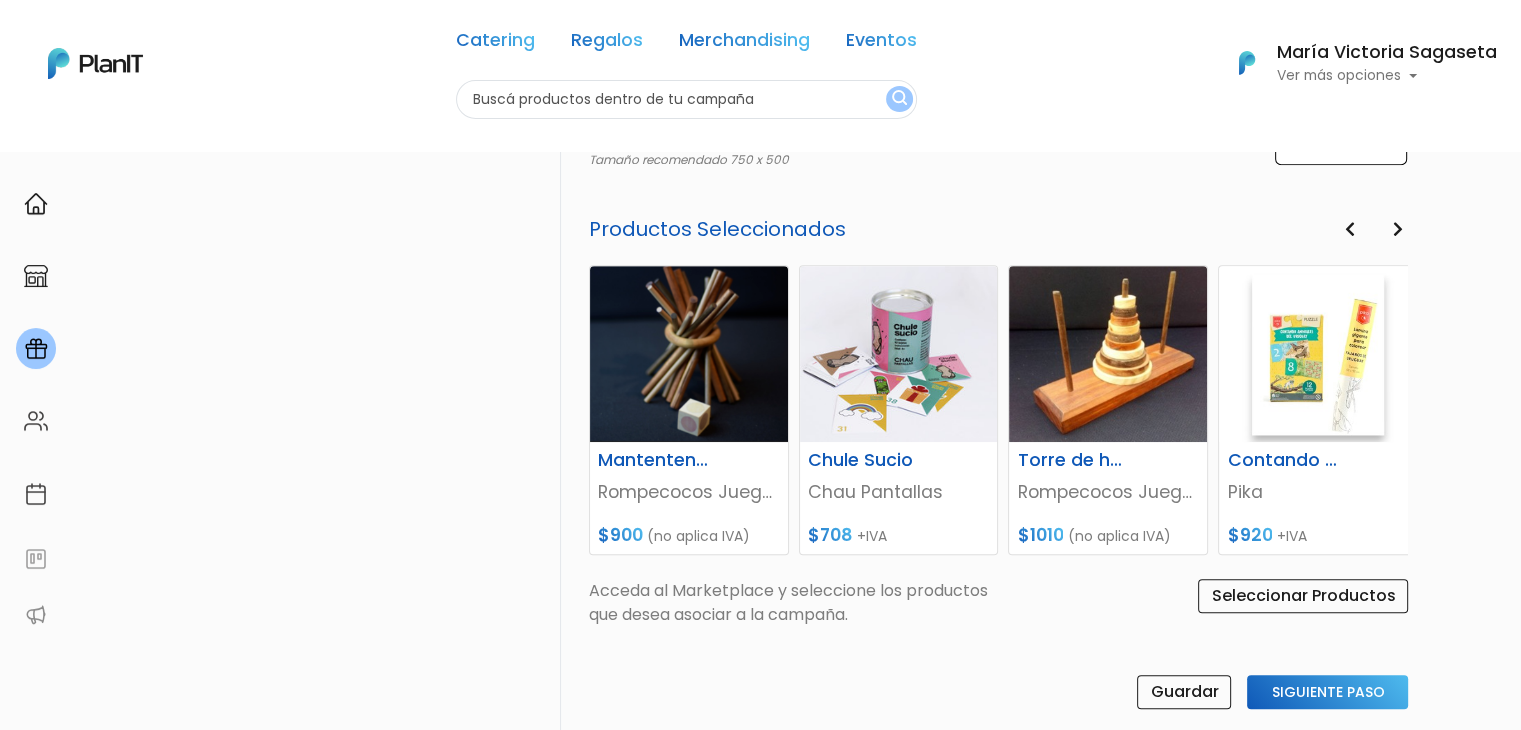 click on "Next" at bounding box center (1397, 230) 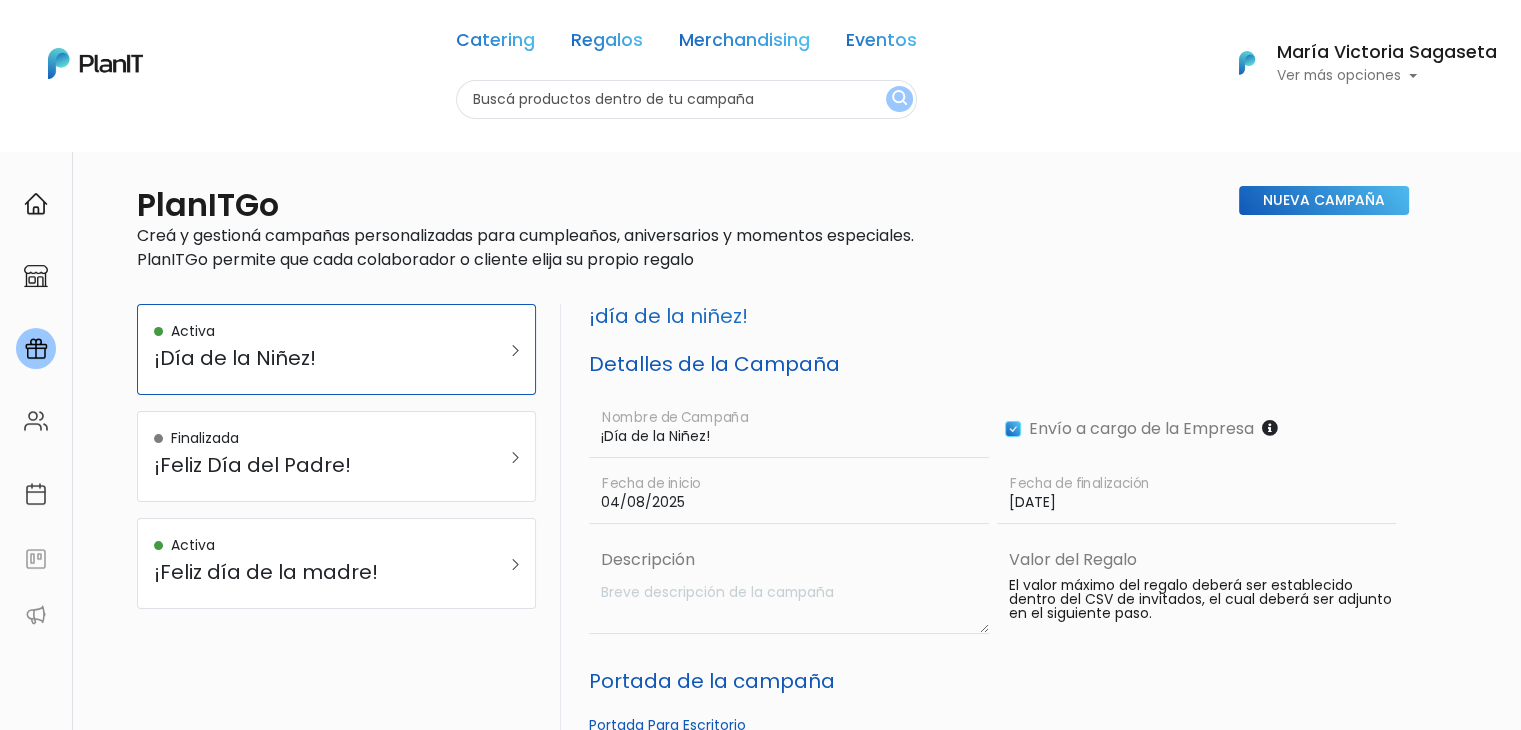 scroll, scrollTop: 0, scrollLeft: 0, axis: both 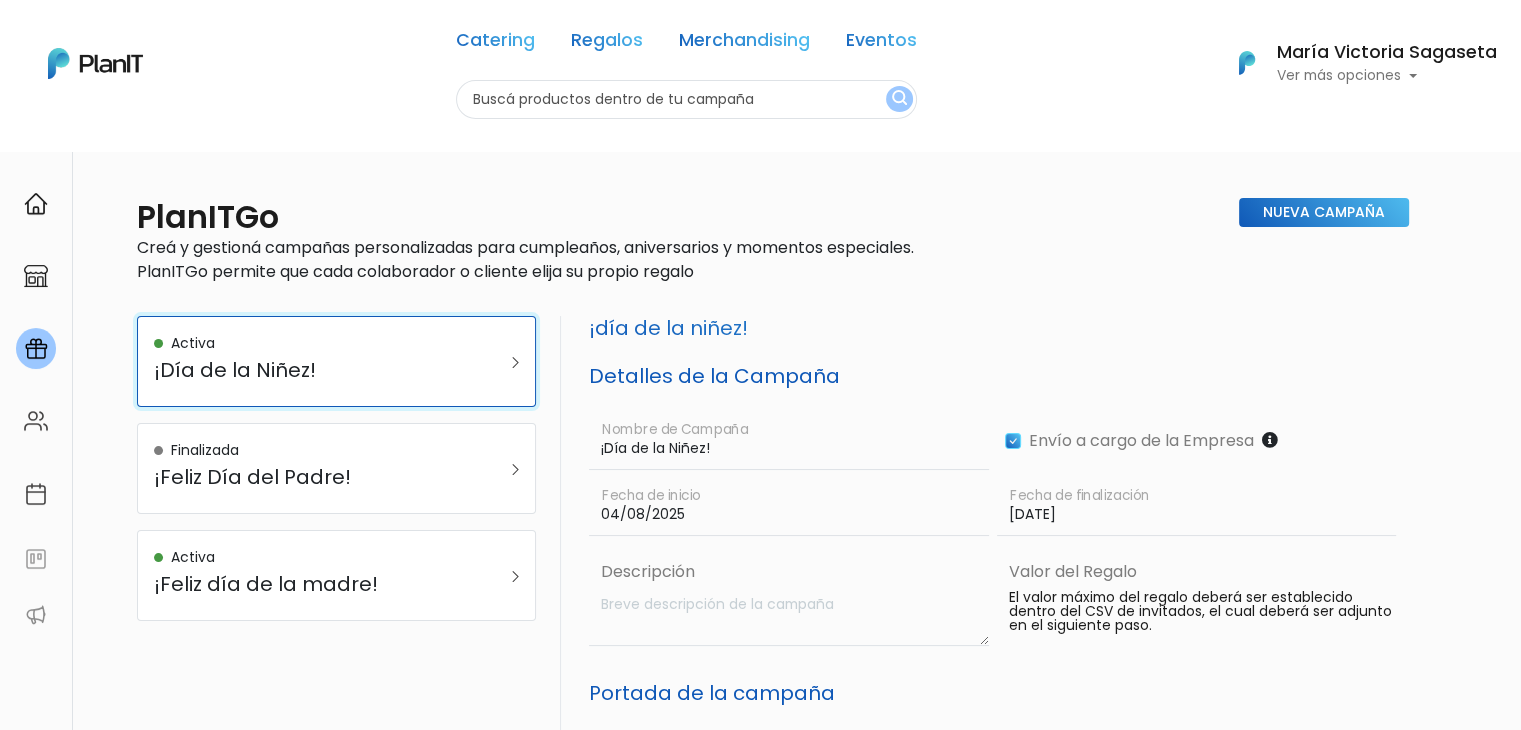 click on "¡Día de la Niñez!" at bounding box center (309, 370) 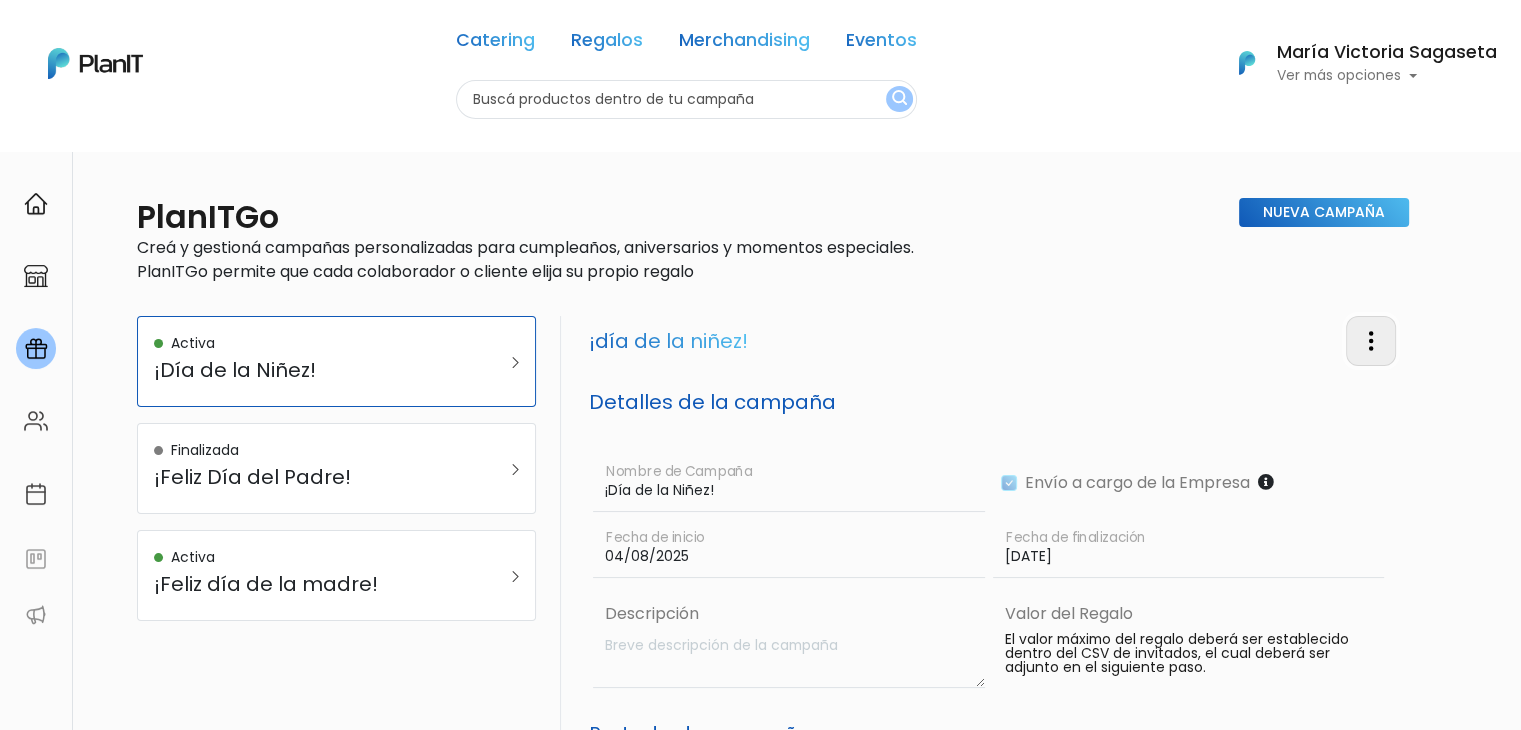 click at bounding box center (1371, 341) 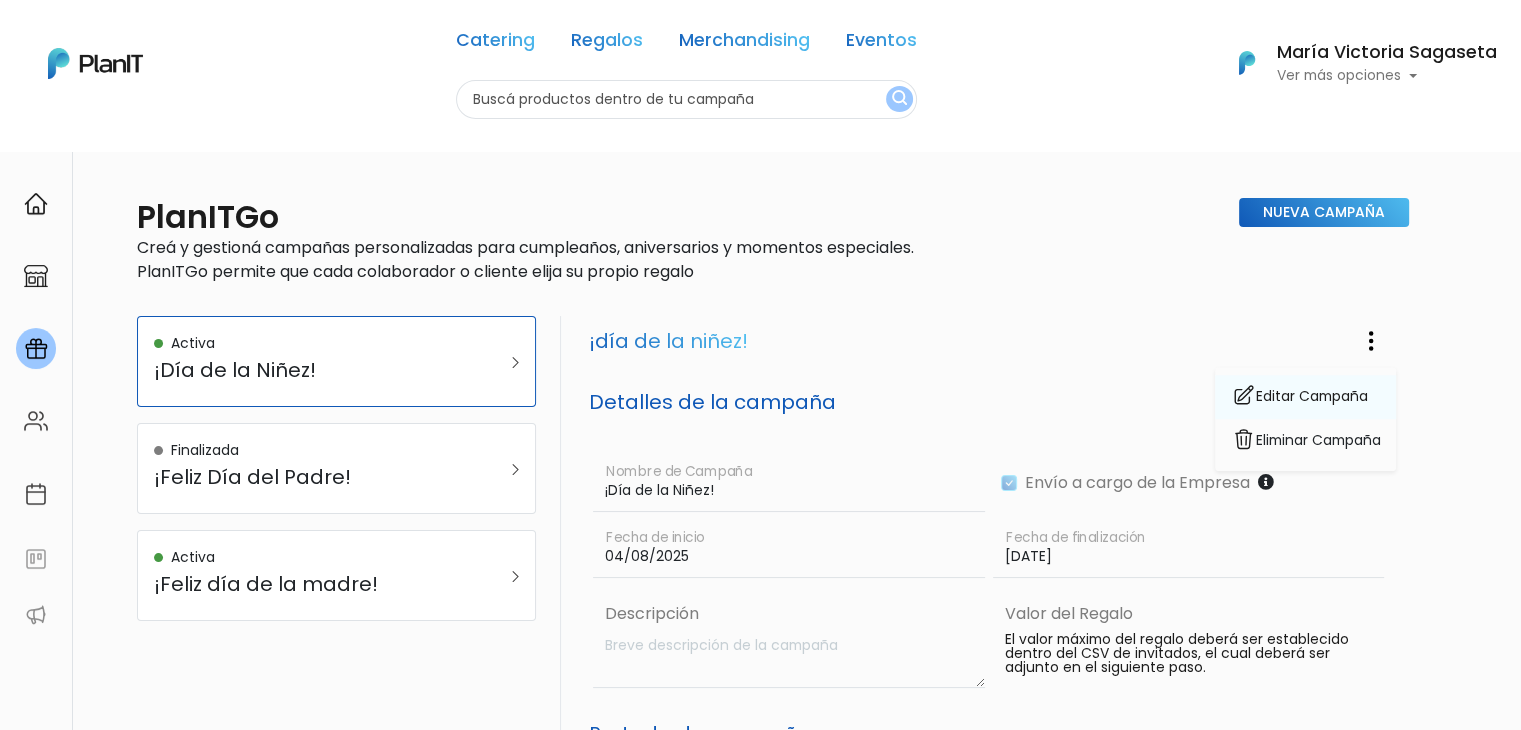 click on "Editar Campaña" at bounding box center [1305, 398] 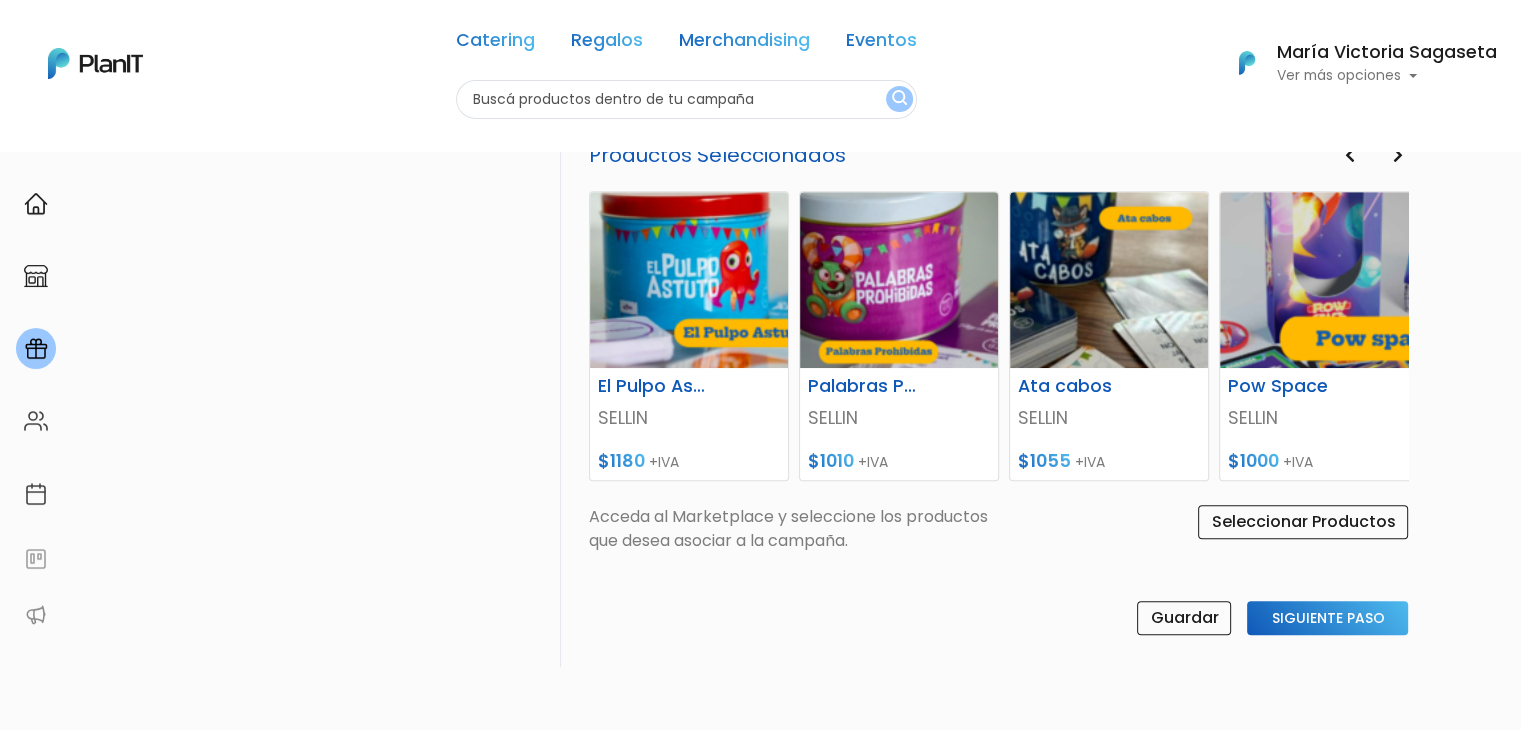 scroll, scrollTop: 1033, scrollLeft: 0, axis: vertical 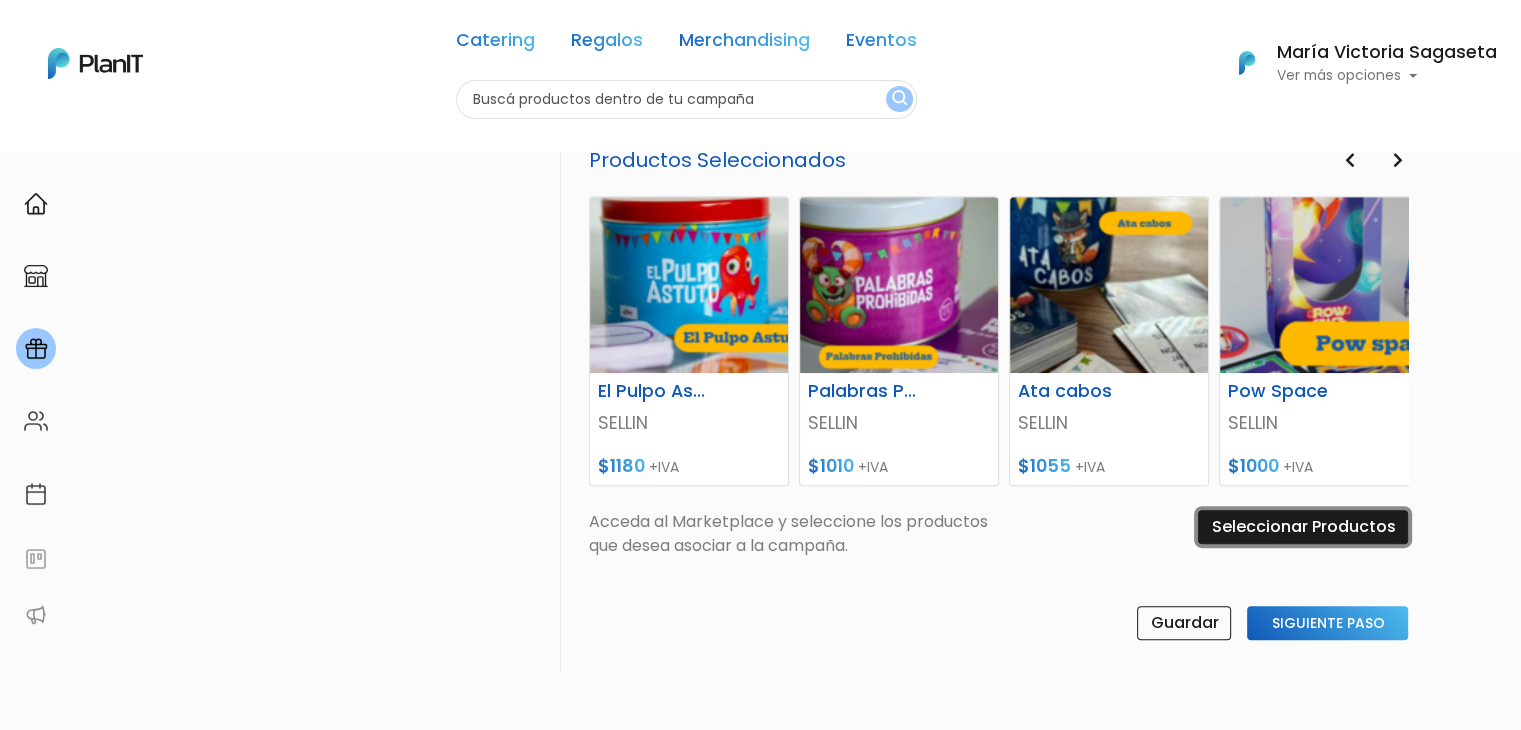 click on "Seleccionar Productos" at bounding box center (1303, 527) 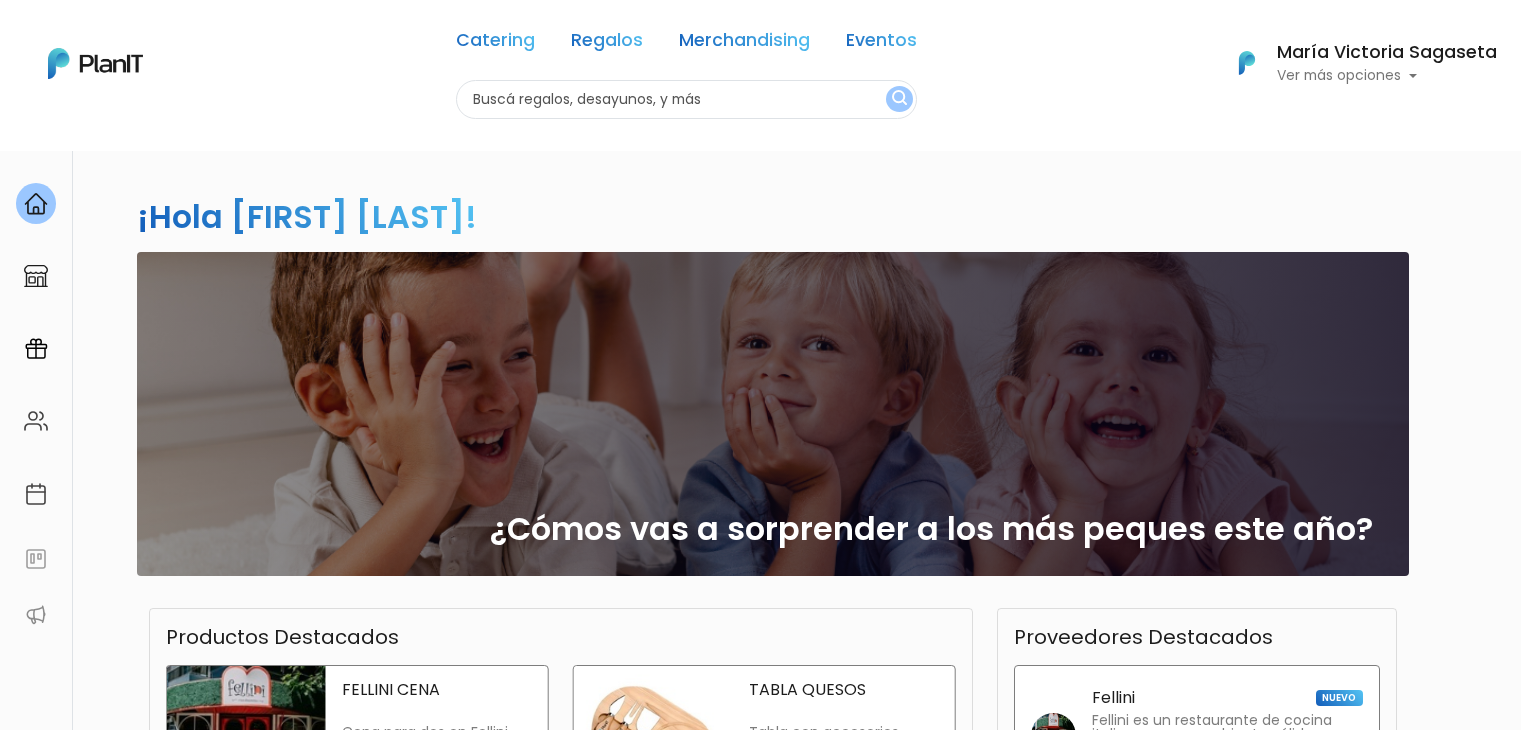 scroll, scrollTop: 0, scrollLeft: 0, axis: both 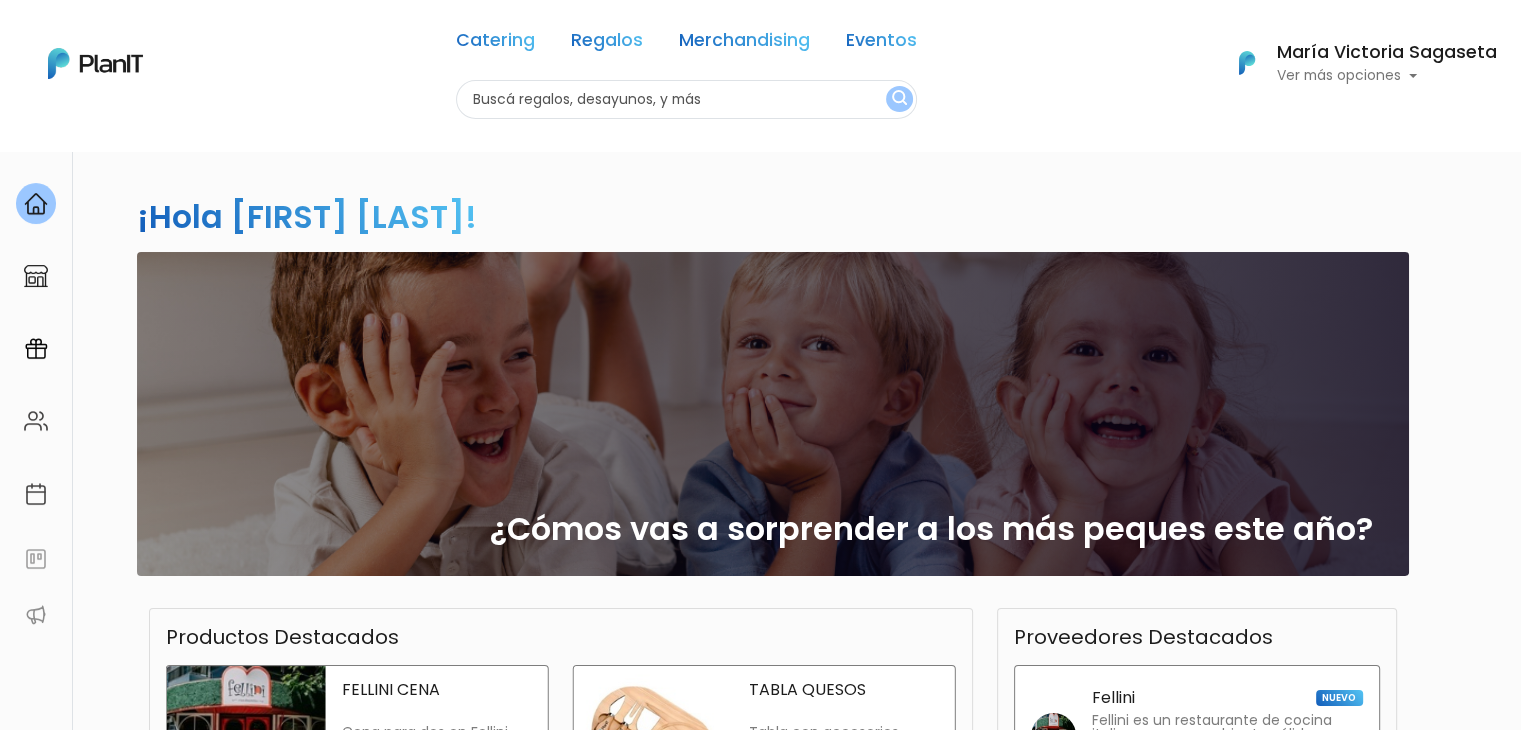 click at bounding box center [686, 99] 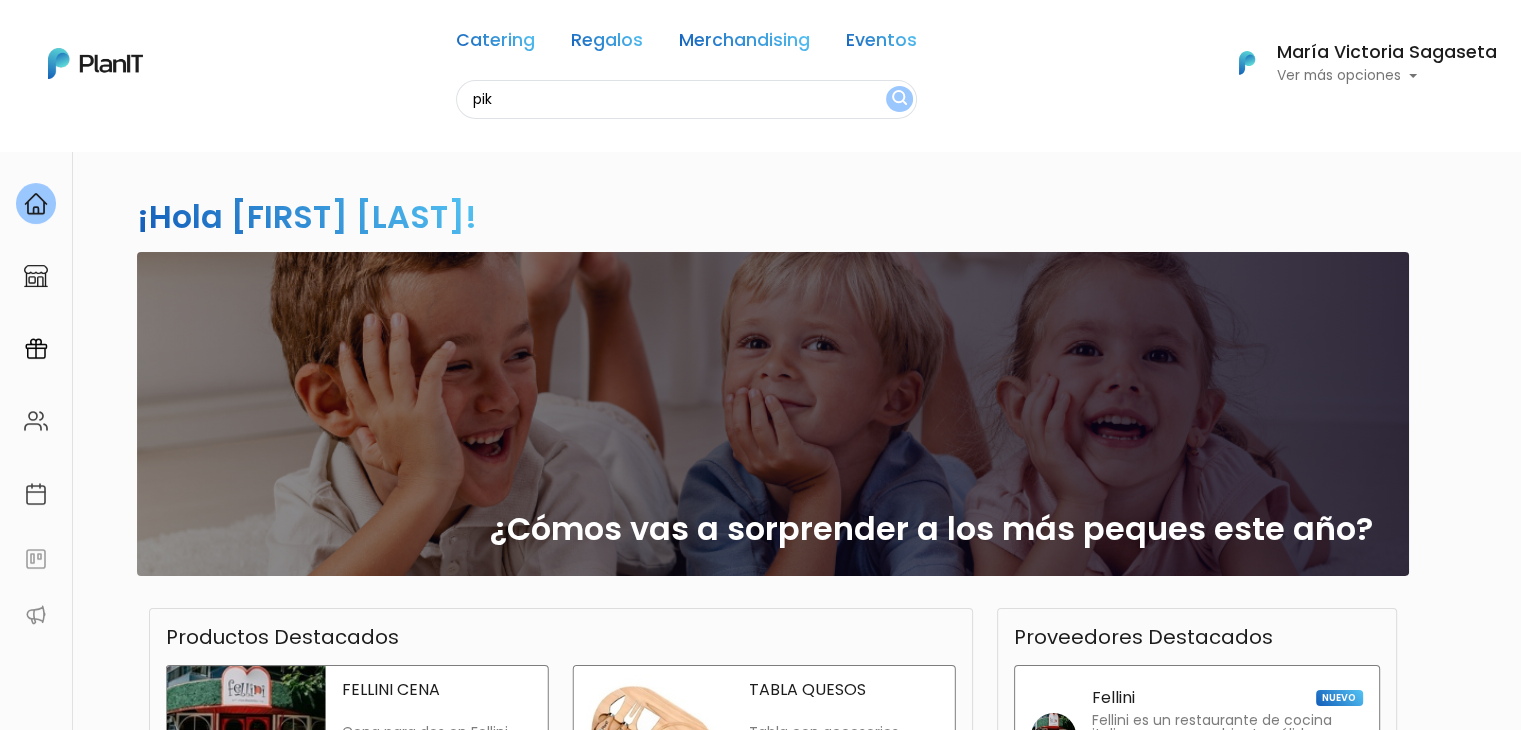scroll, scrollTop: 0, scrollLeft: 0, axis: both 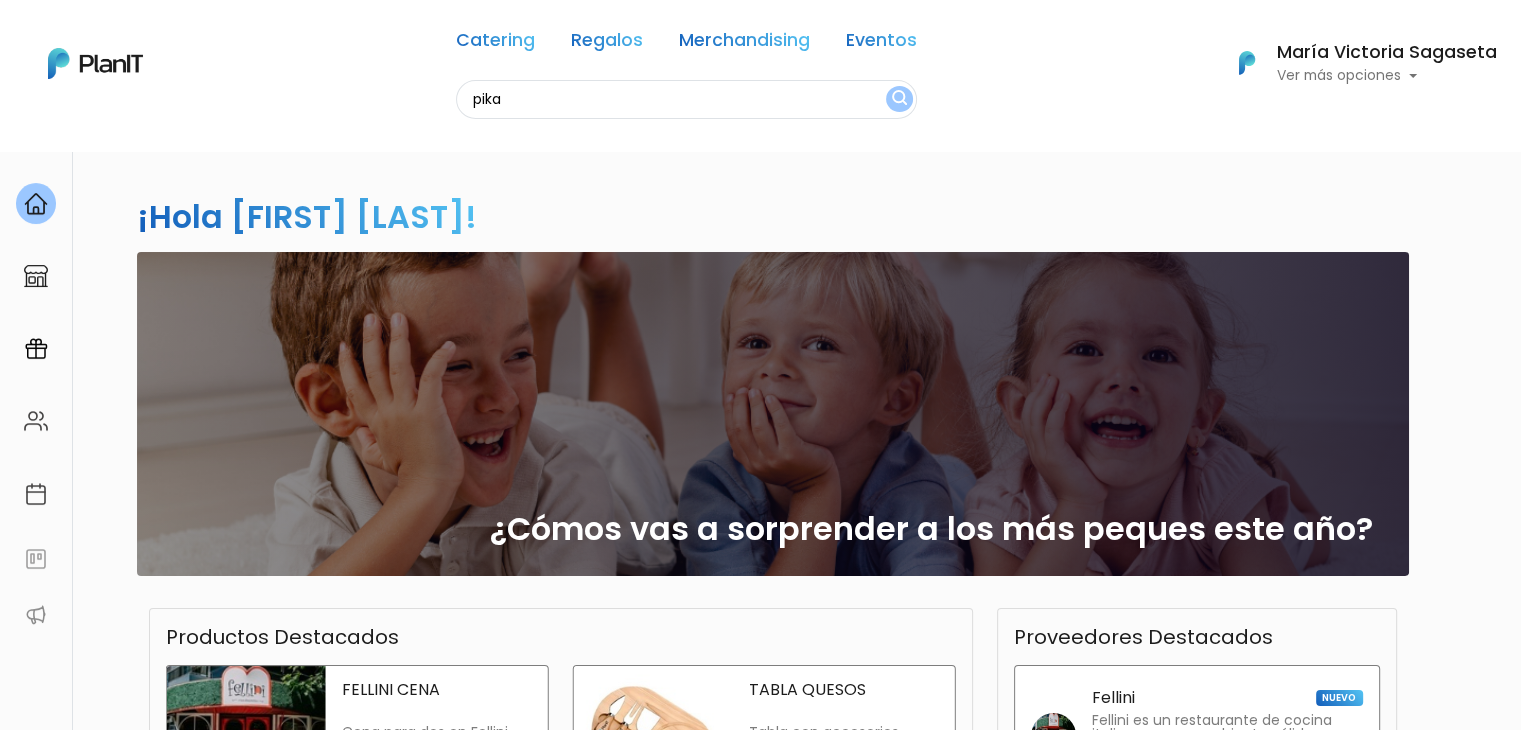 type on "pika" 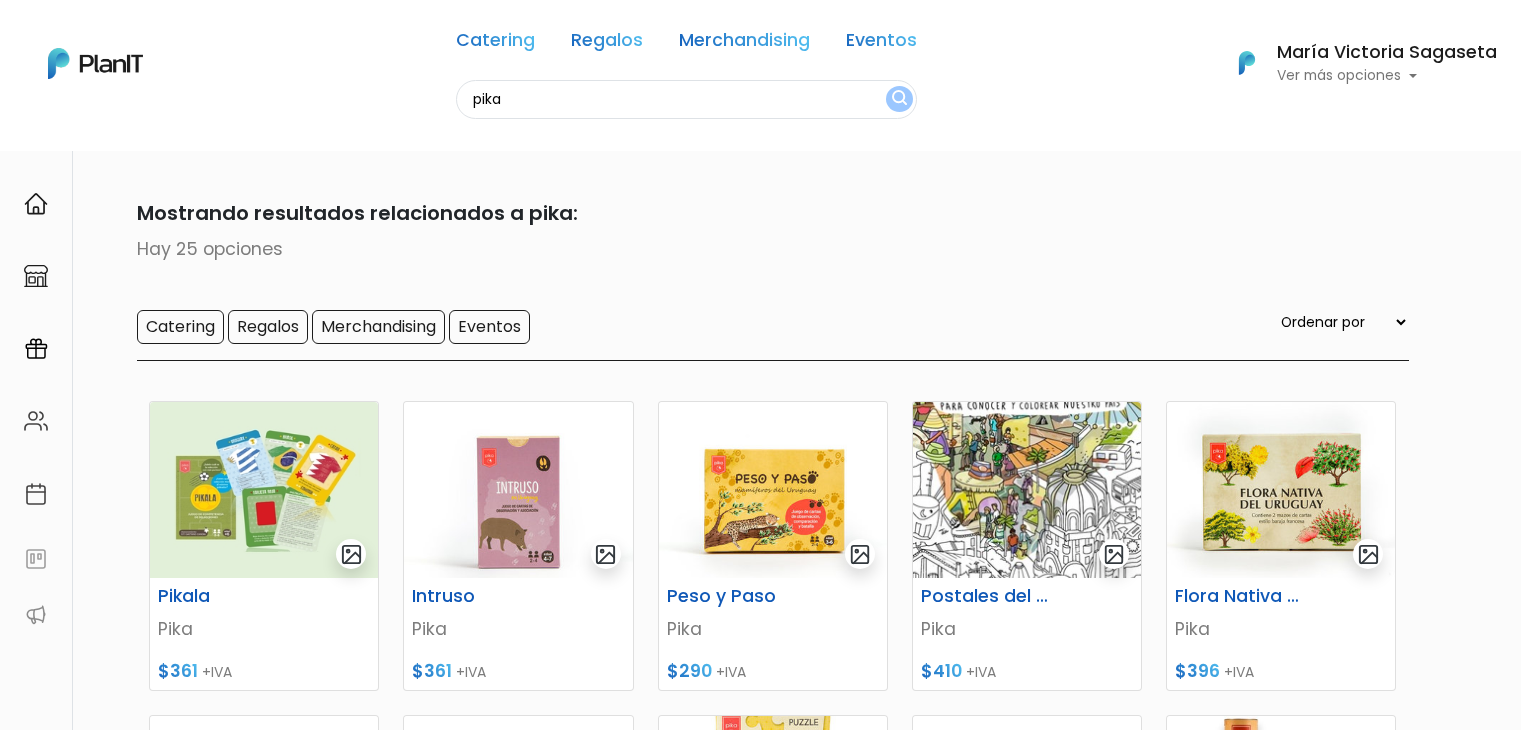 scroll, scrollTop: 0, scrollLeft: 0, axis: both 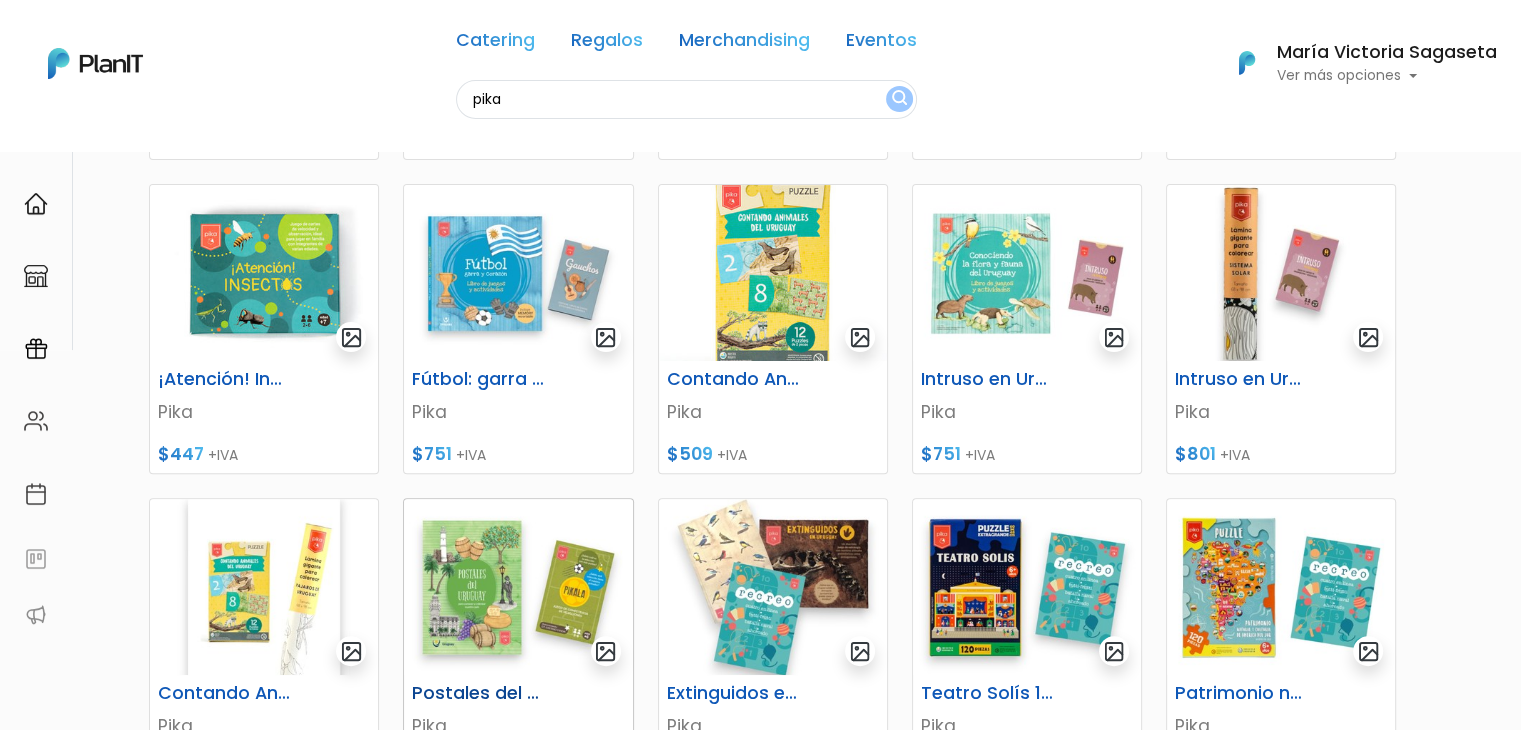 click at bounding box center [518, 587] 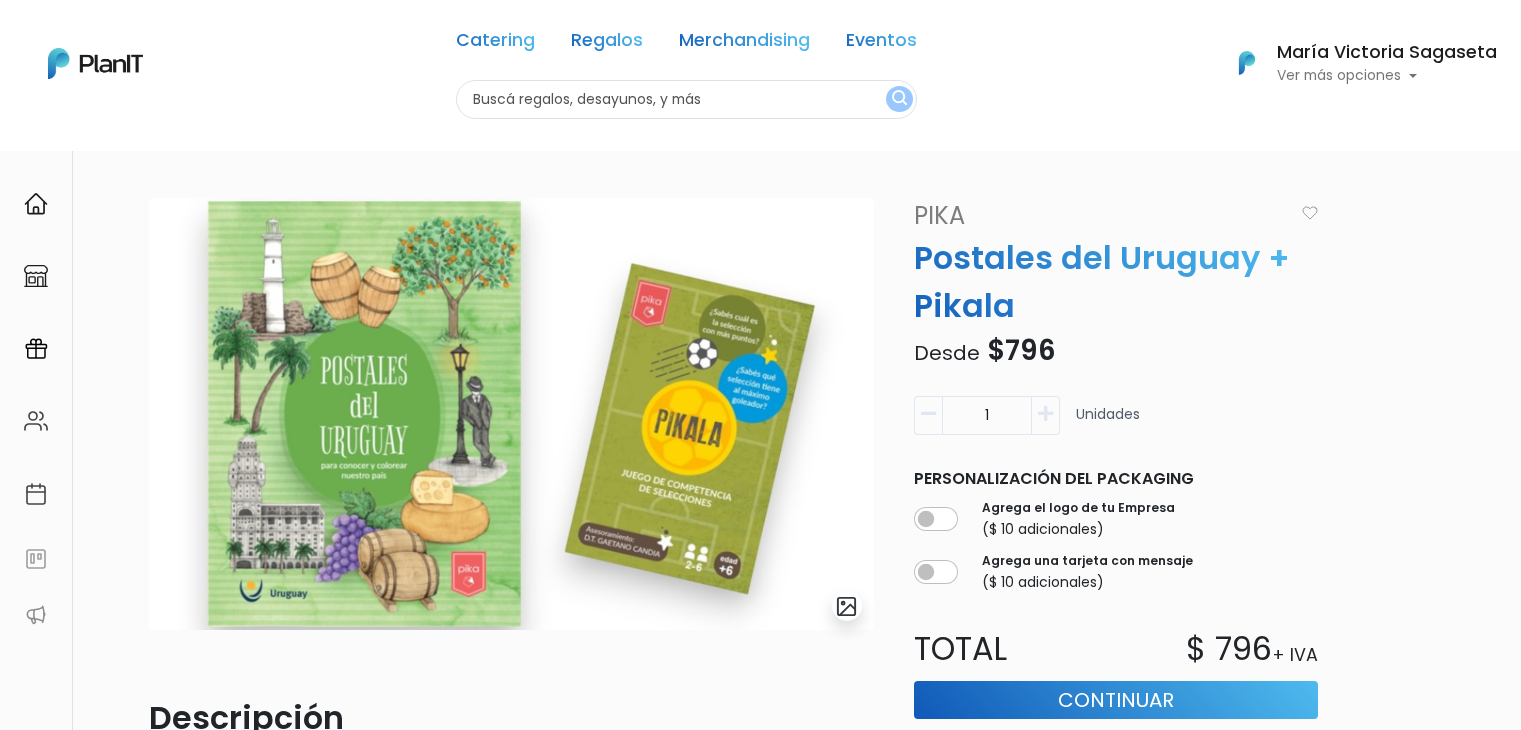scroll, scrollTop: 0, scrollLeft: 0, axis: both 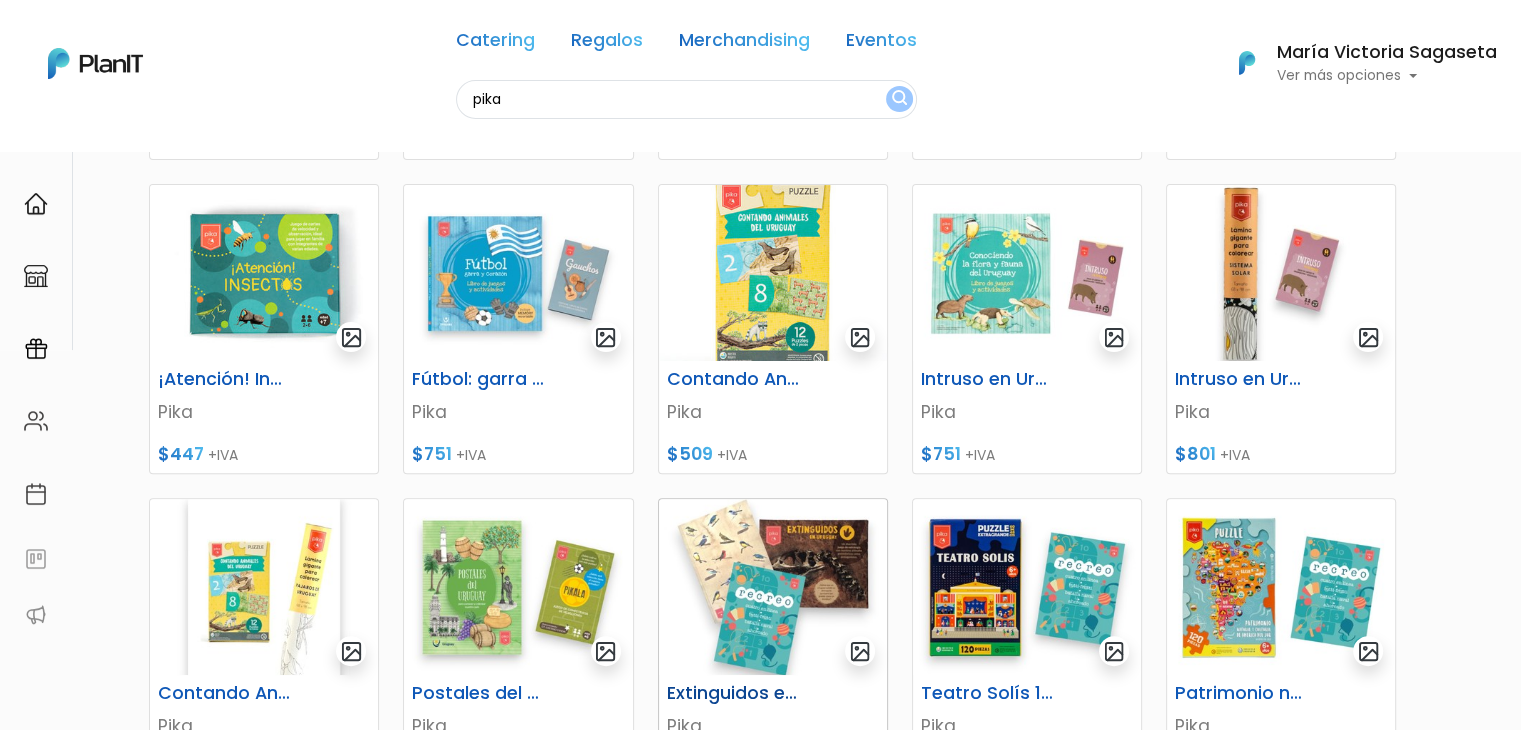 click at bounding box center [773, 587] 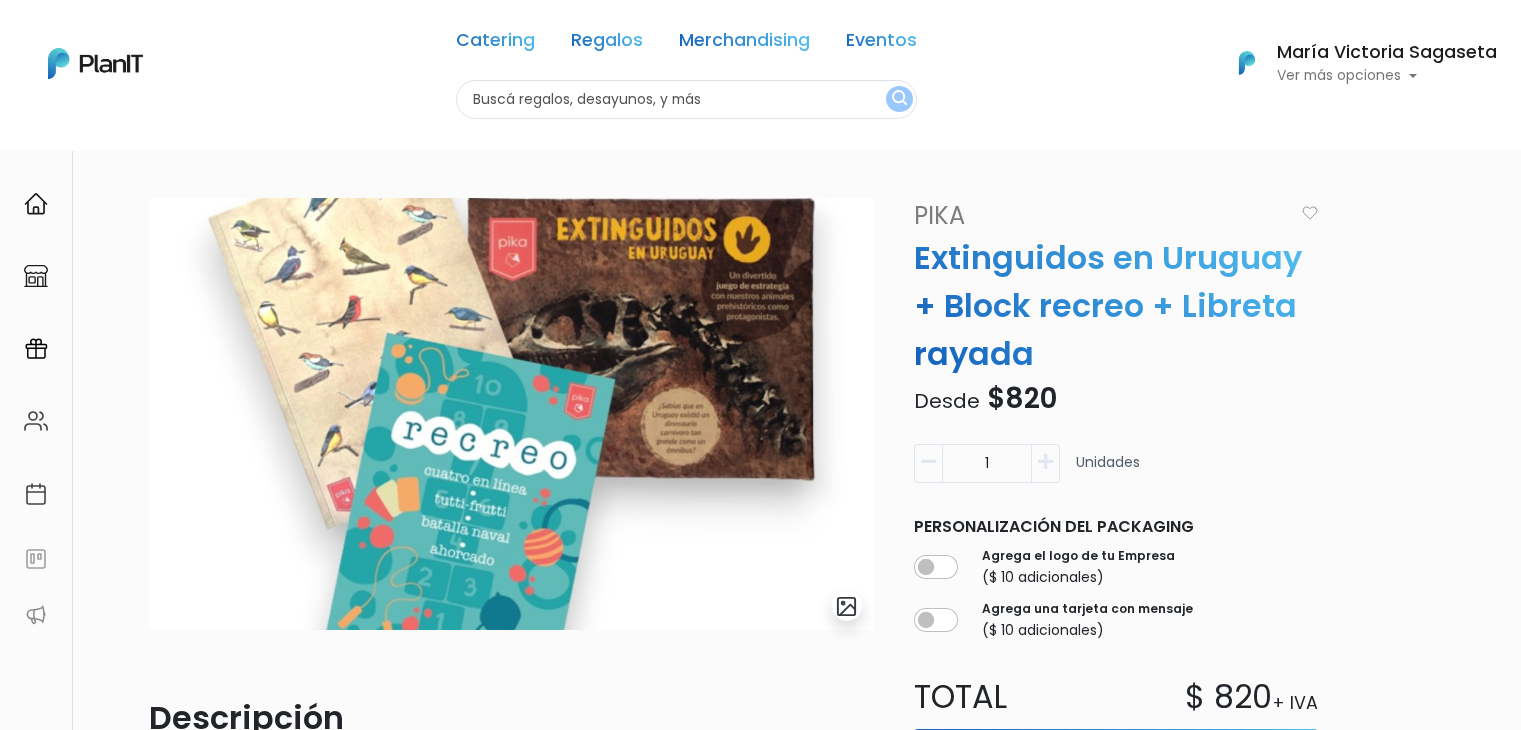 scroll, scrollTop: 0, scrollLeft: 0, axis: both 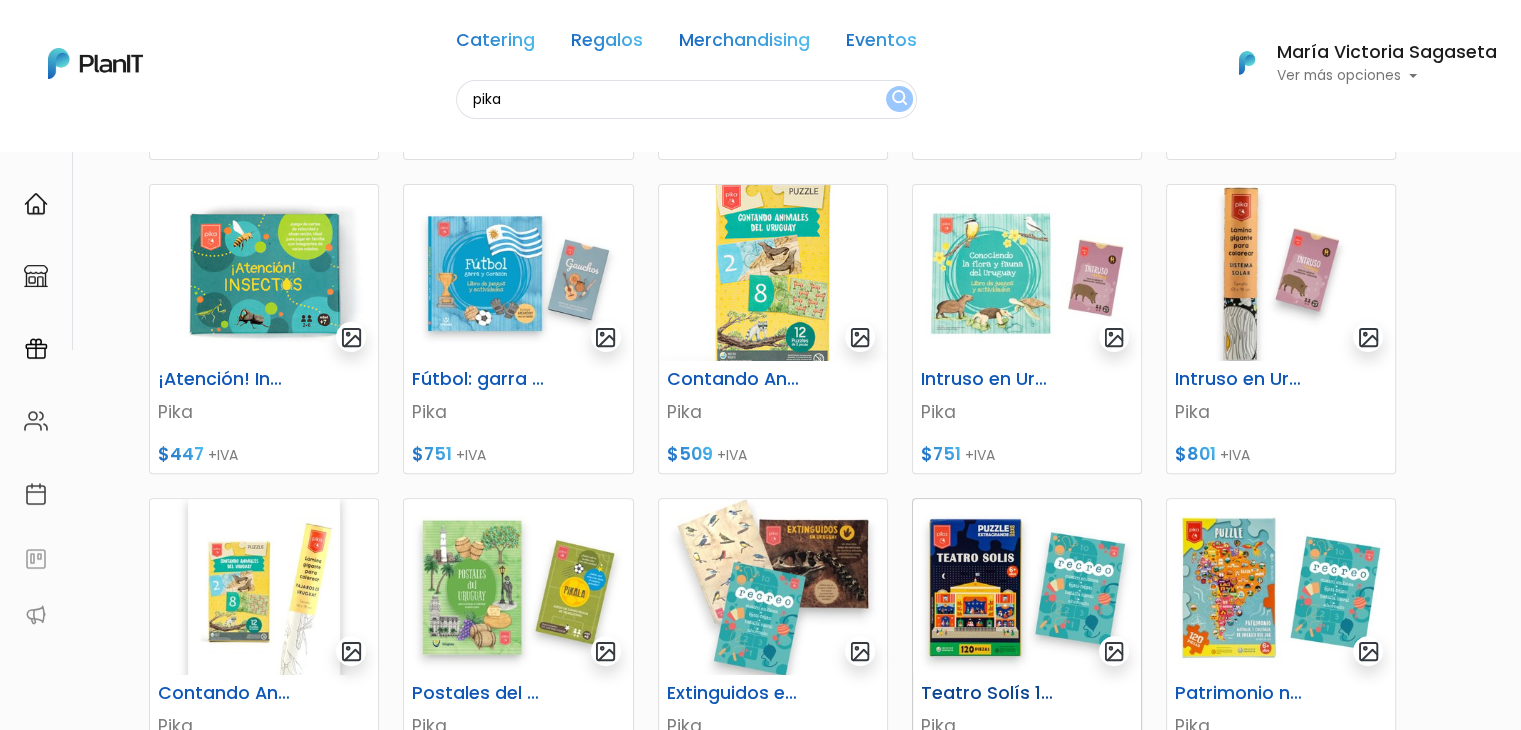 click at bounding box center (1027, 587) 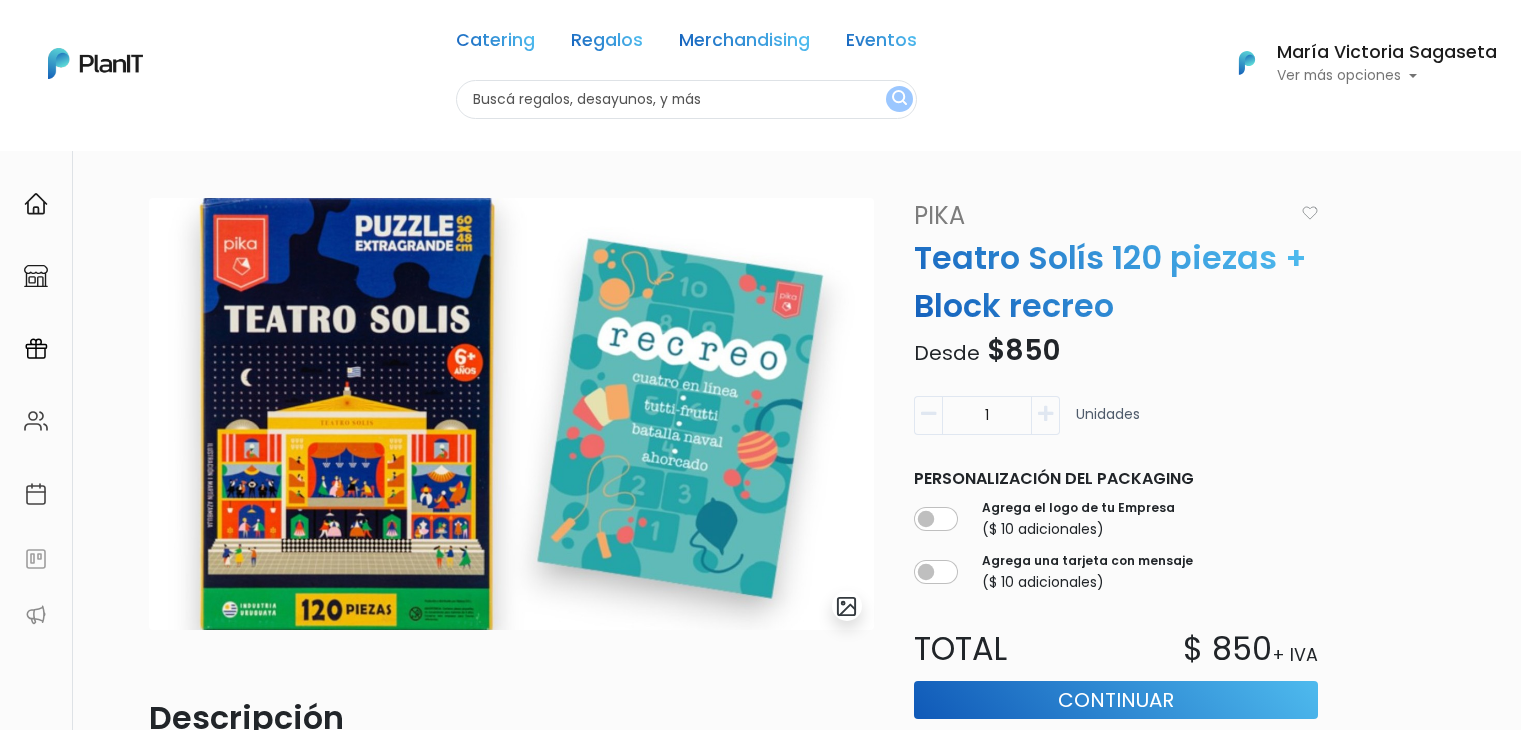 scroll, scrollTop: 0, scrollLeft: 0, axis: both 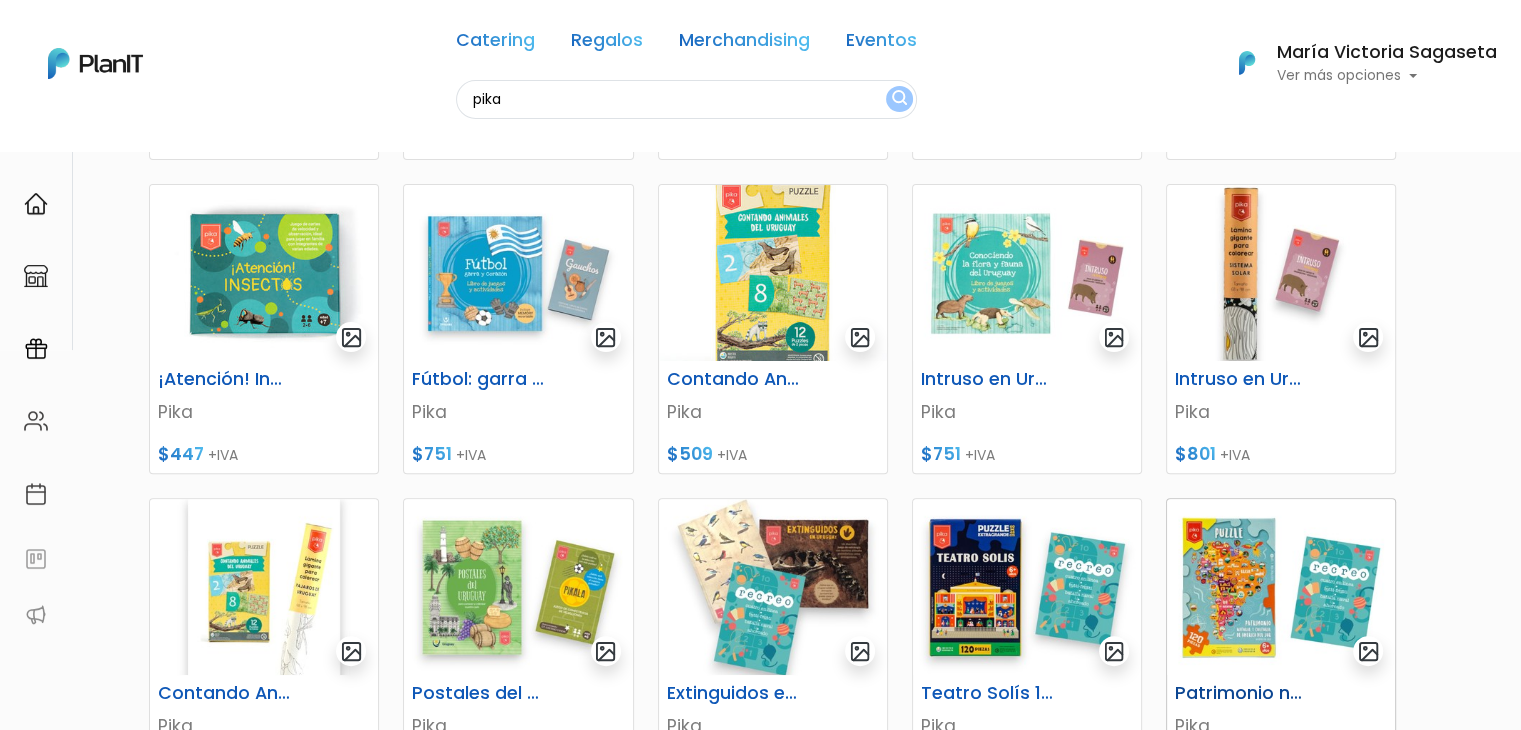 click at bounding box center [1281, 587] 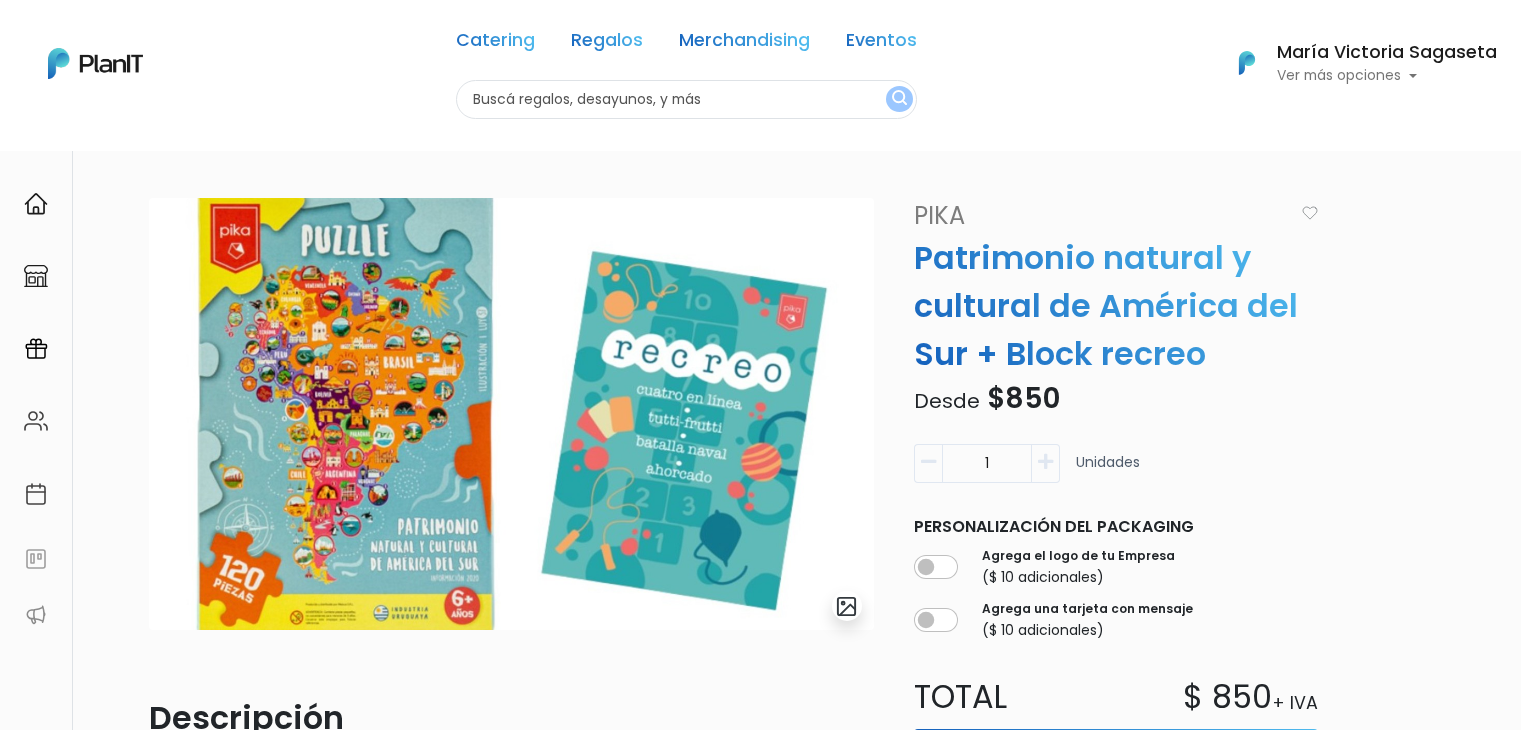 scroll, scrollTop: 0, scrollLeft: 0, axis: both 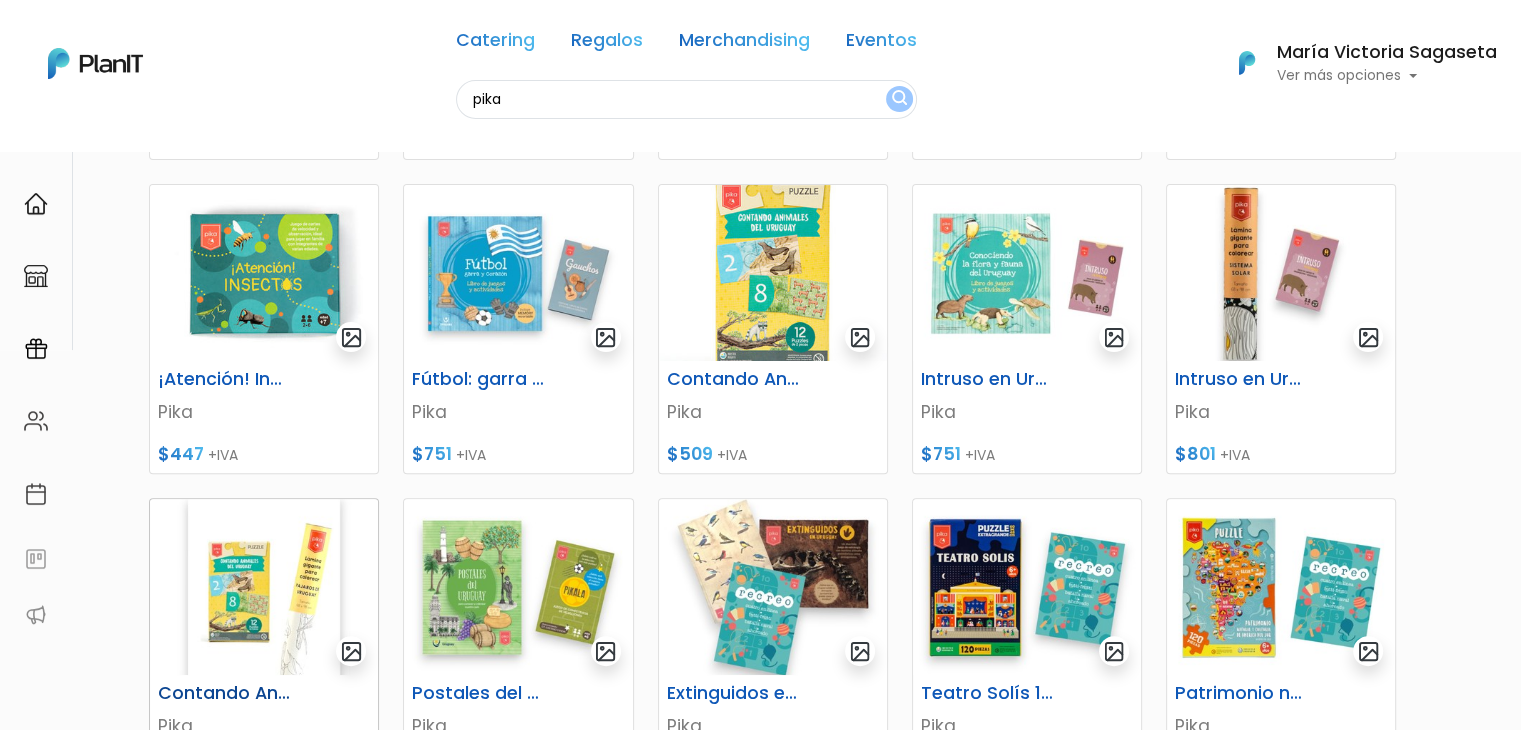 click at bounding box center (264, 587) 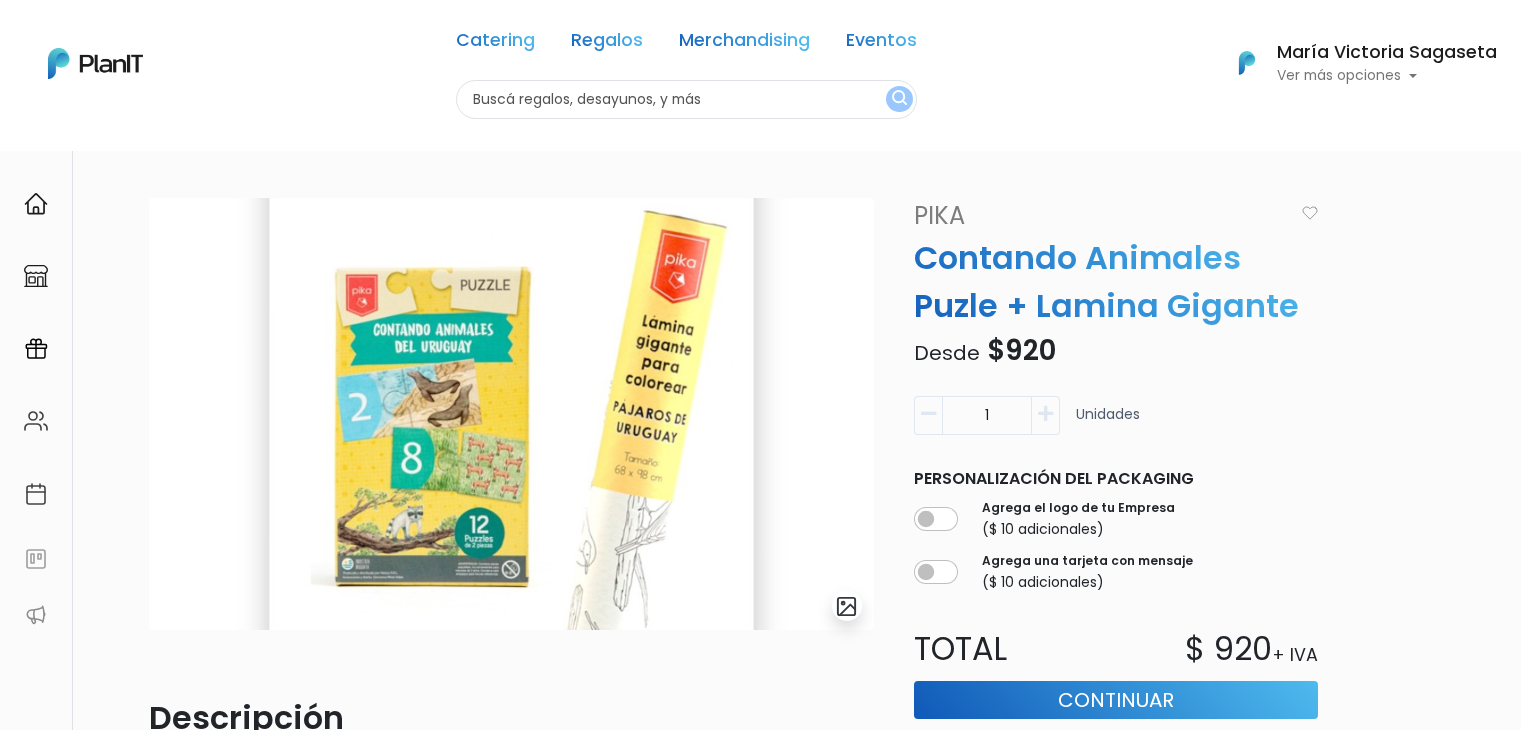 scroll, scrollTop: 0, scrollLeft: 0, axis: both 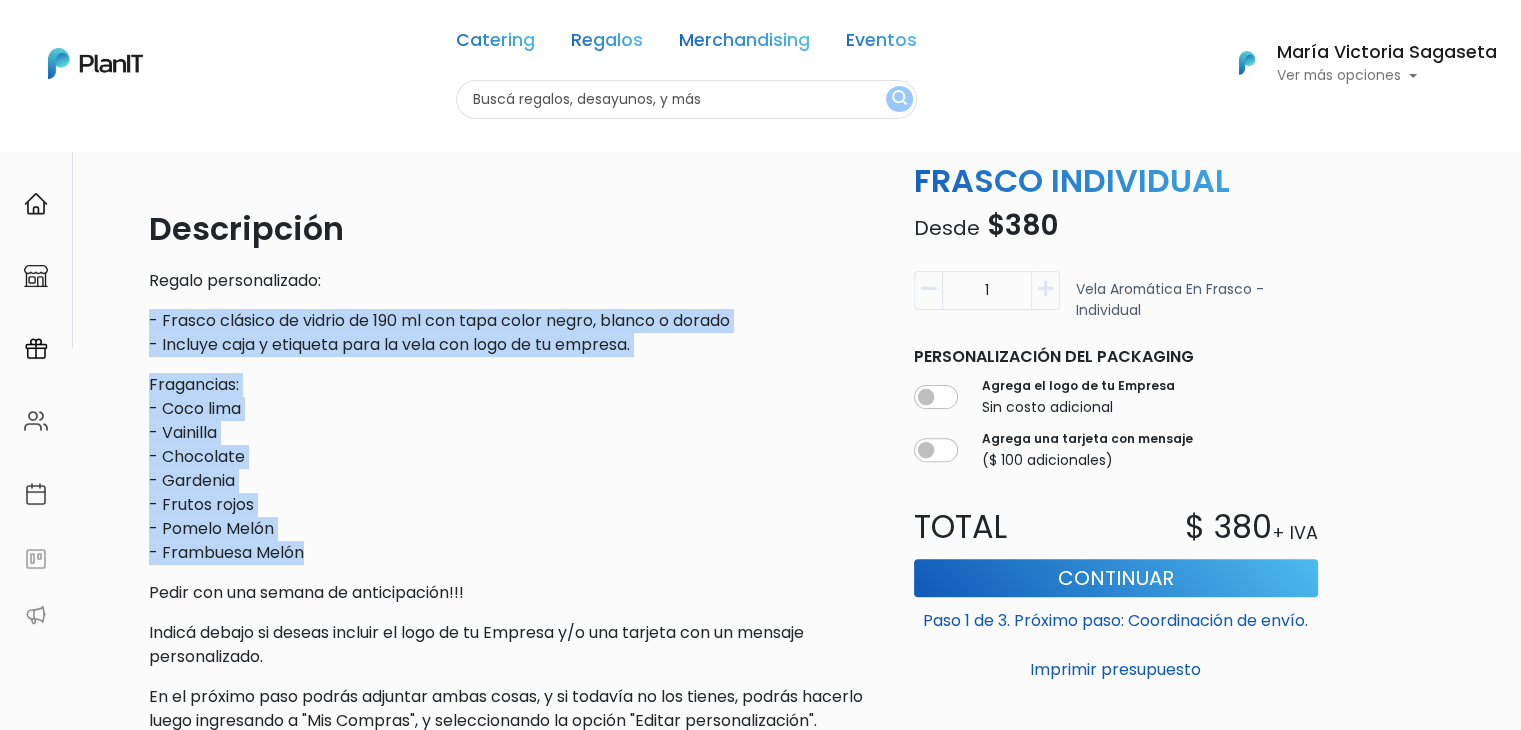 drag, startPoint x: 318, startPoint y: 556, endPoint x: 115, endPoint y: 325, distance: 307.52237 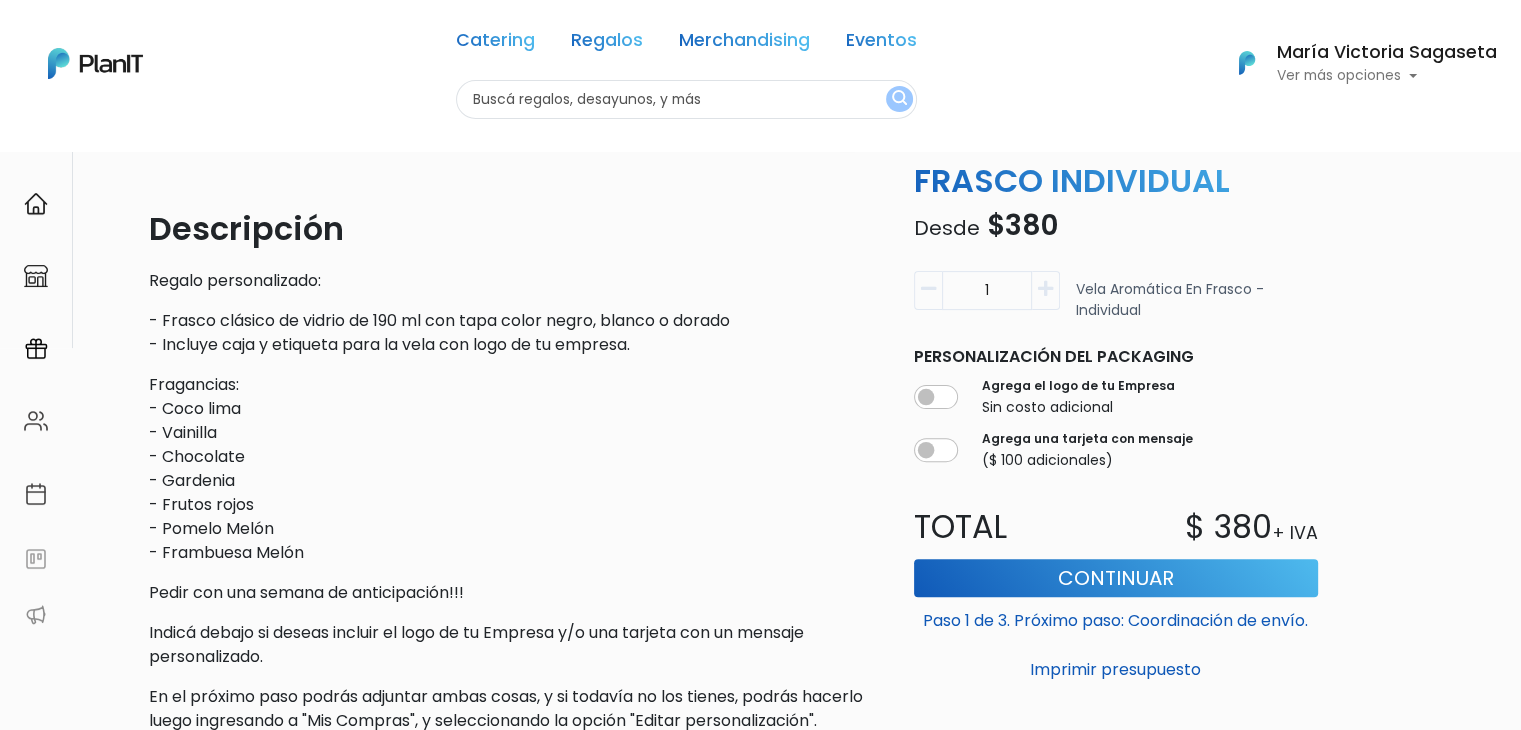click at bounding box center (686, 99) 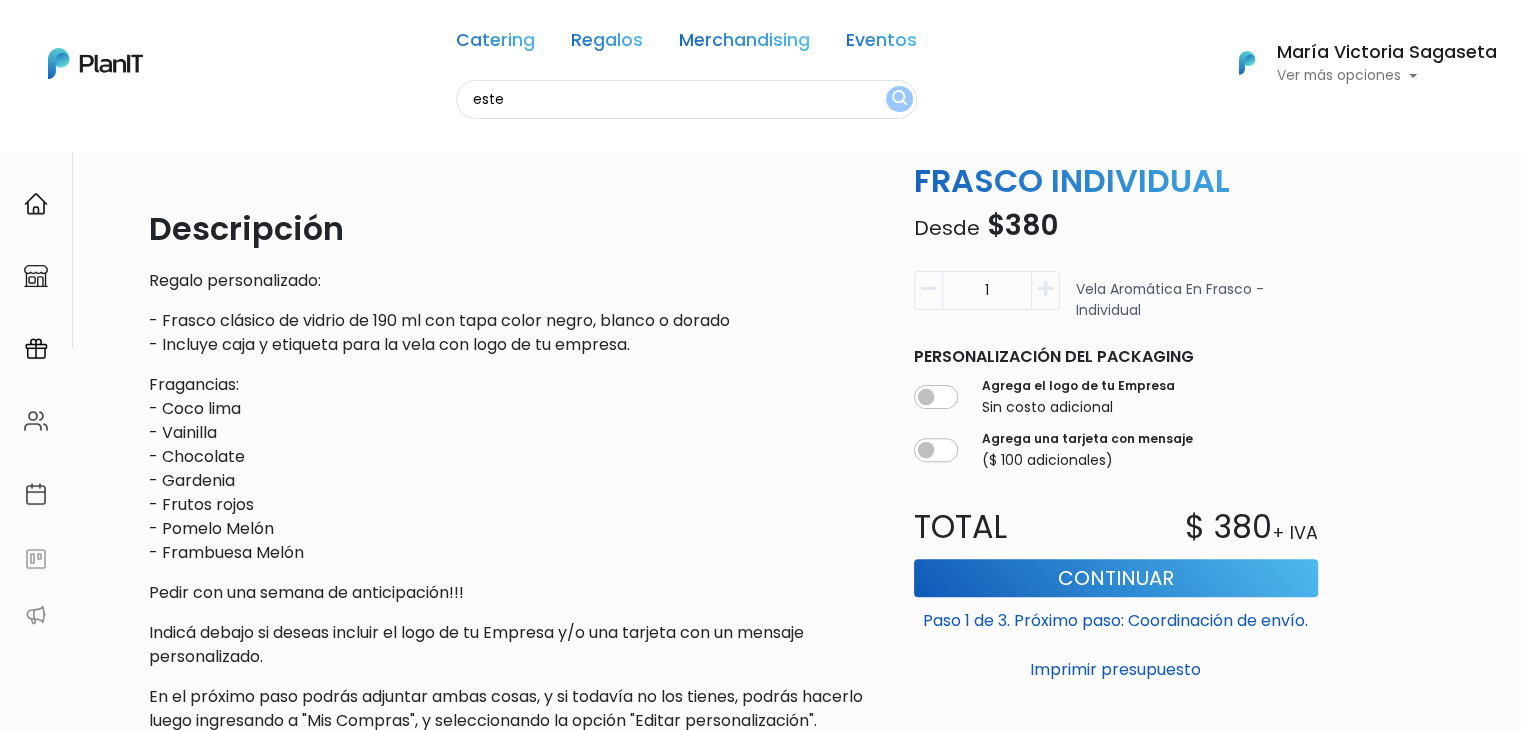 type on "este" 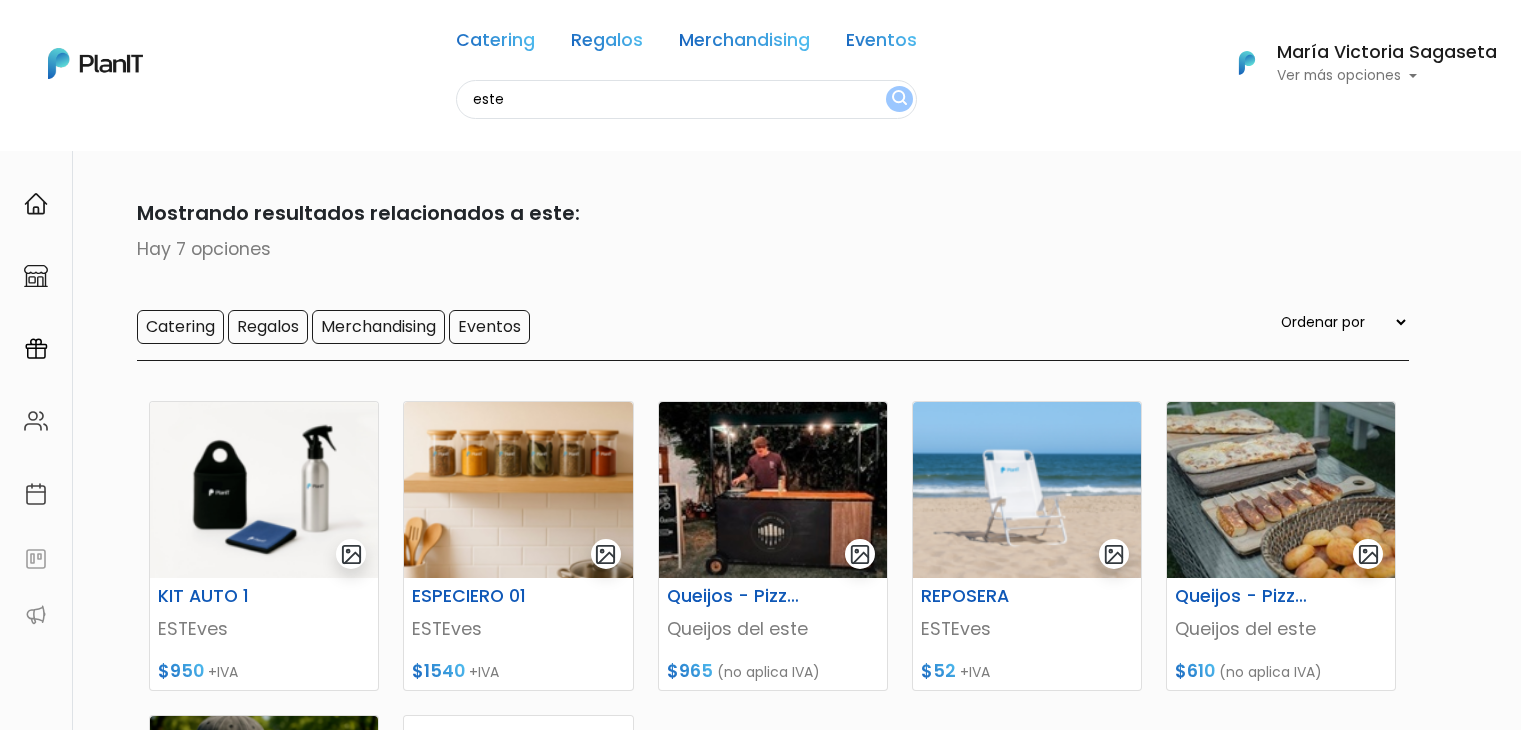 scroll, scrollTop: 0, scrollLeft: 0, axis: both 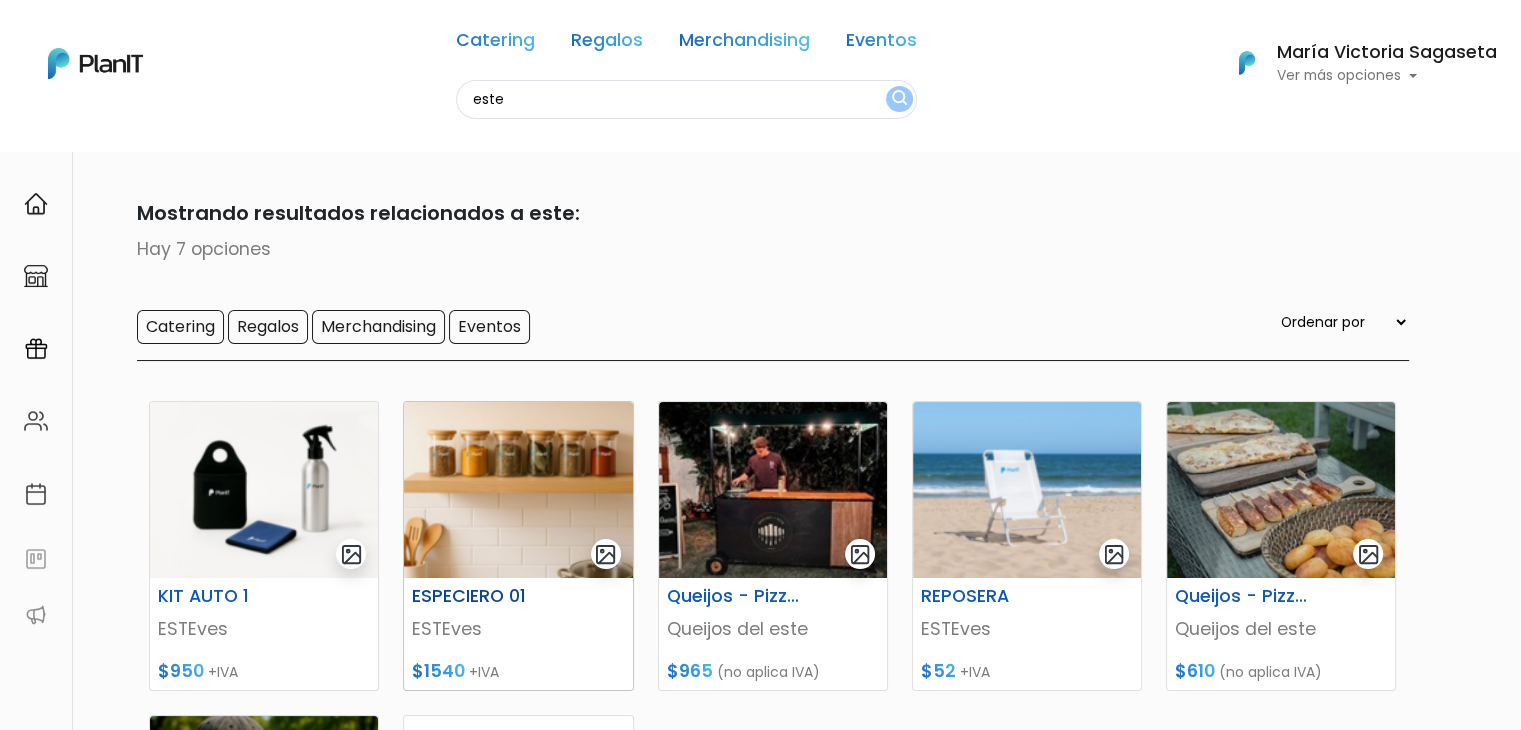 click at bounding box center (518, 490) 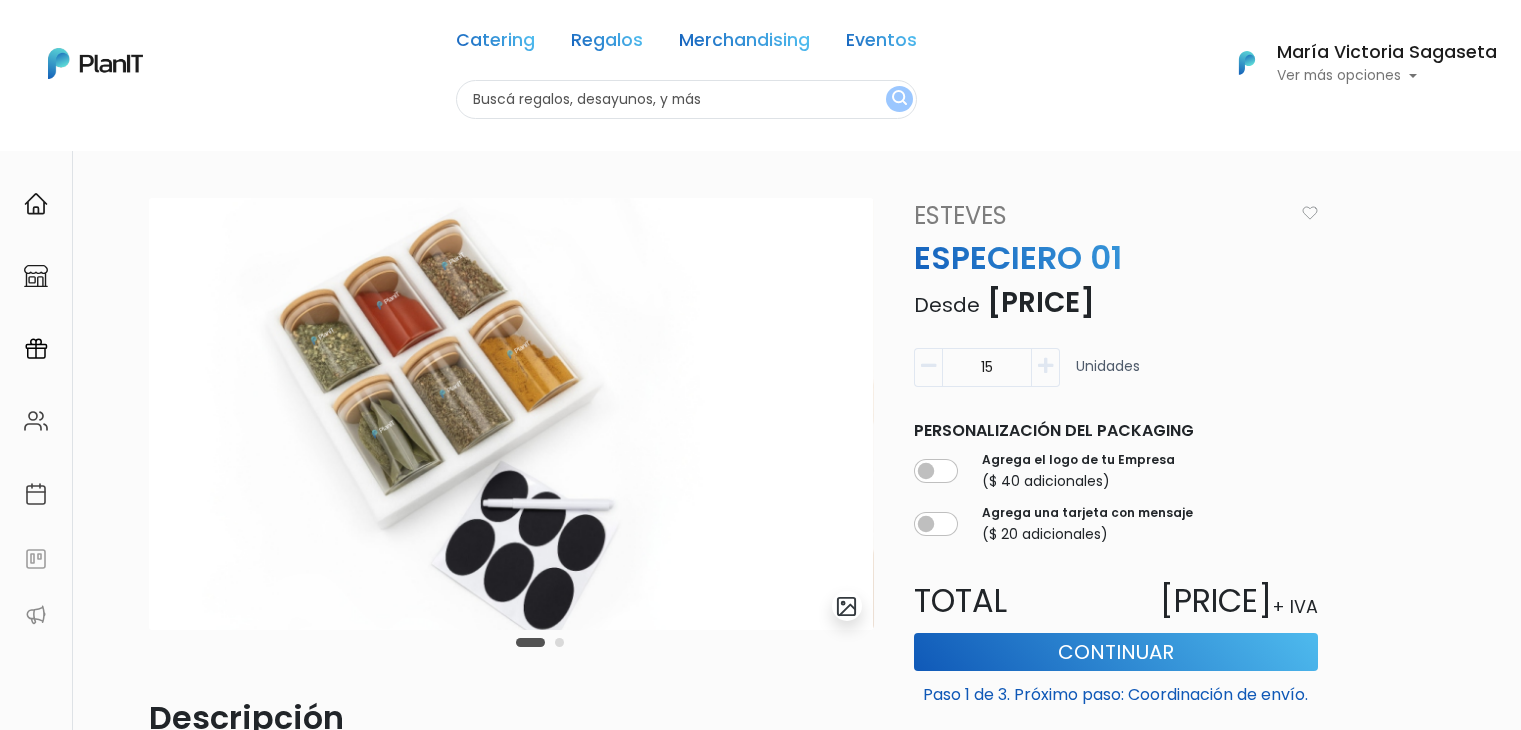scroll, scrollTop: 0, scrollLeft: 0, axis: both 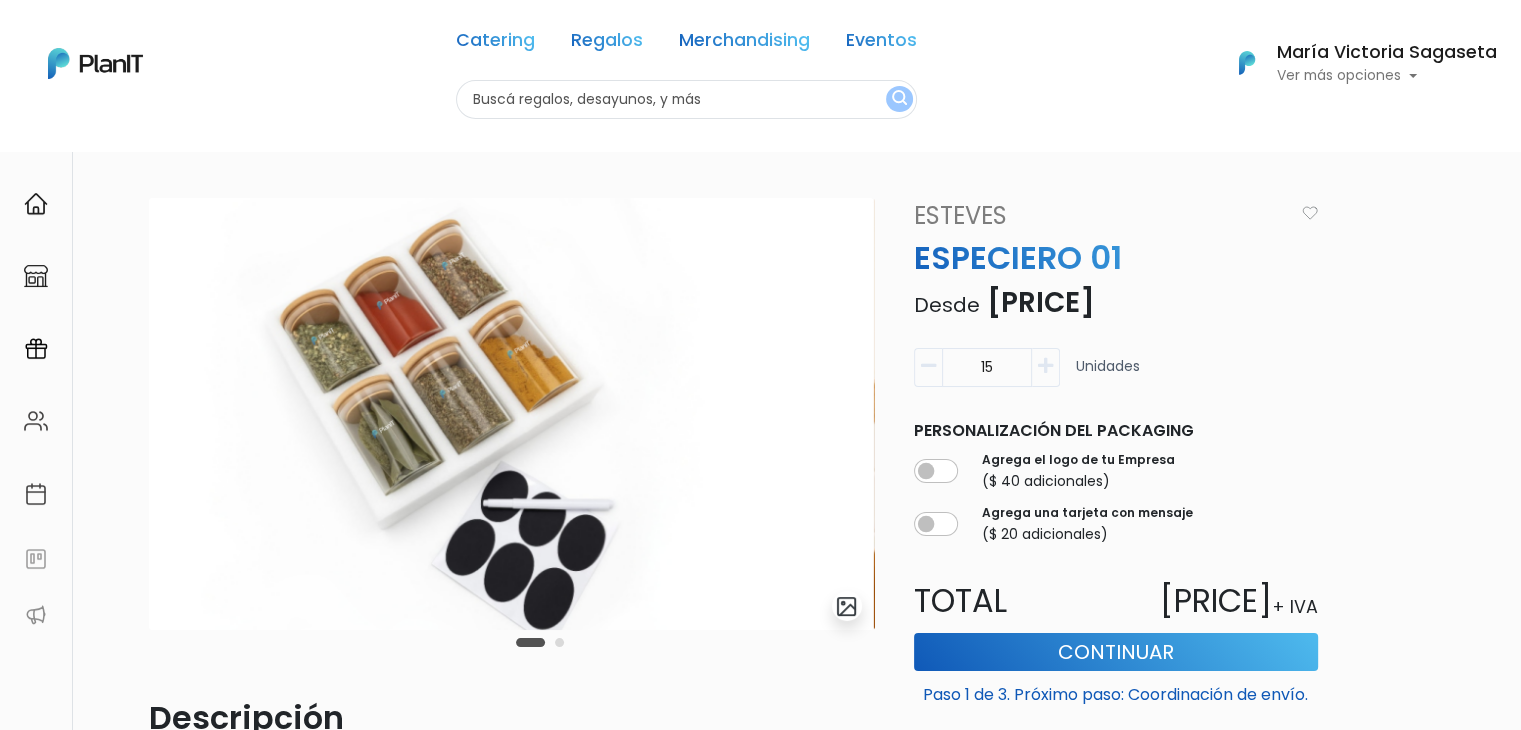 click on "ESTEves" at bounding box center (1098, 216) 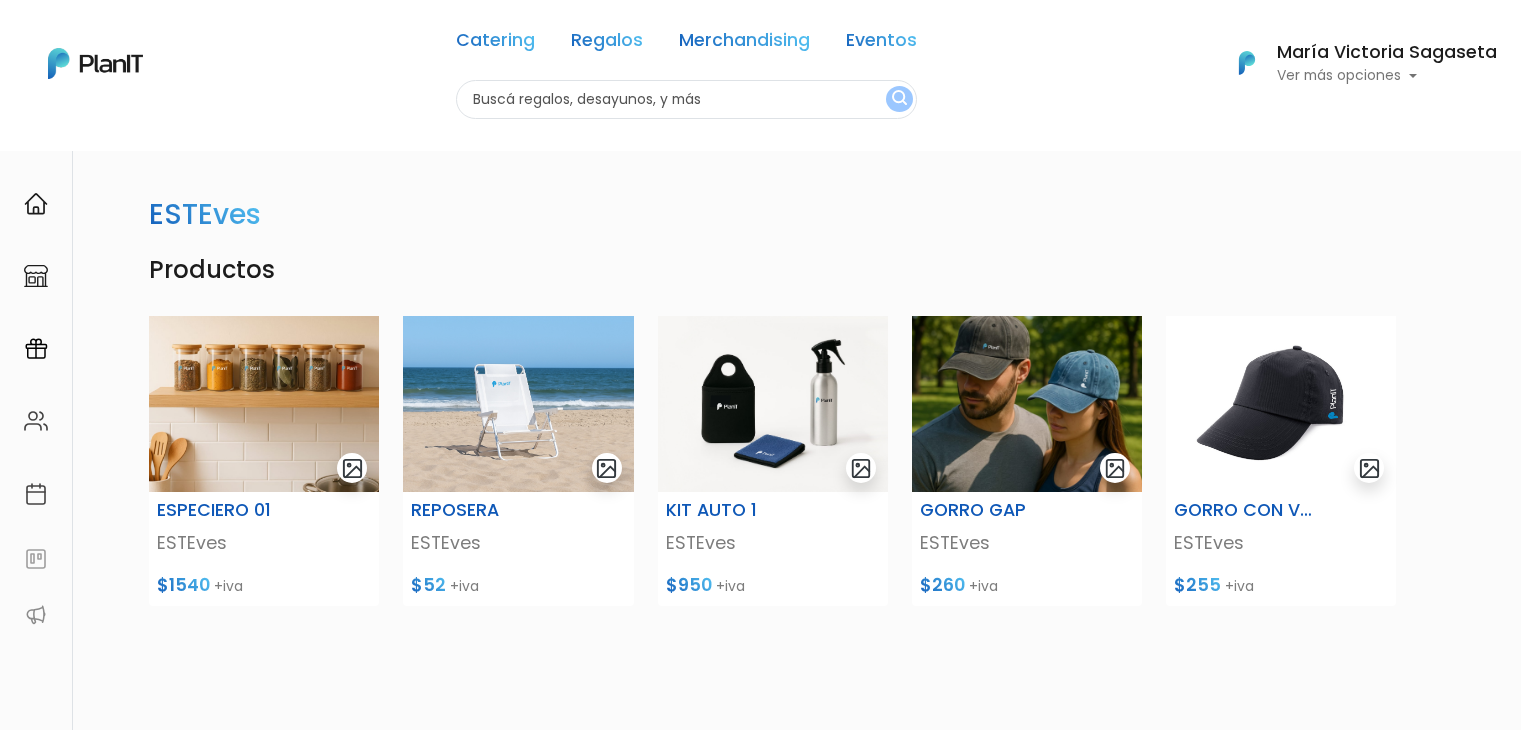 scroll, scrollTop: 0, scrollLeft: 0, axis: both 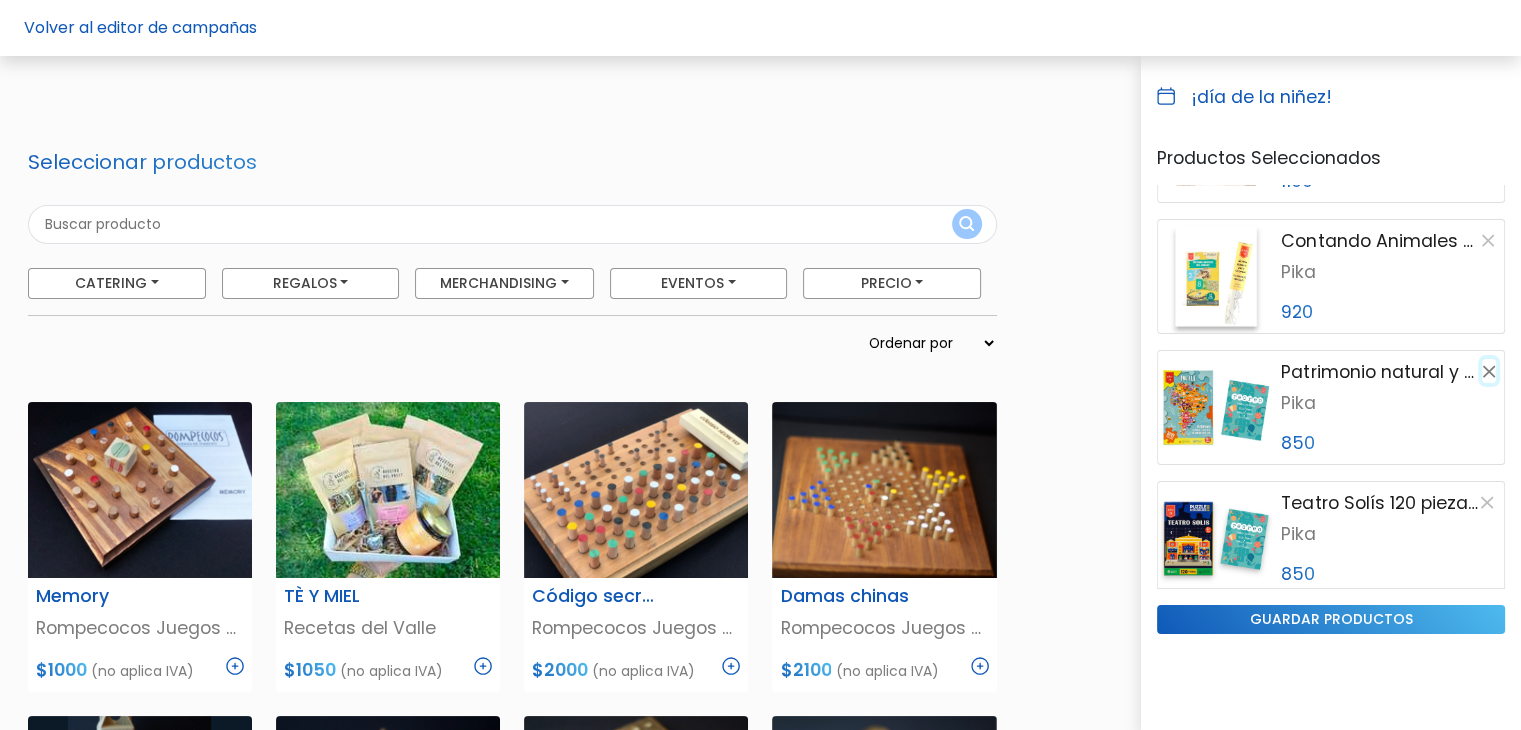 click at bounding box center [1489, 371] 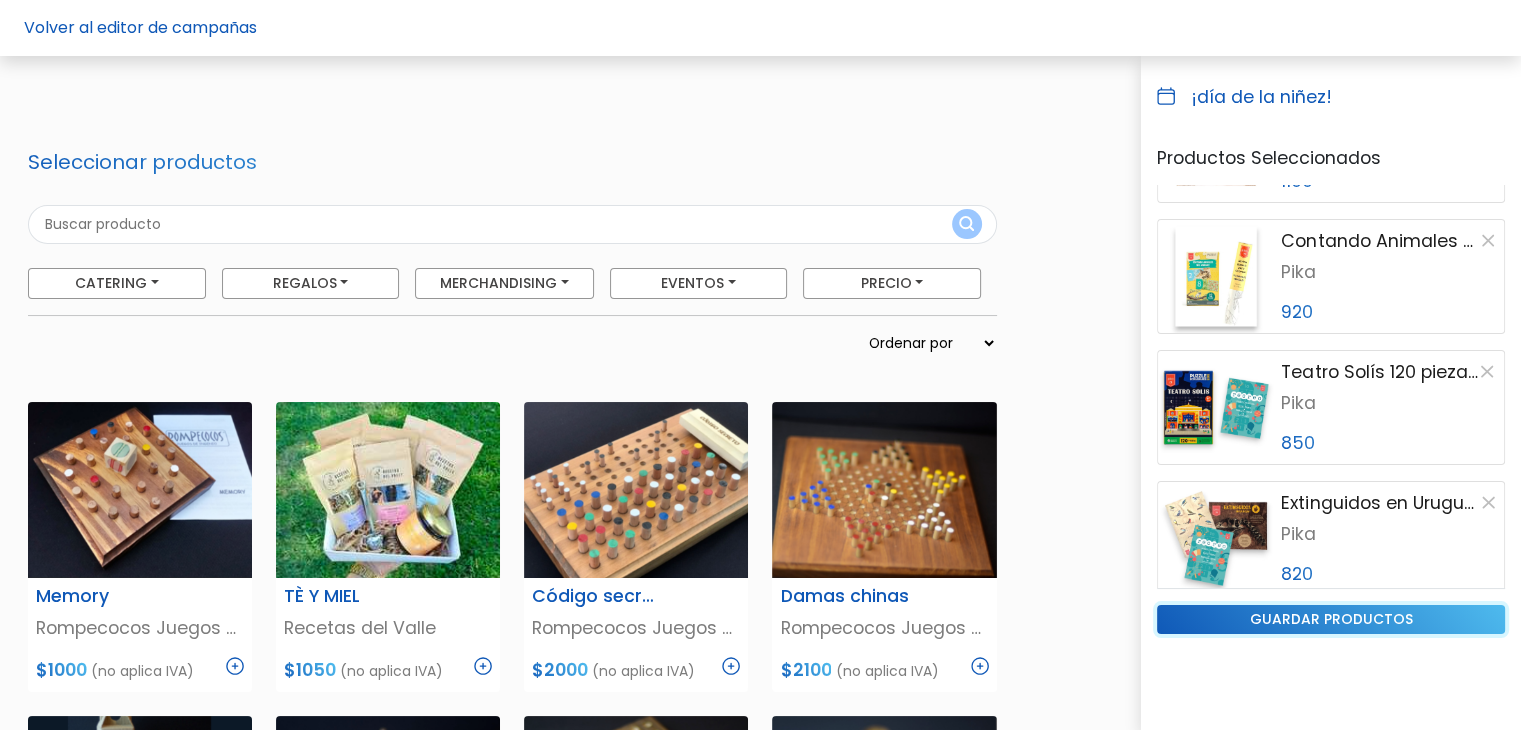 click on "guardar productos" at bounding box center [1331, 619] 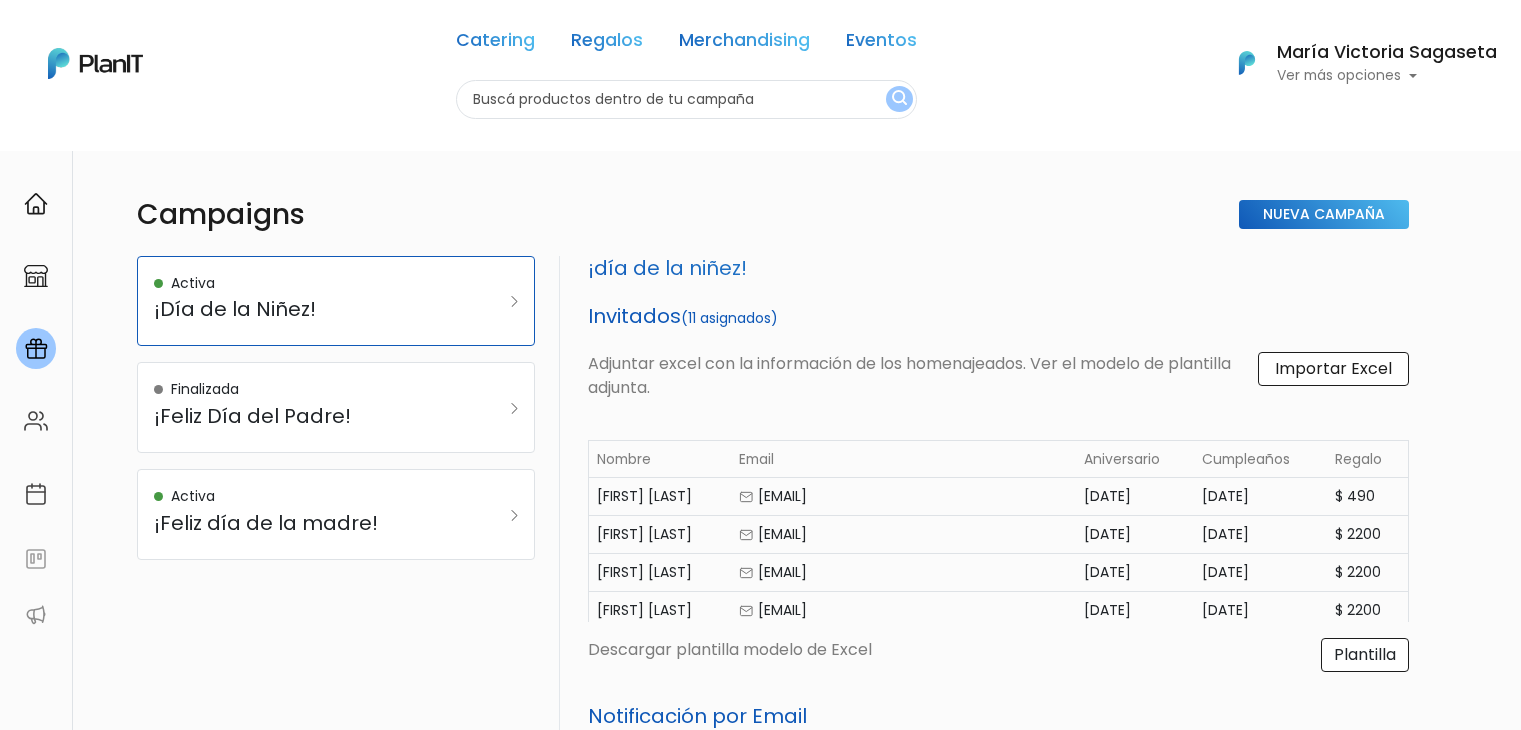select on "custom" 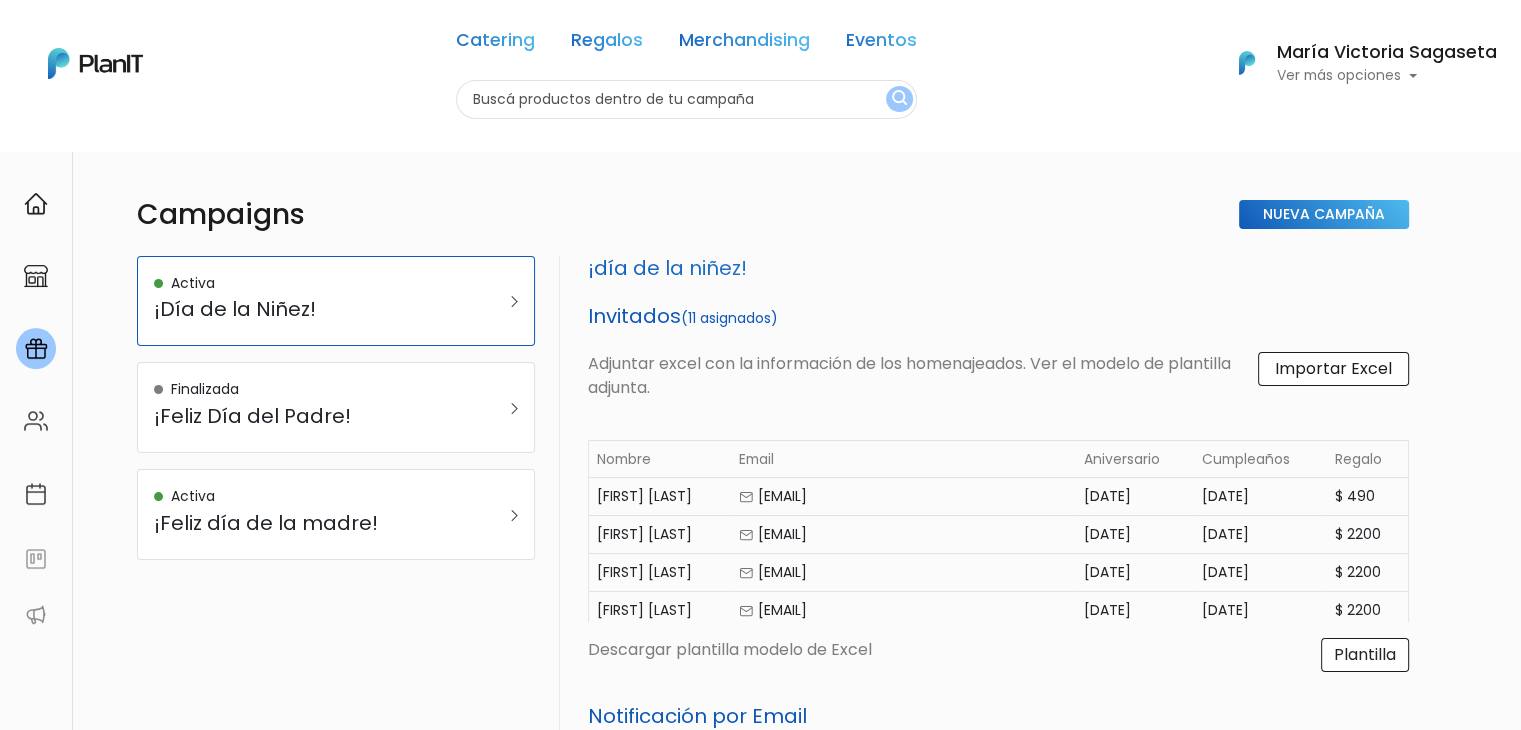 scroll, scrollTop: 0, scrollLeft: 0, axis: both 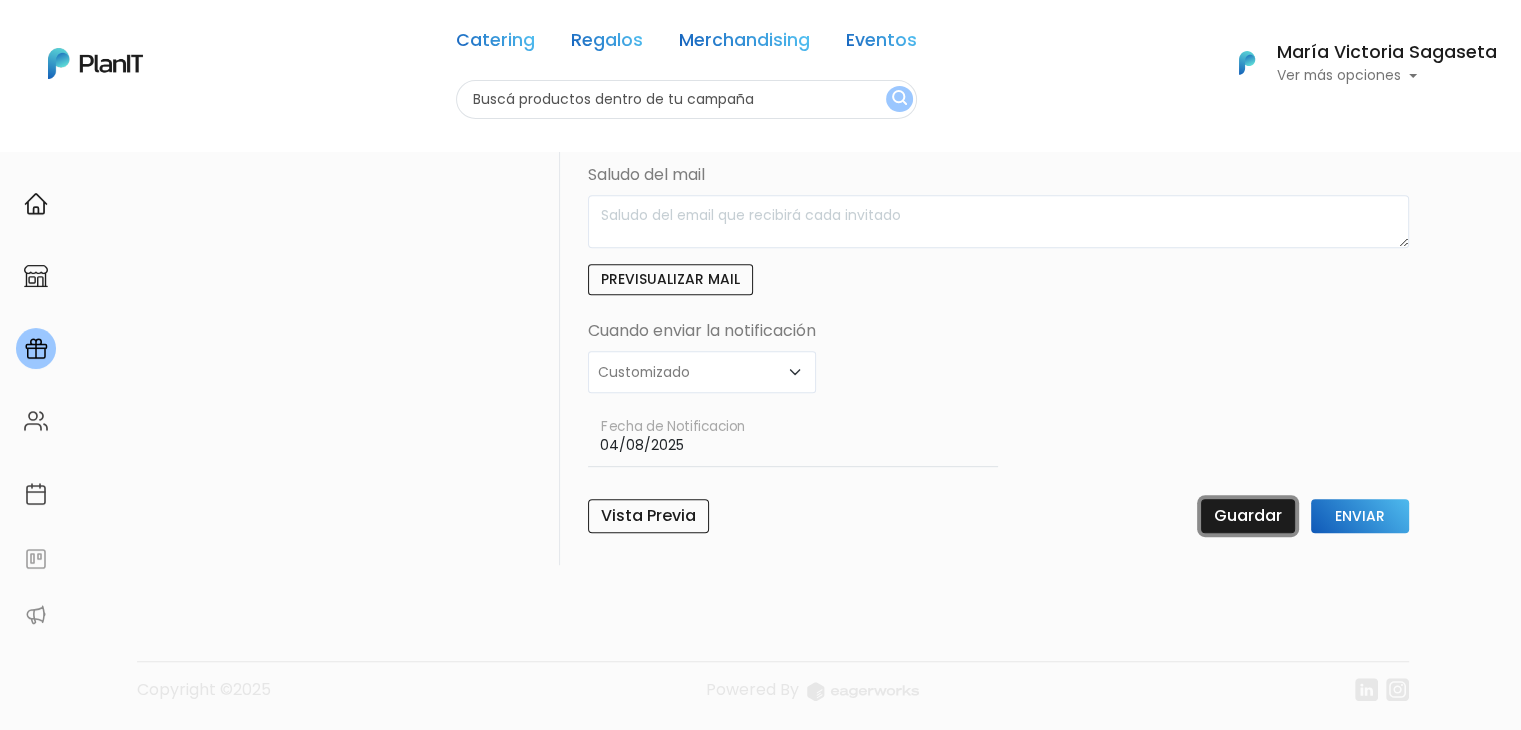 click on "Guardar" at bounding box center (1248, 516) 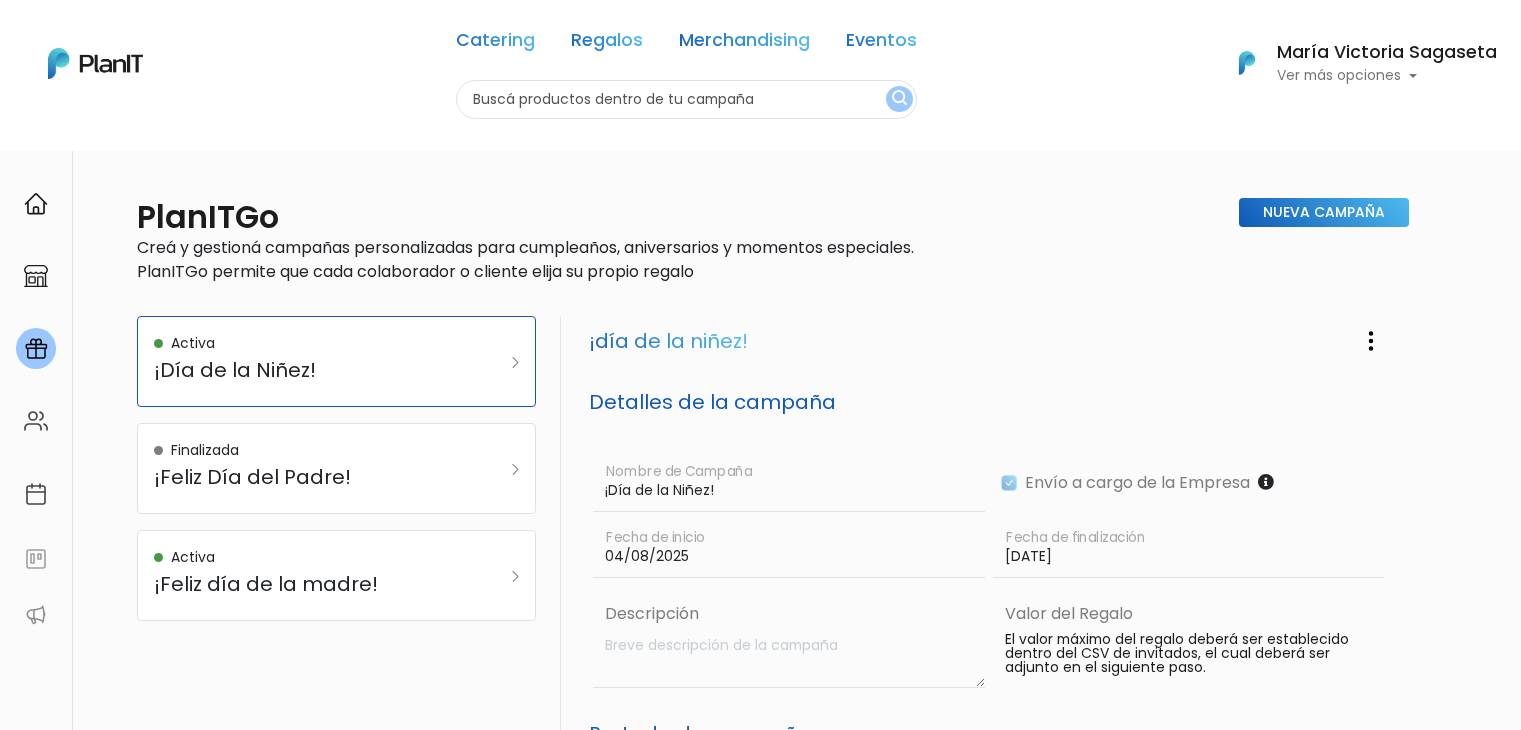 scroll, scrollTop: 0, scrollLeft: 0, axis: both 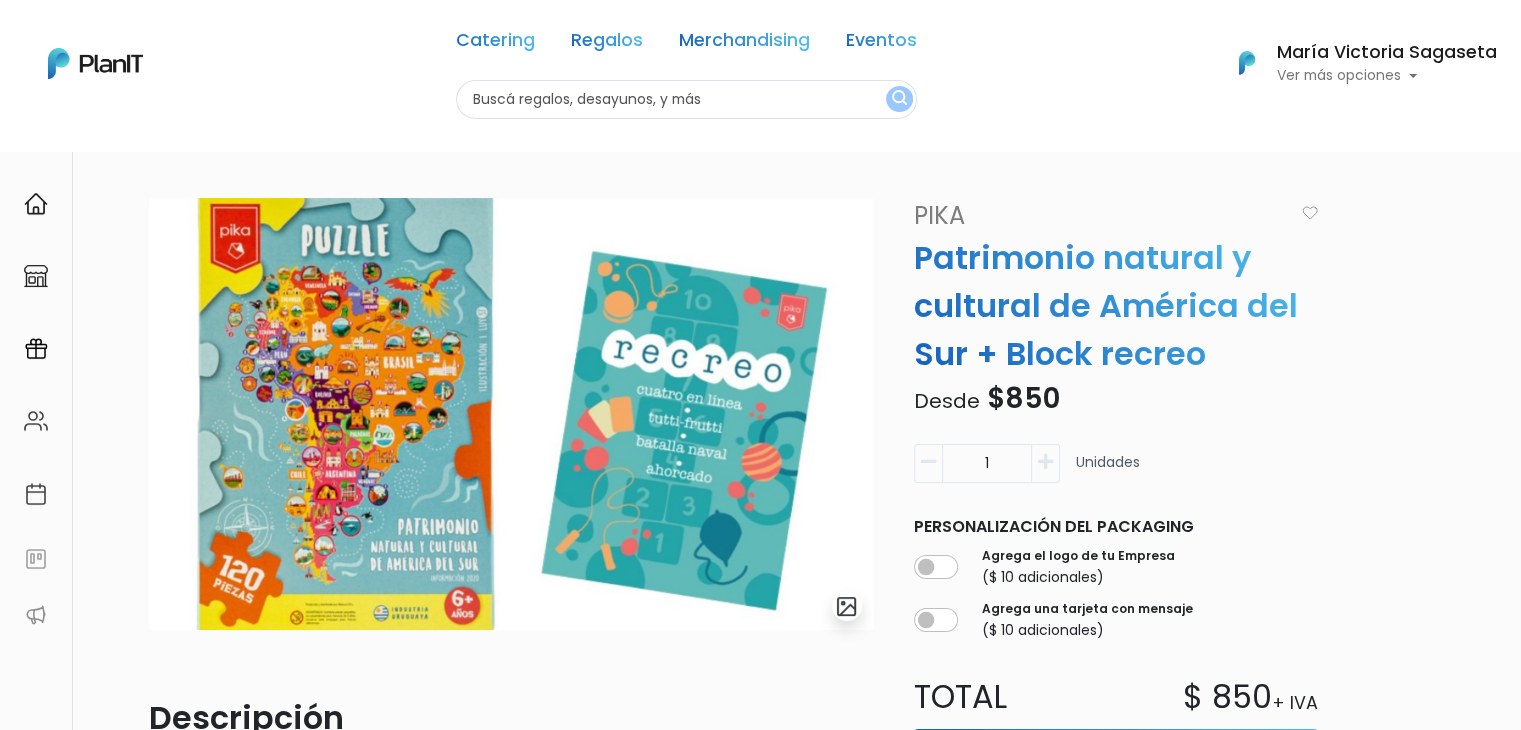 click at bounding box center (686, 99) 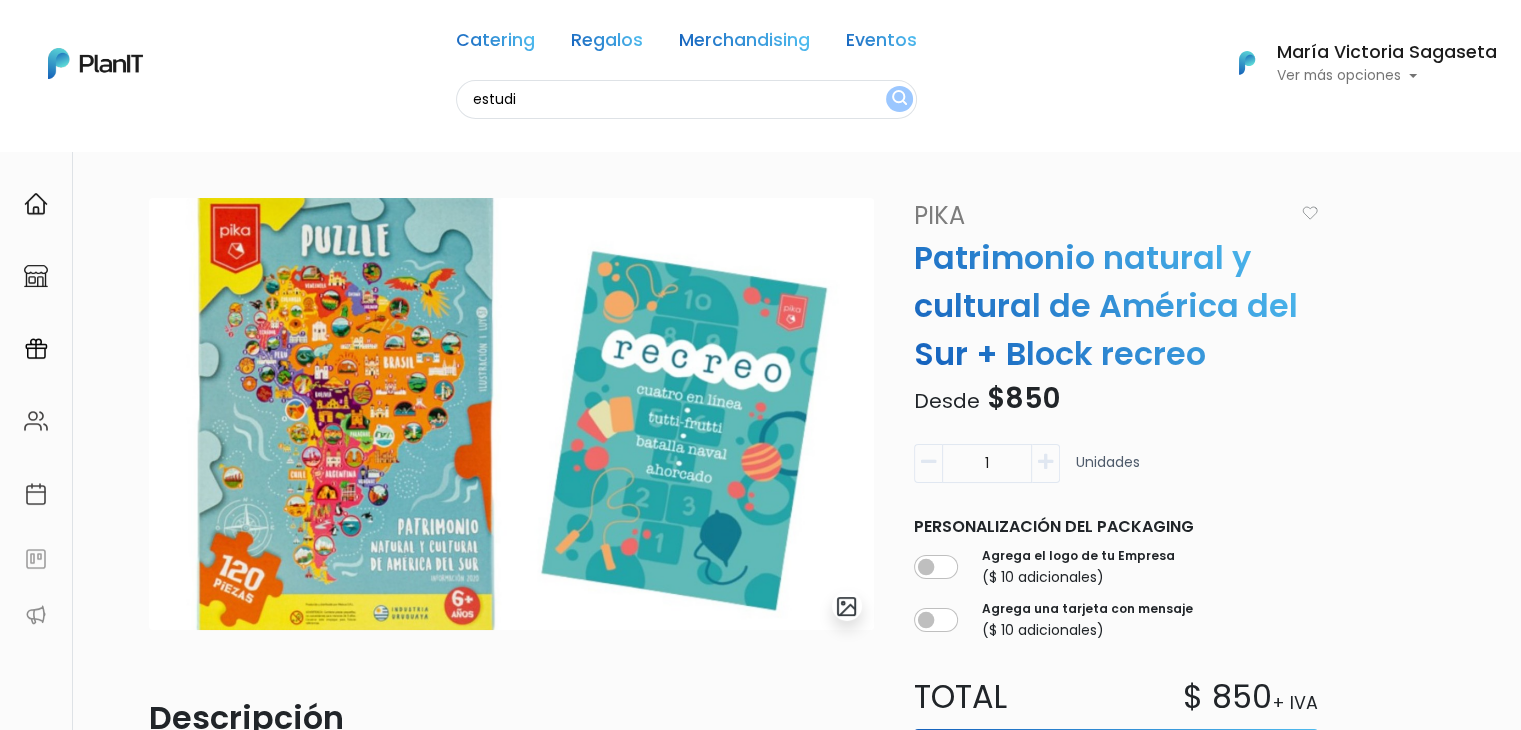 type on "estudi" 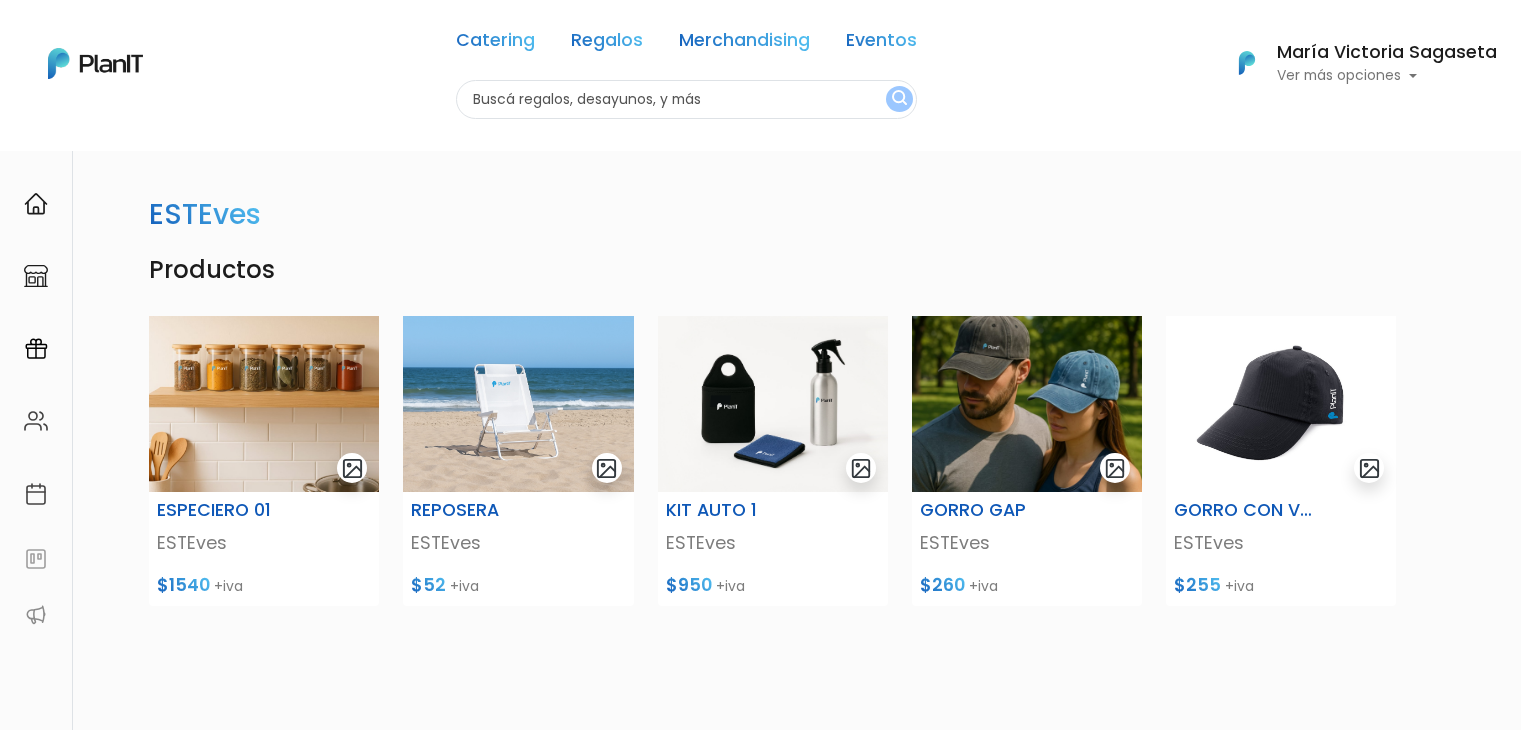 scroll, scrollTop: 0, scrollLeft: 0, axis: both 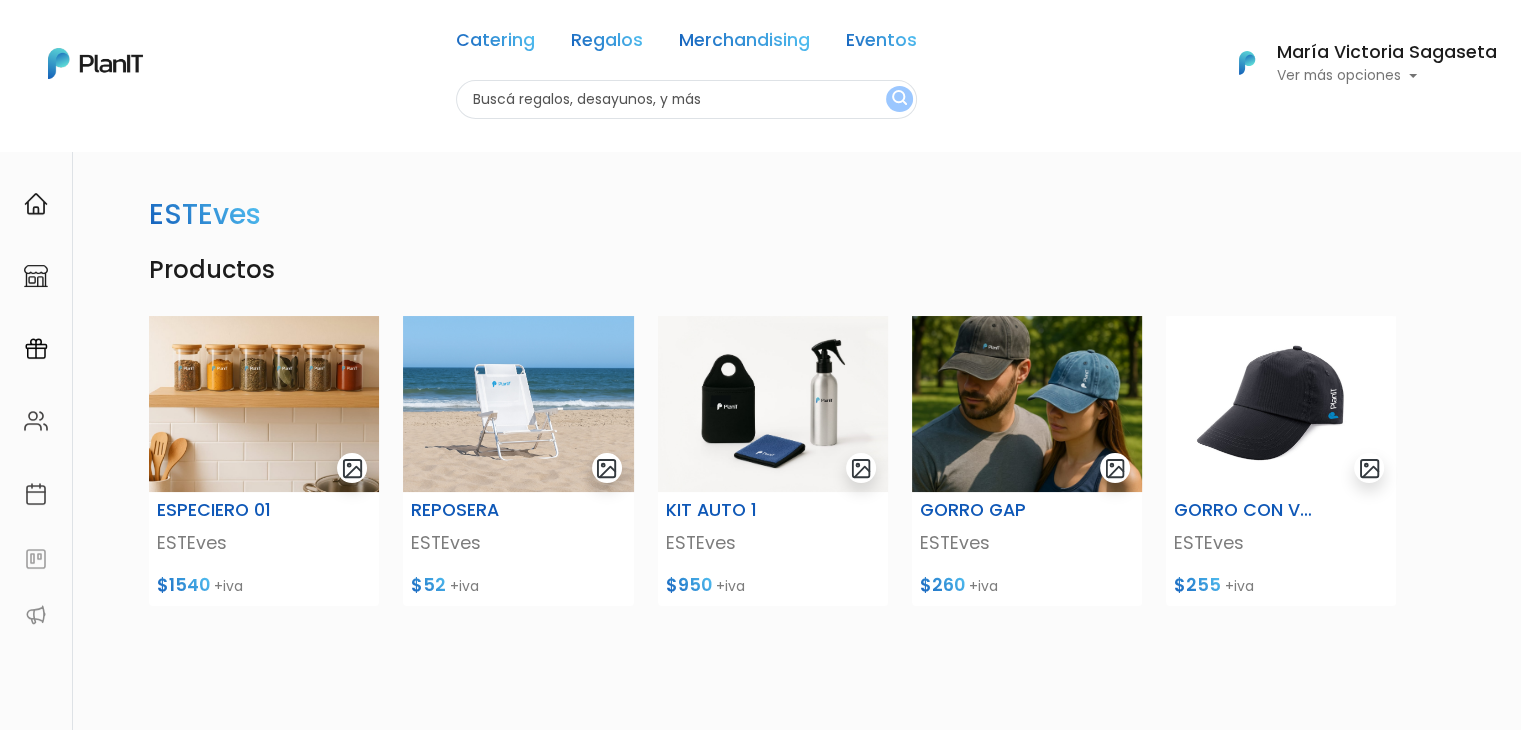 click at bounding box center (686, 99) 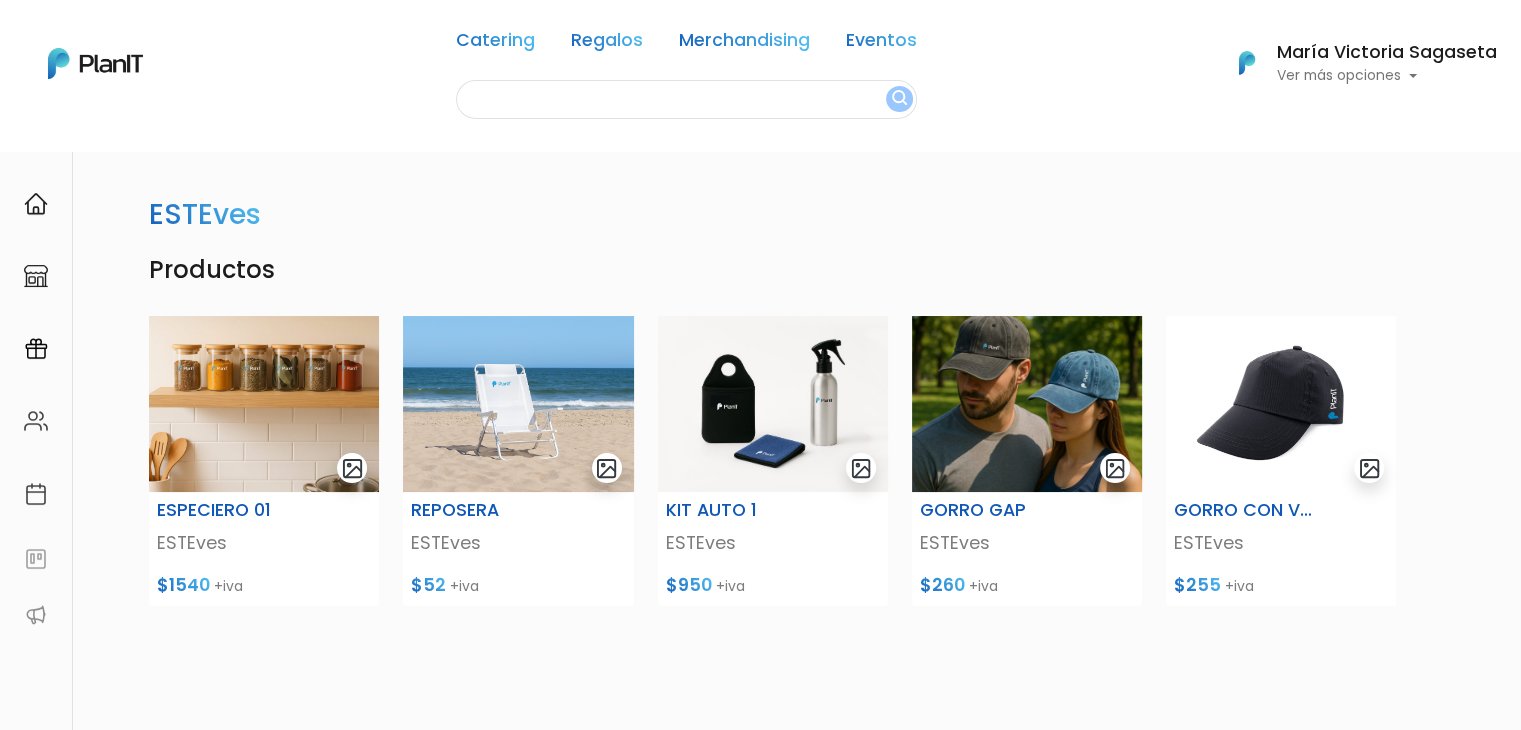 click at bounding box center (686, 99) 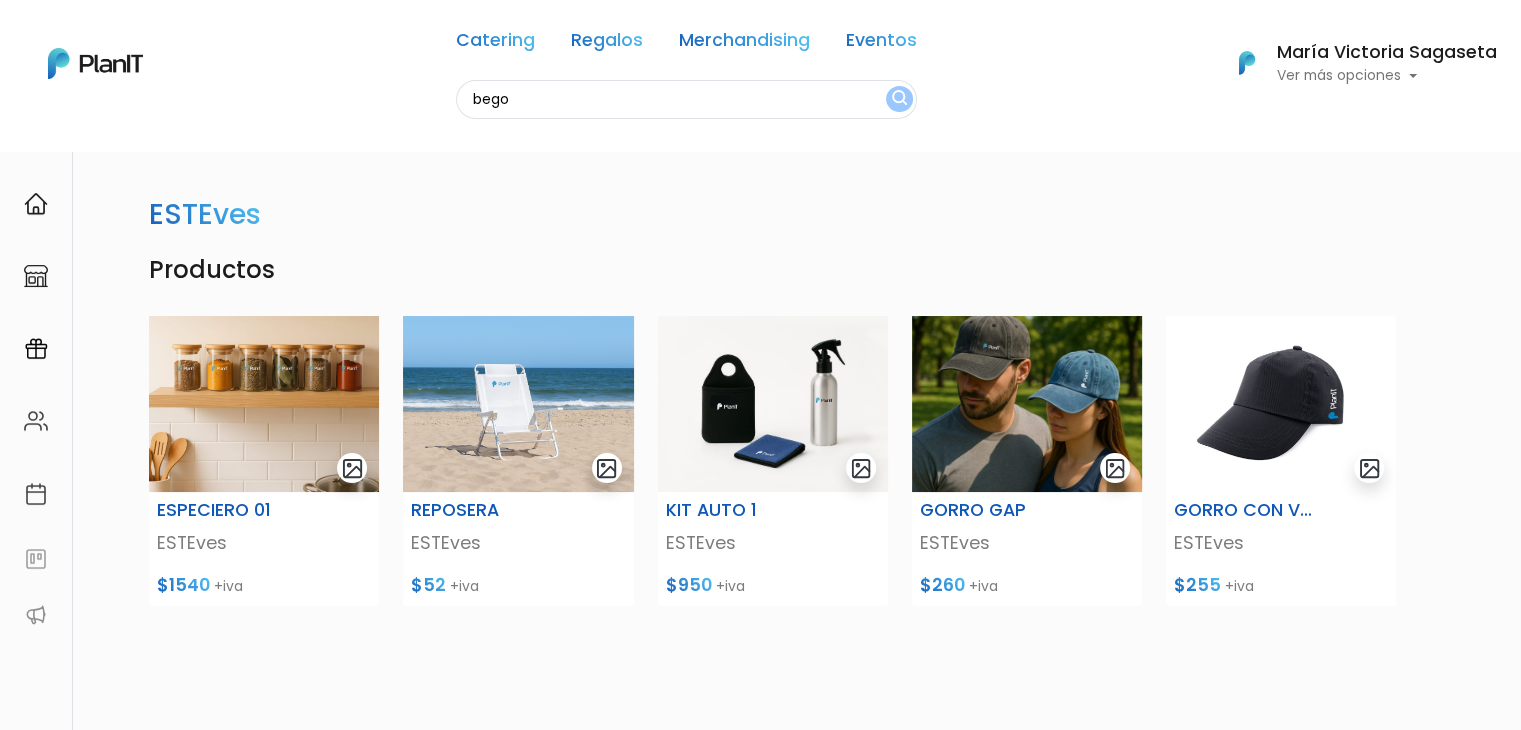 type on "bego" 